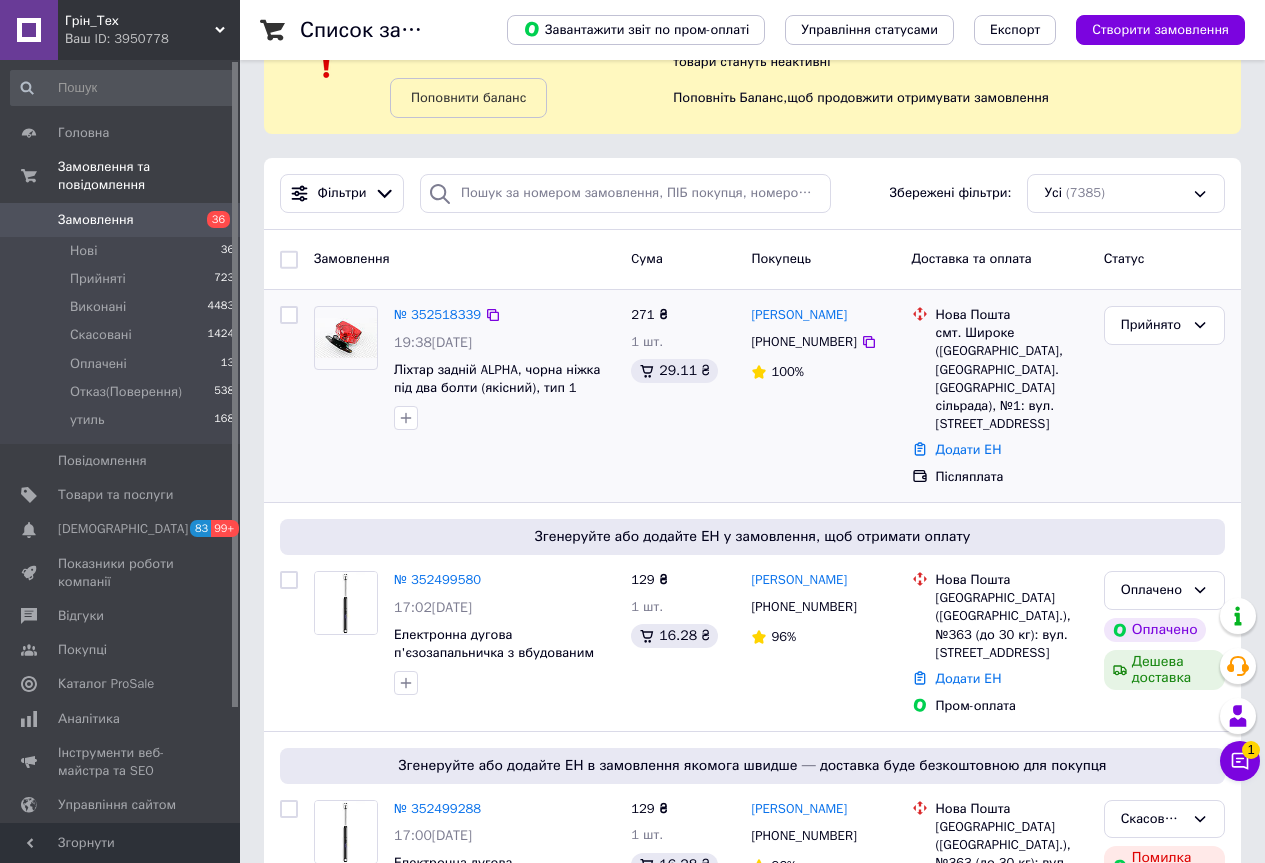 scroll, scrollTop: 300, scrollLeft: 0, axis: vertical 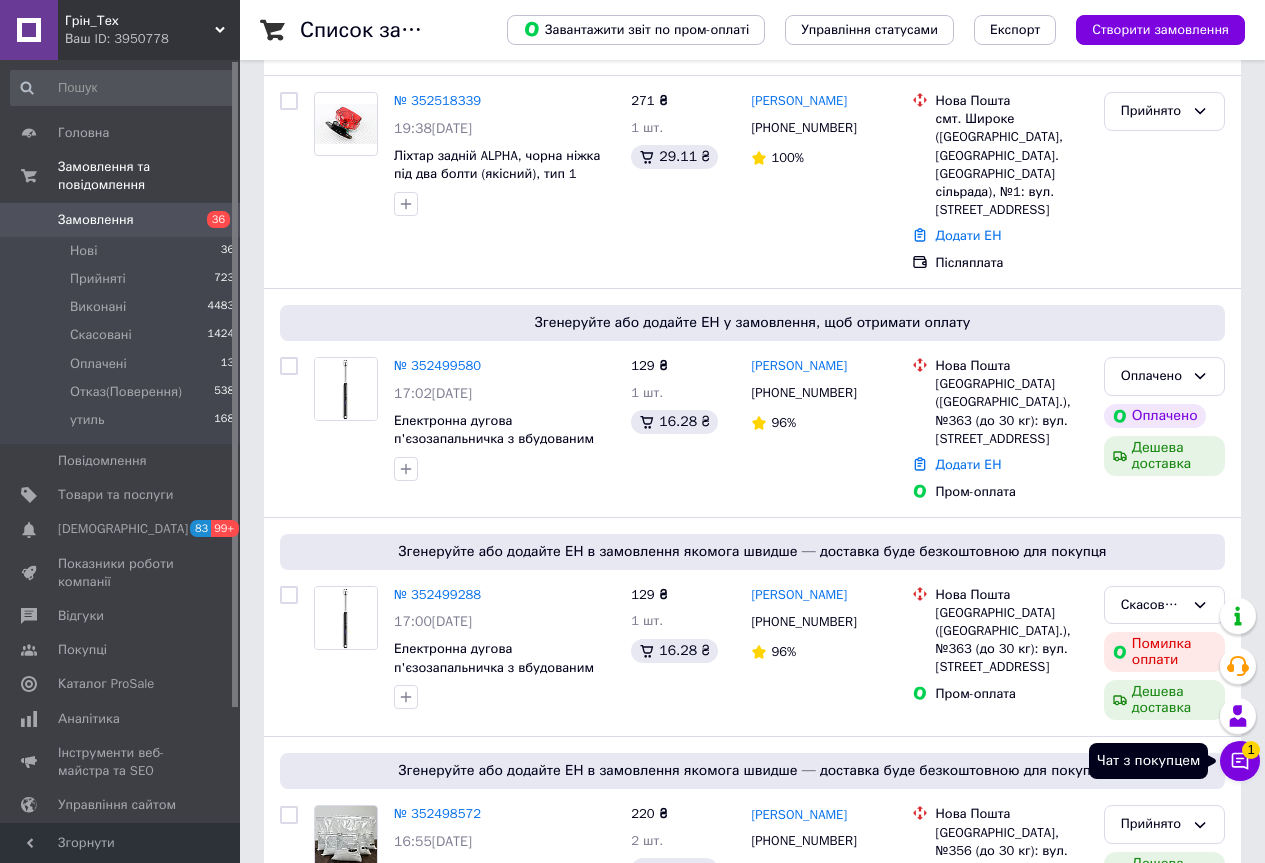click 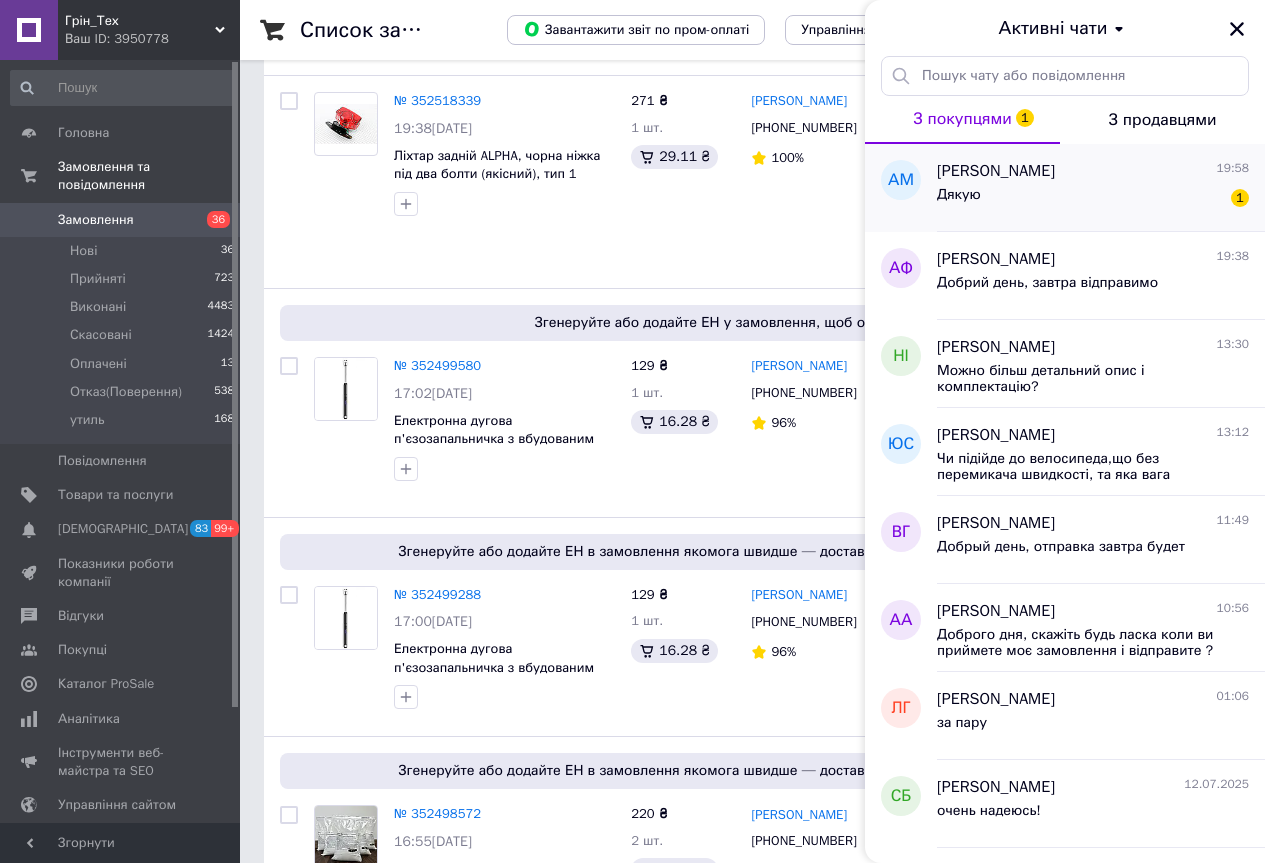click on "Дякую 1" at bounding box center [1093, 199] 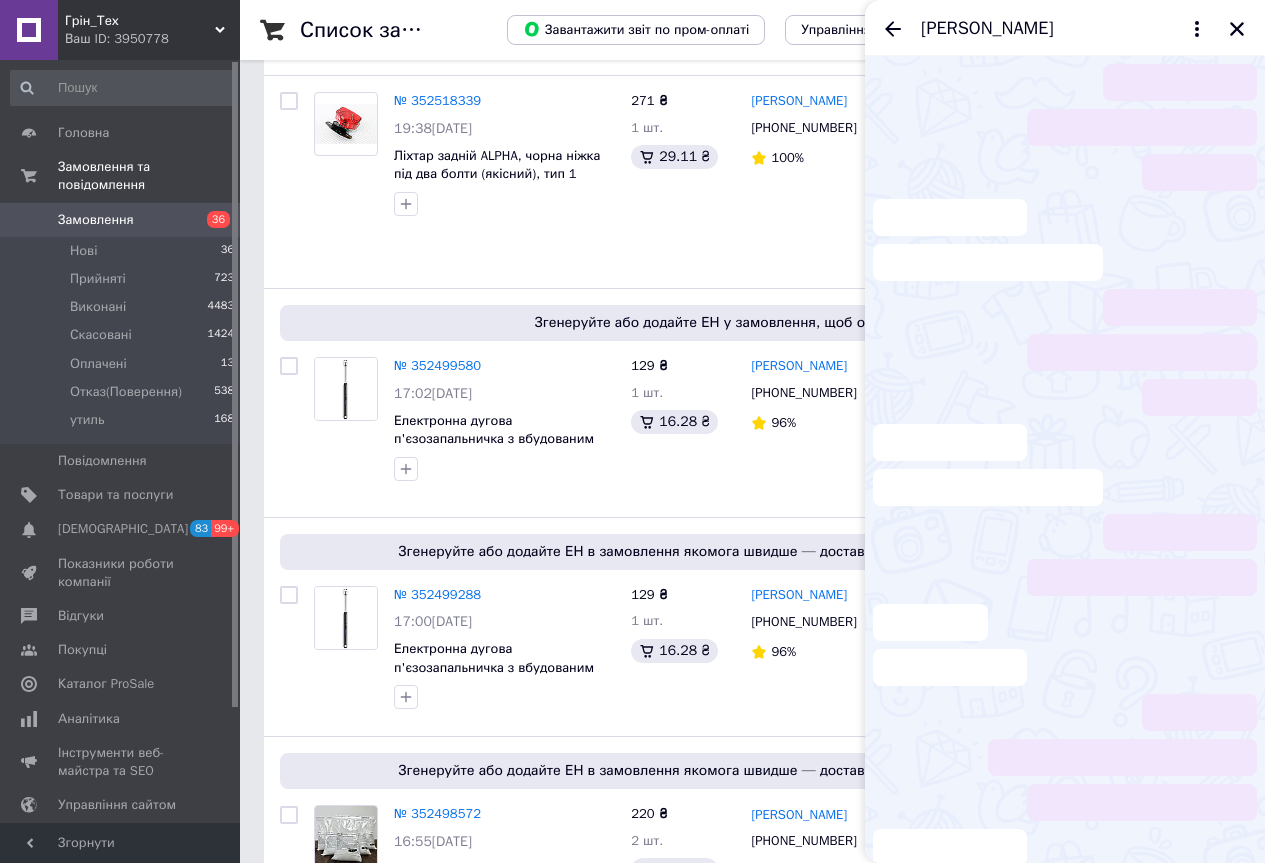 scroll, scrollTop: 28, scrollLeft: 0, axis: vertical 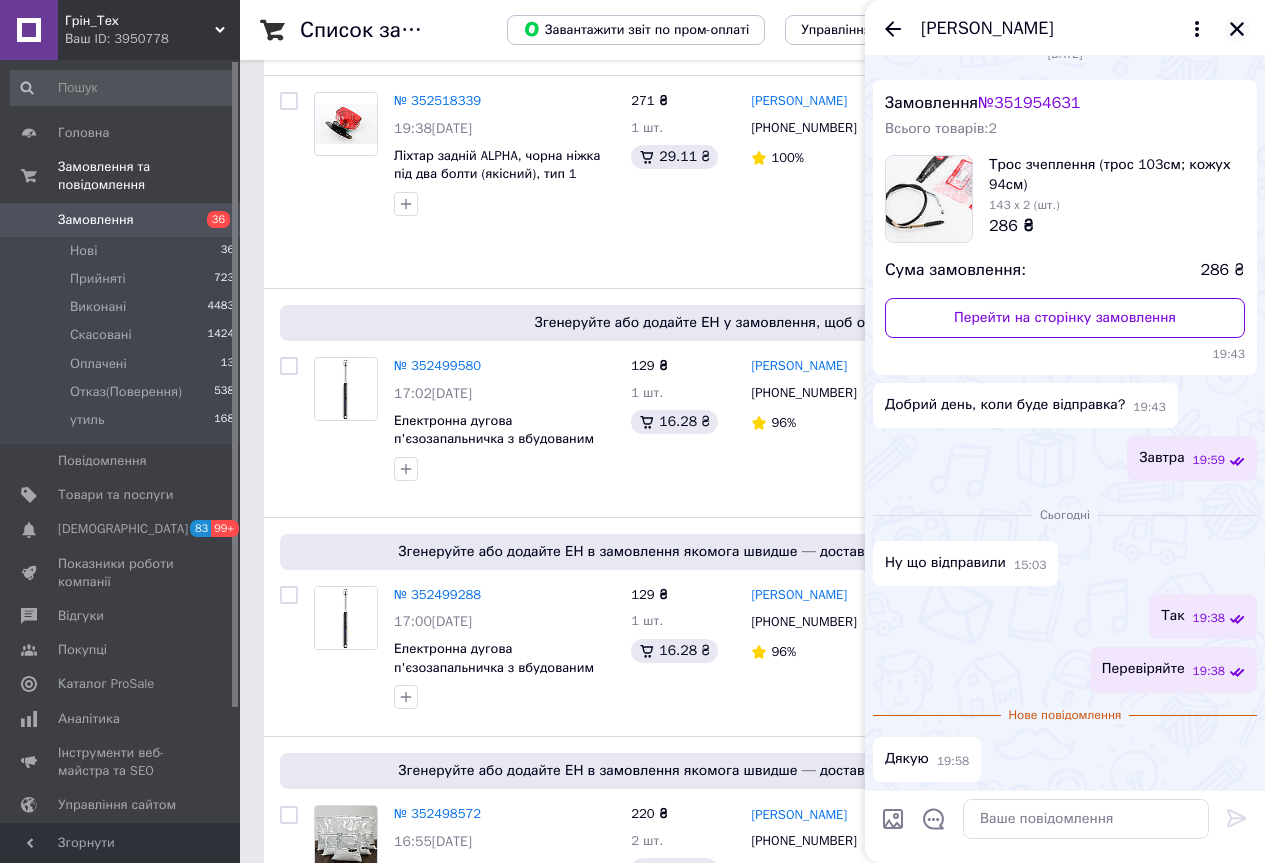 click 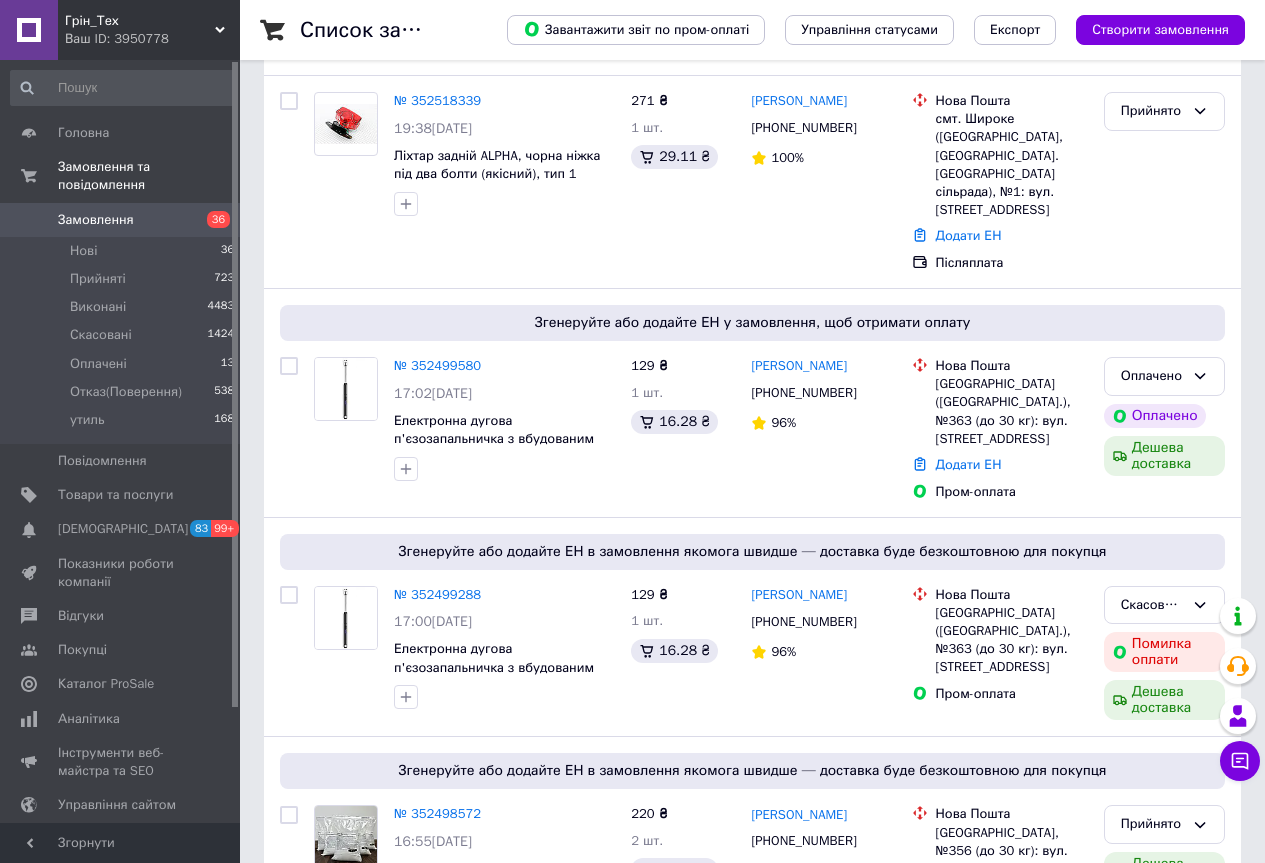 scroll, scrollTop: 0, scrollLeft: 0, axis: both 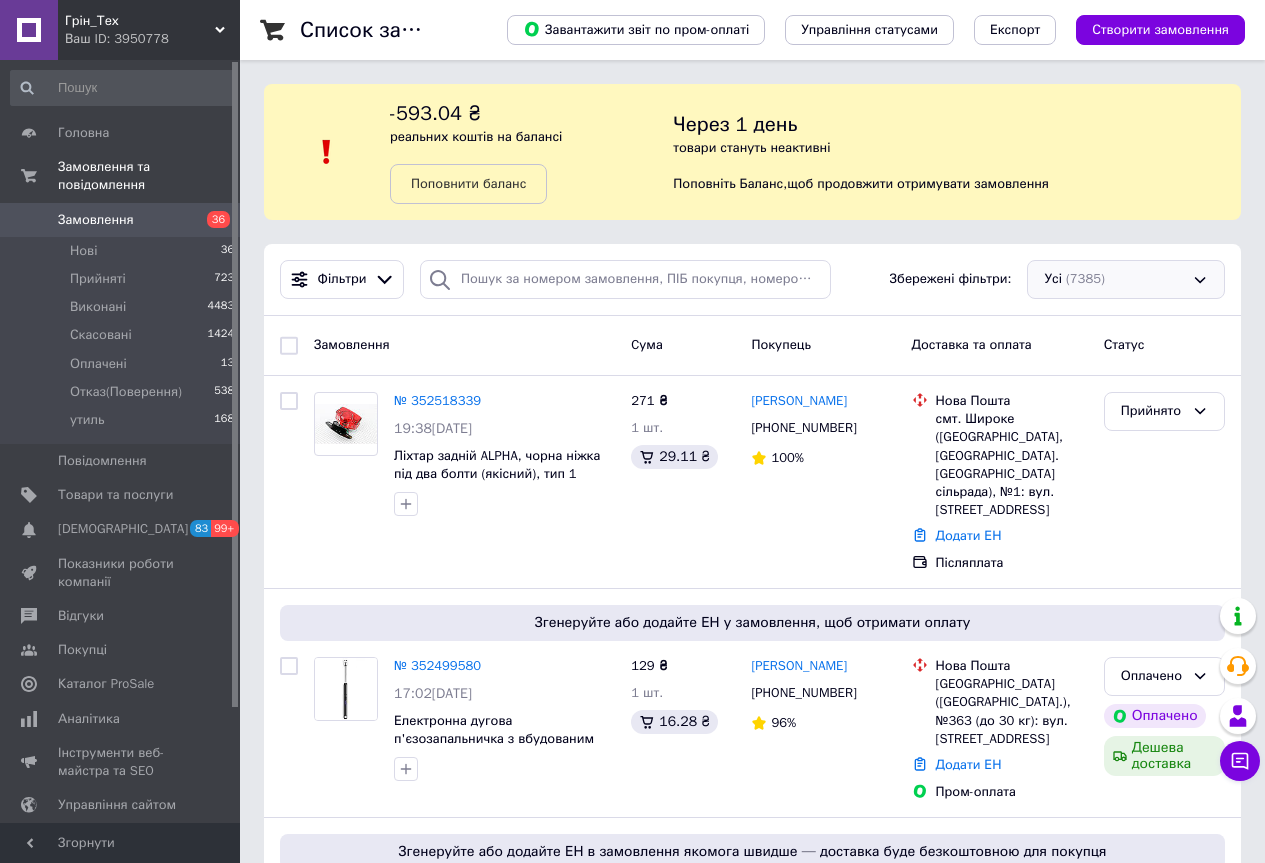 click on "Усі (7385)" at bounding box center [1126, 279] 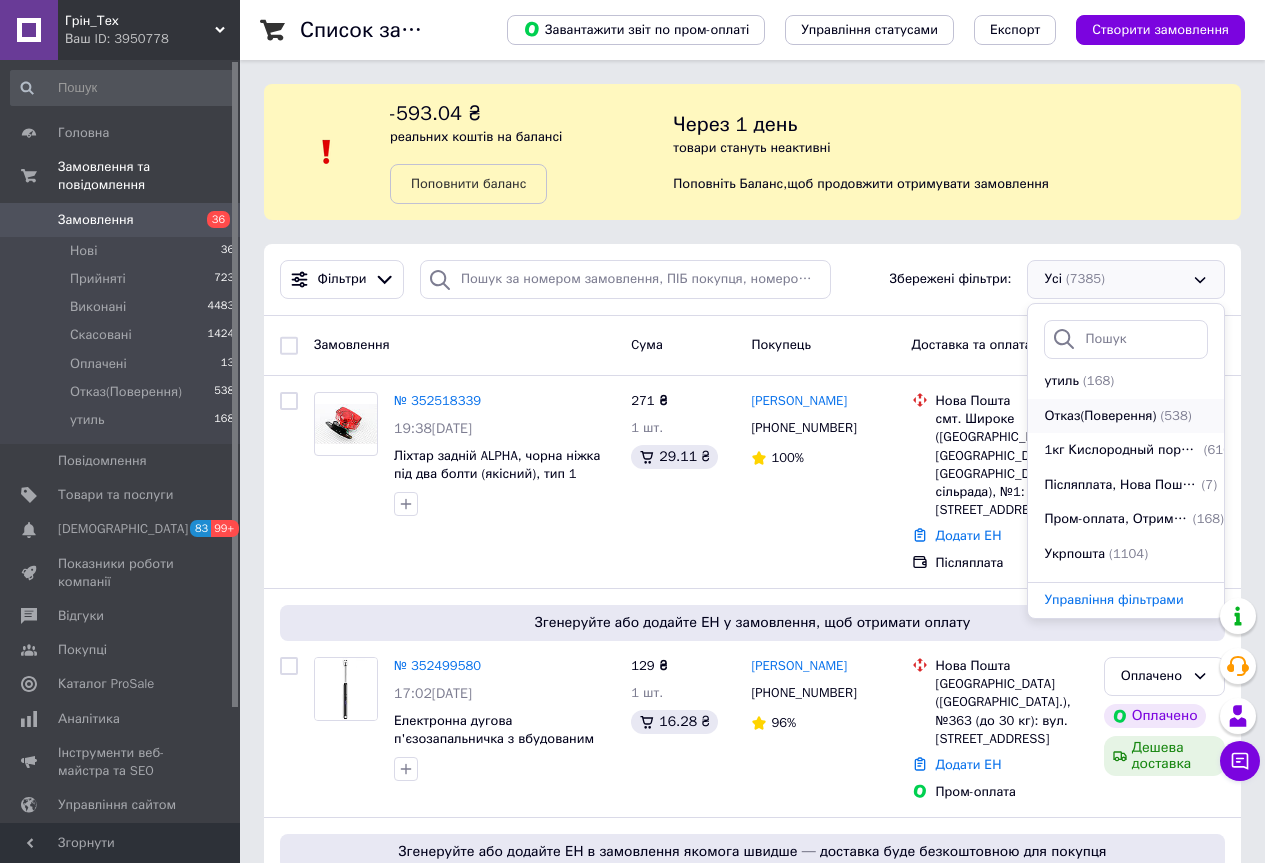 scroll, scrollTop: 110, scrollLeft: 0, axis: vertical 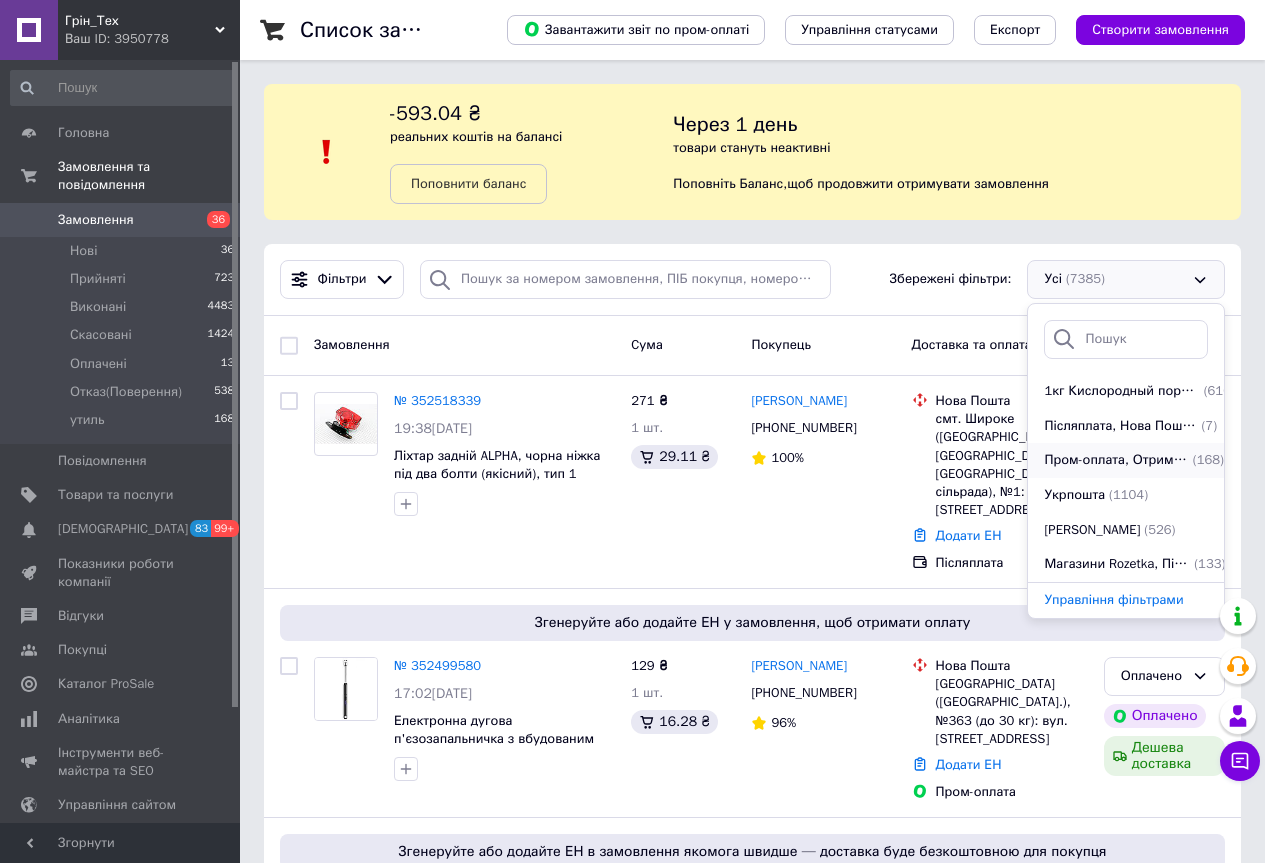 click on "Пром-оплата, Отримано, Замовлення без чеків" at bounding box center [1116, 460] 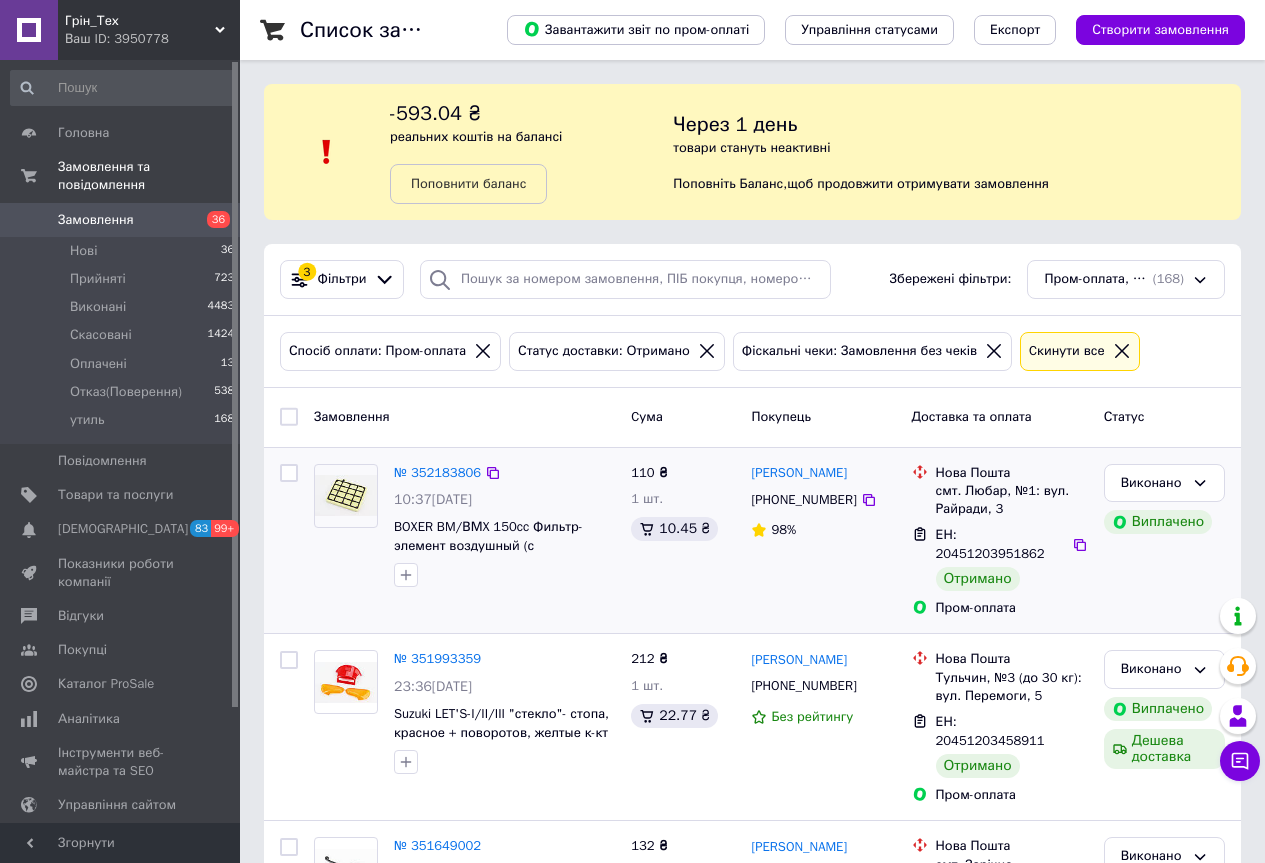 click at bounding box center (289, 473) 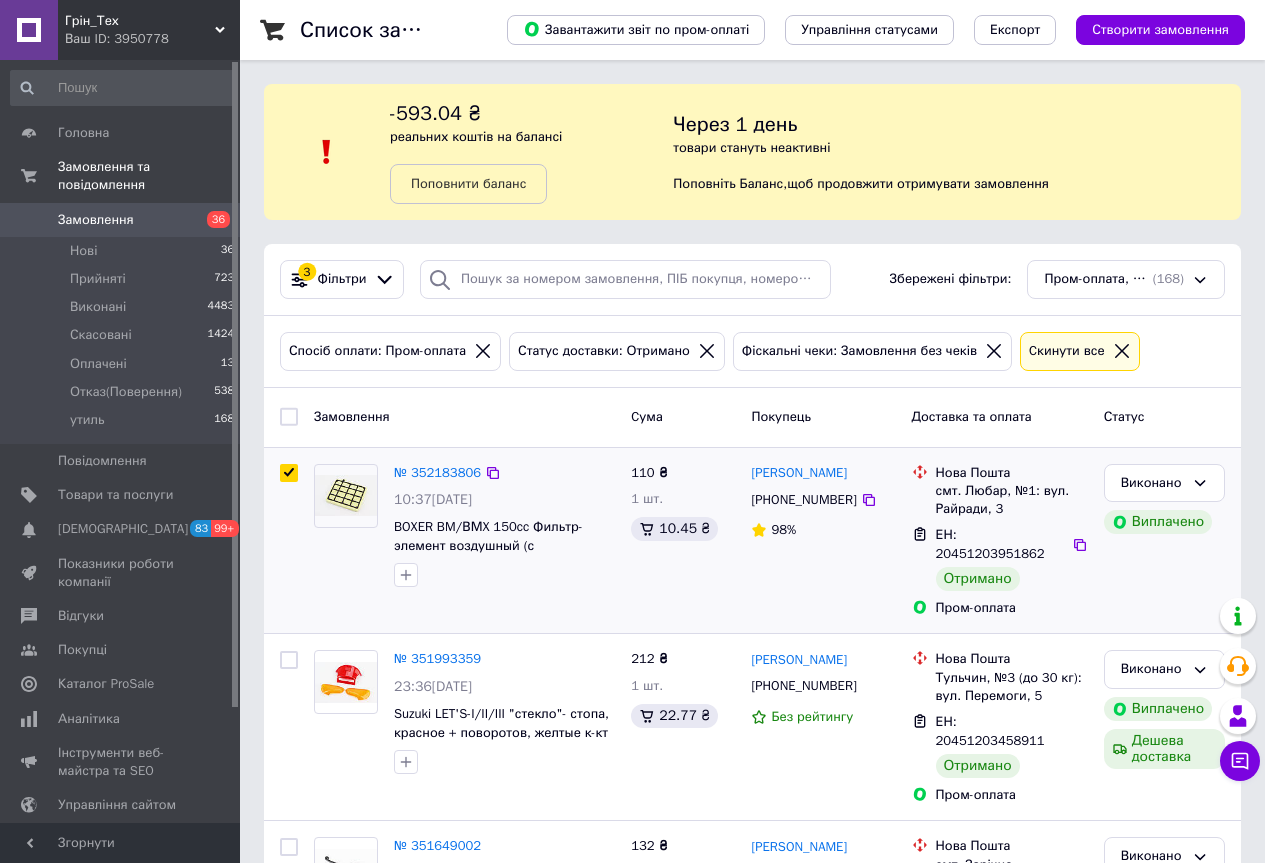 checkbox on "true" 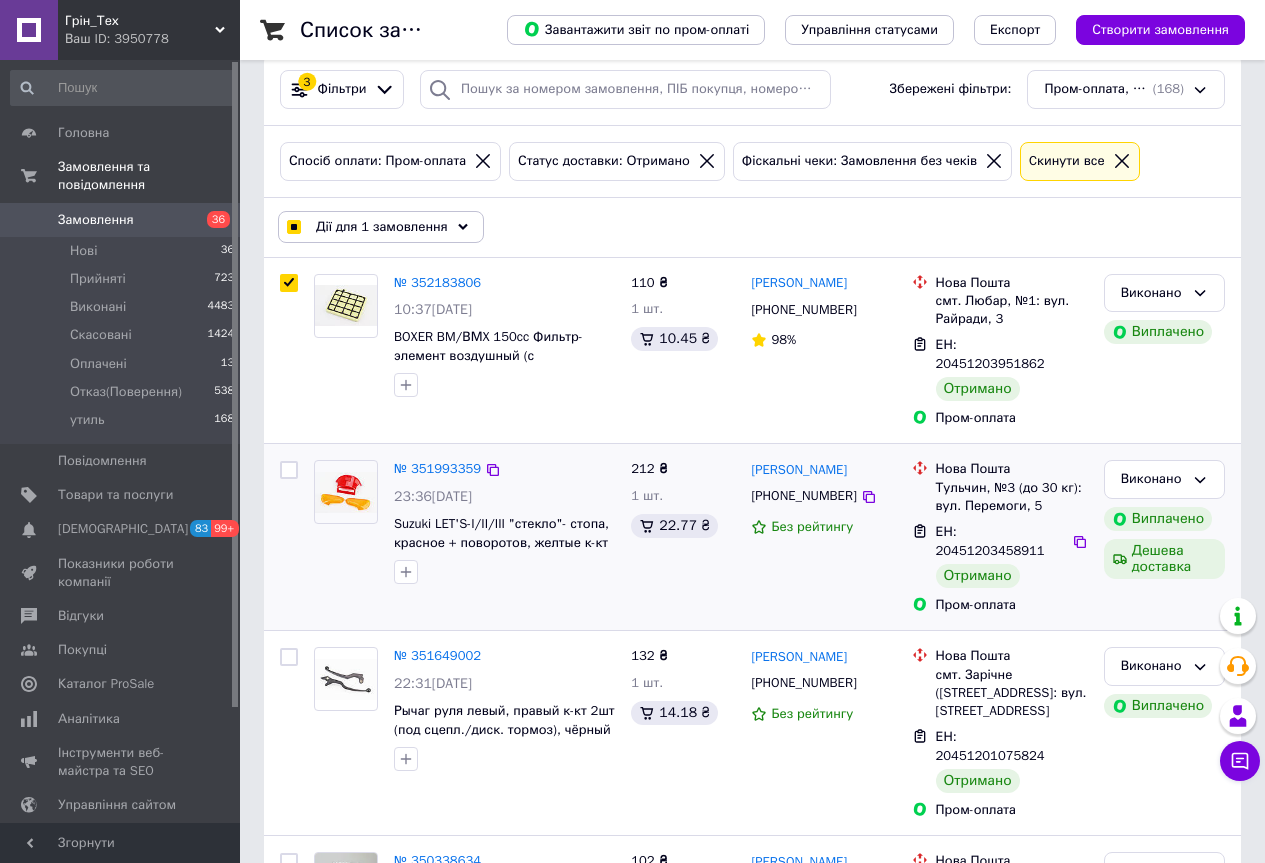 scroll, scrollTop: 200, scrollLeft: 0, axis: vertical 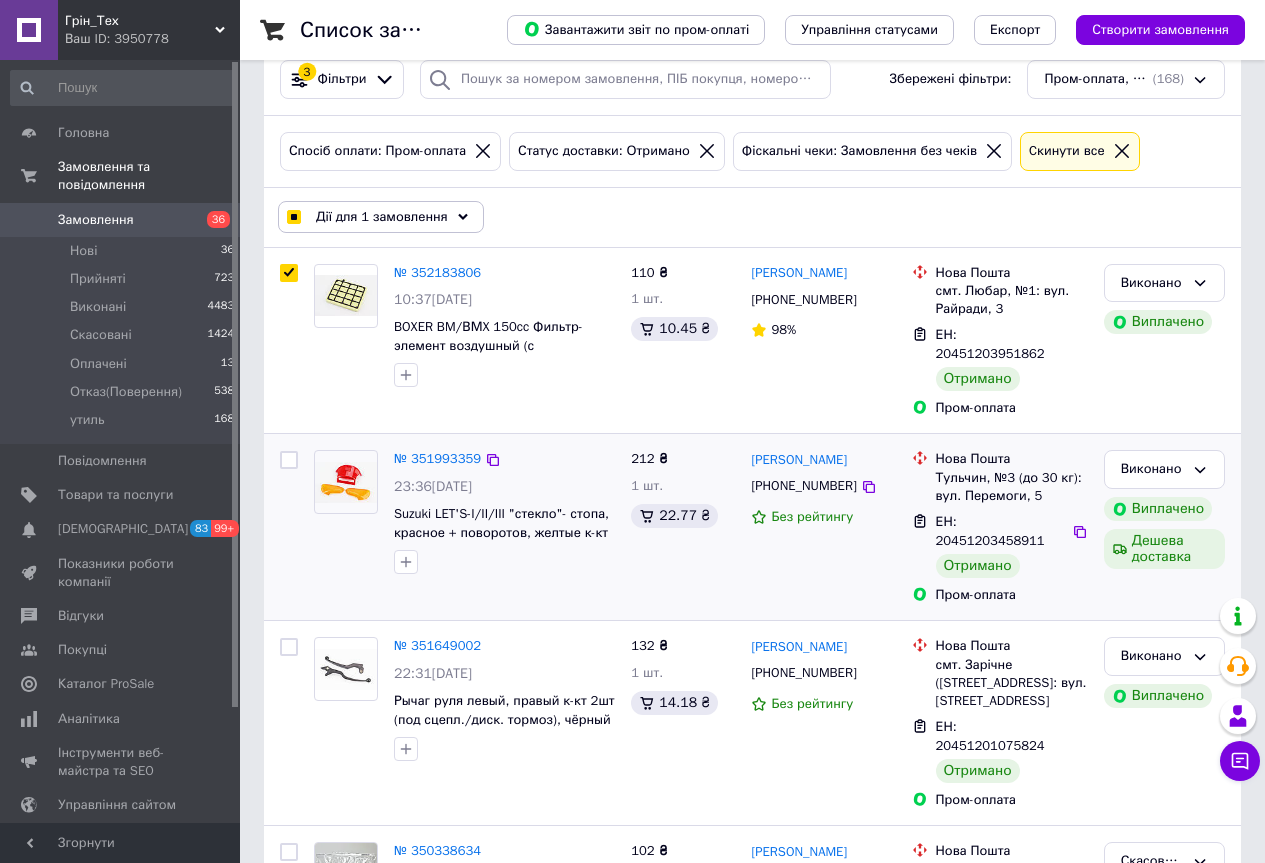 click at bounding box center [289, 460] 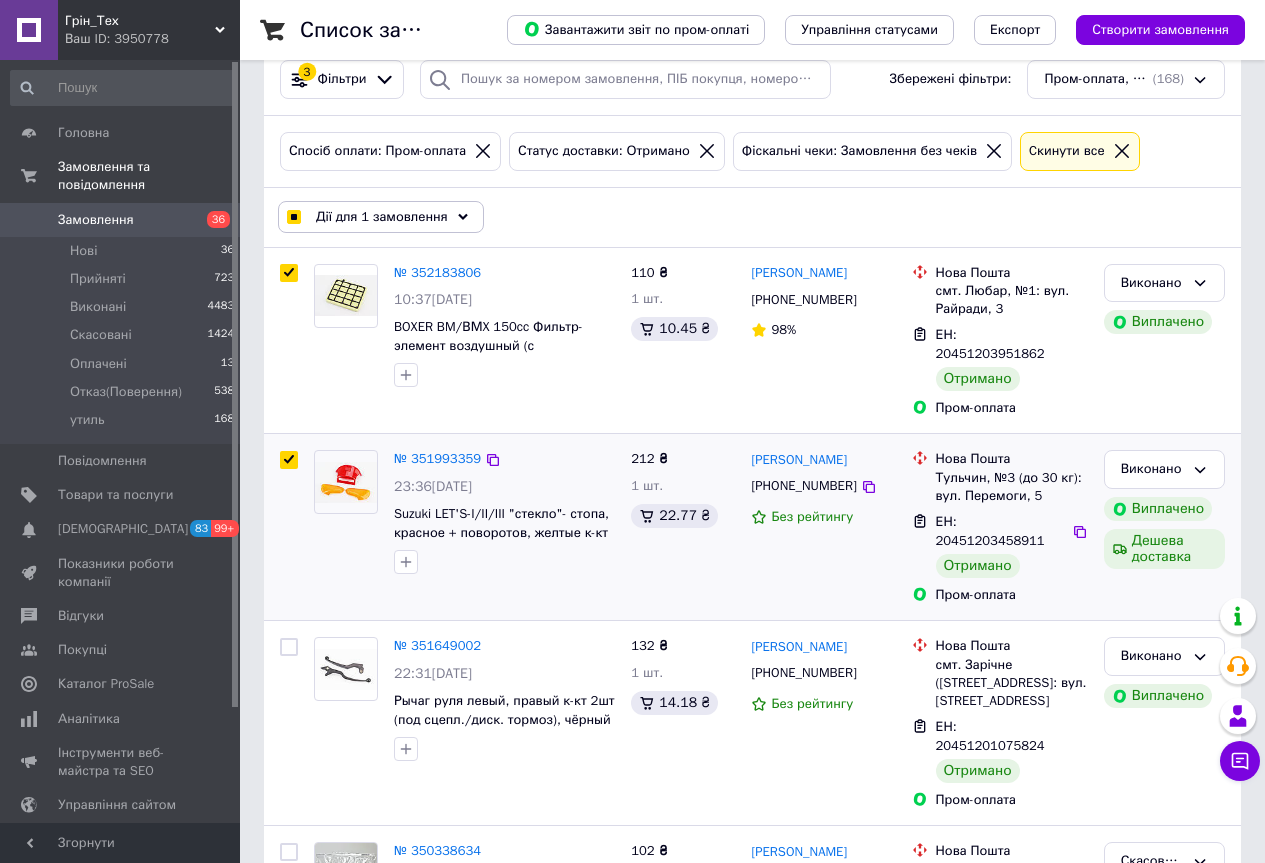 checkbox on "true" 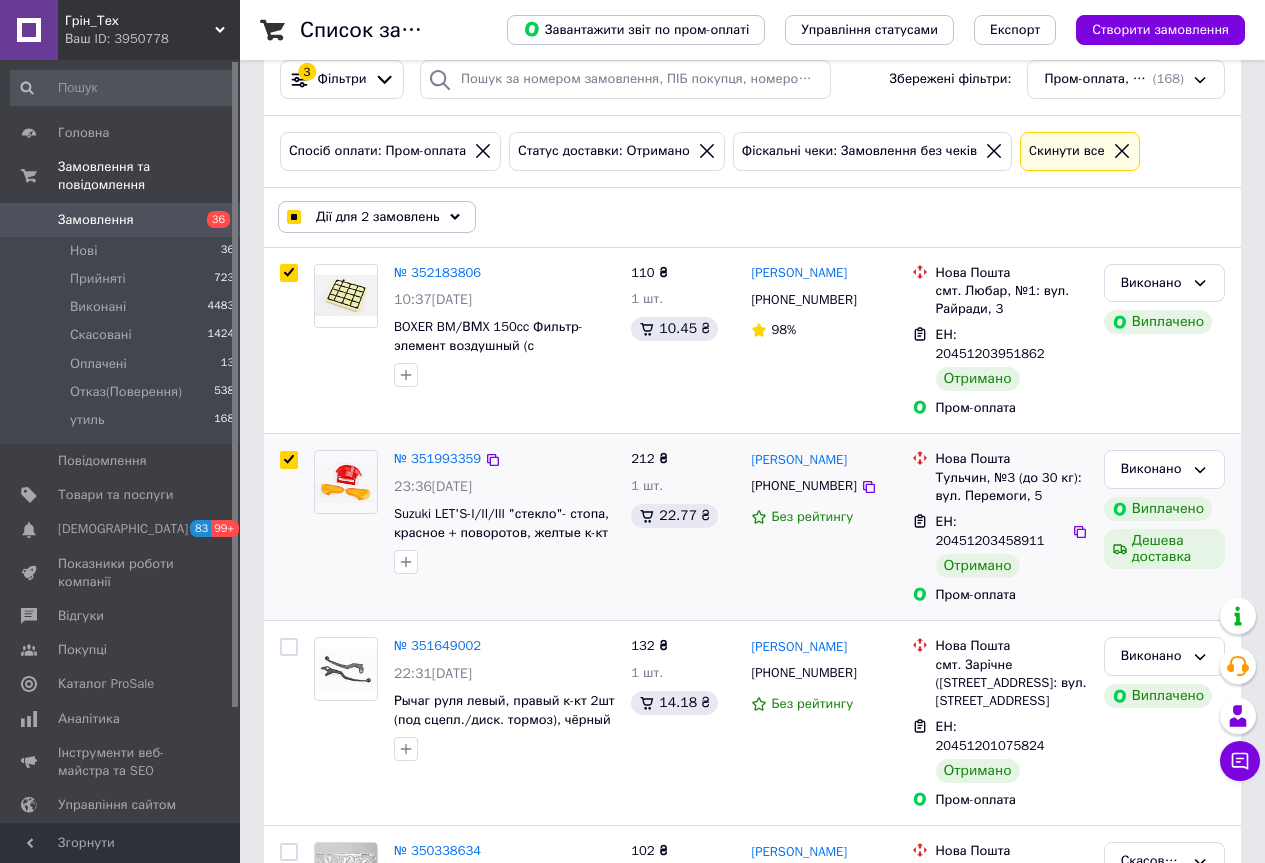 checkbox on "true" 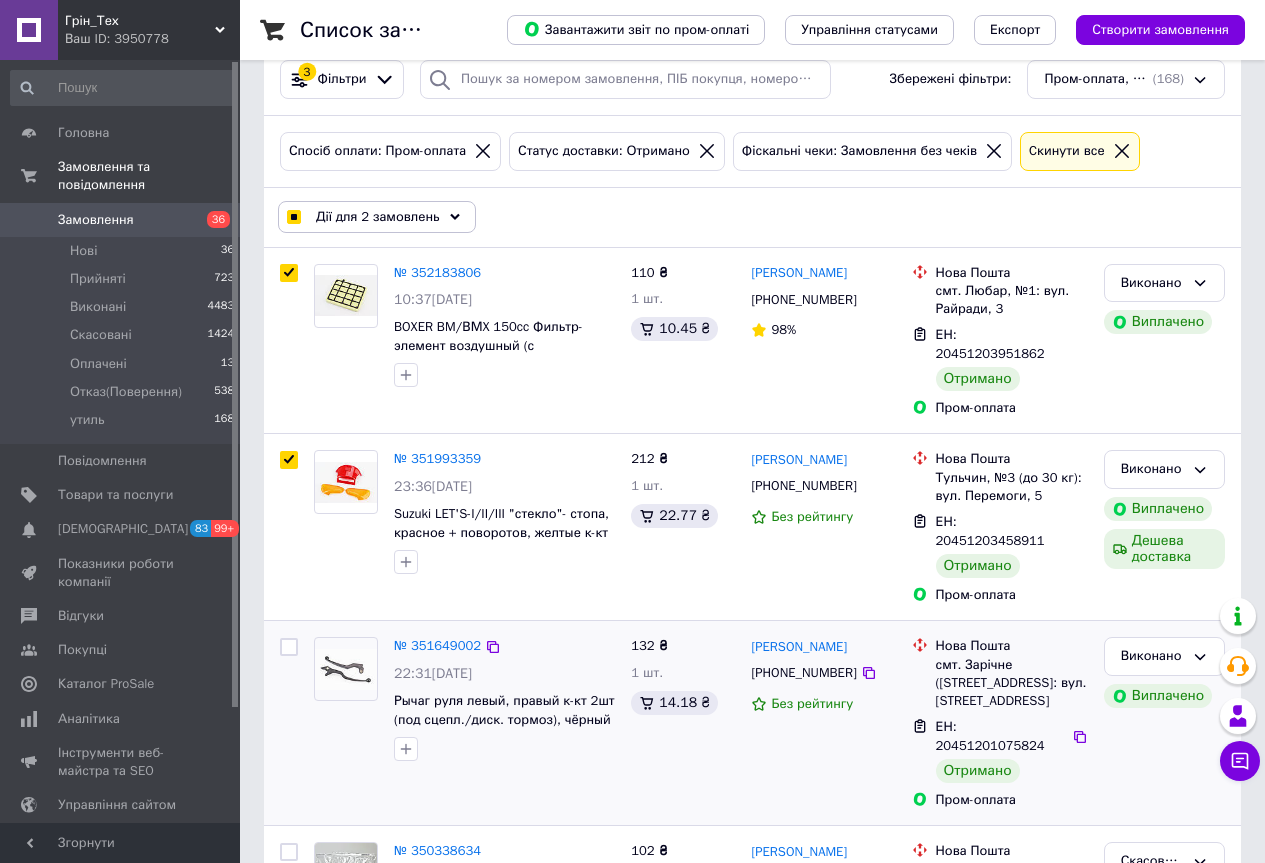 click at bounding box center [289, 647] 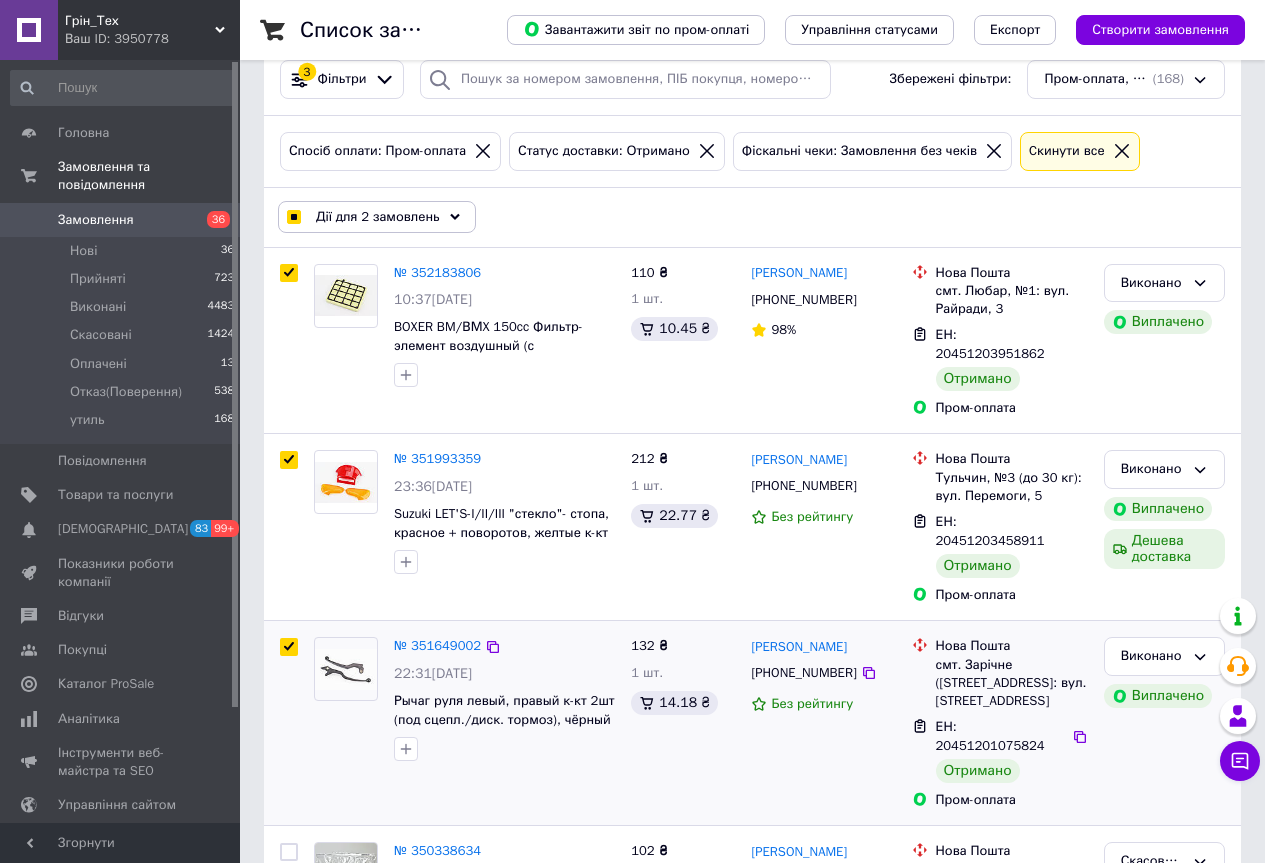 checkbox on "true" 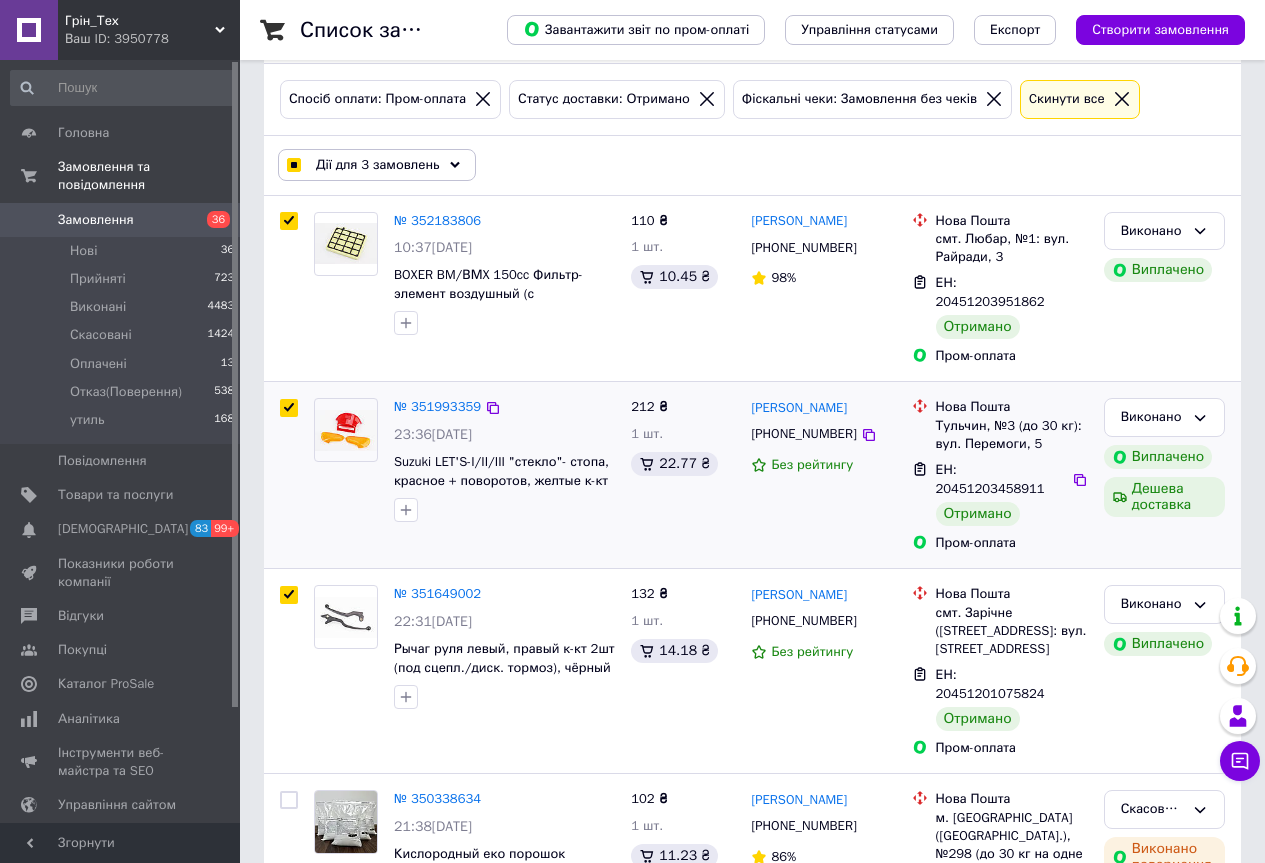scroll, scrollTop: 0, scrollLeft: 0, axis: both 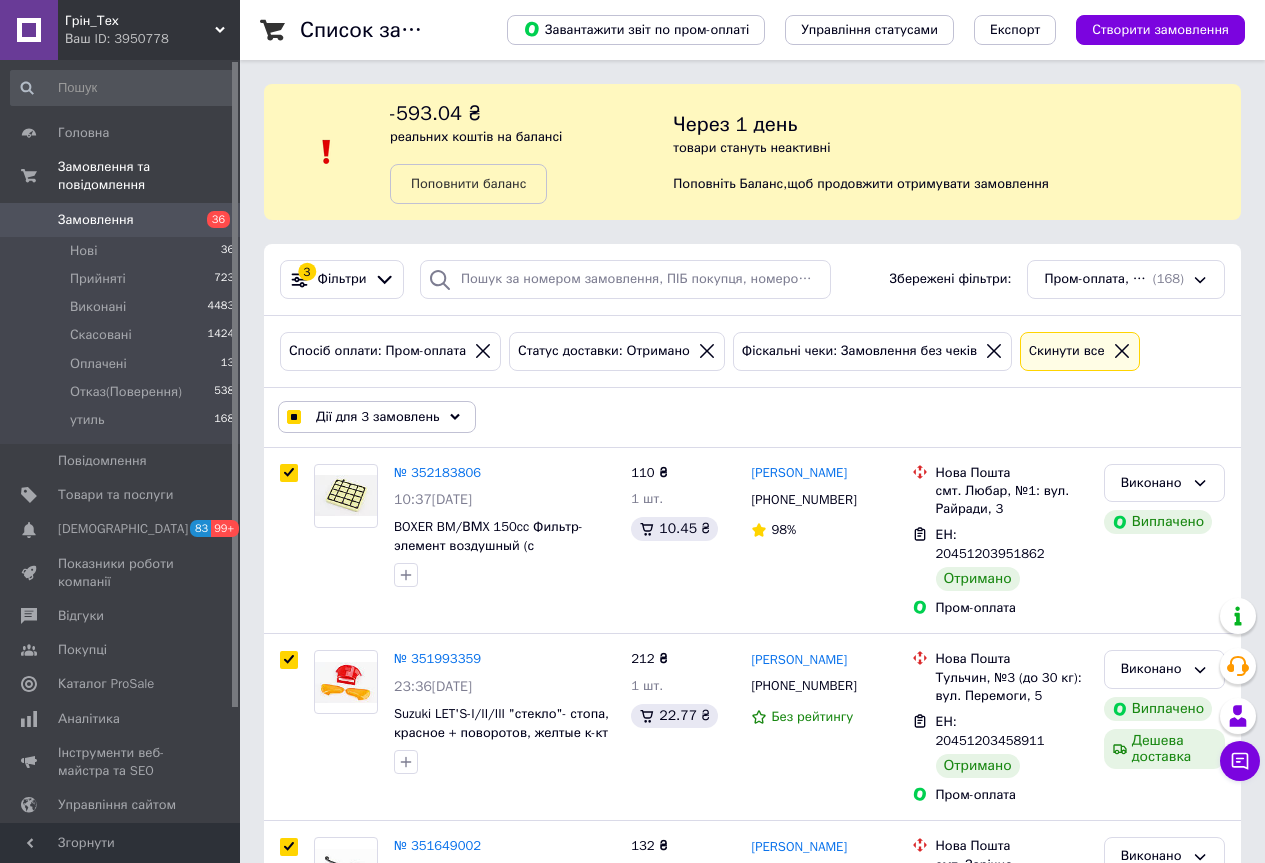 click on "Дії для 3 замовлень" at bounding box center (378, 417) 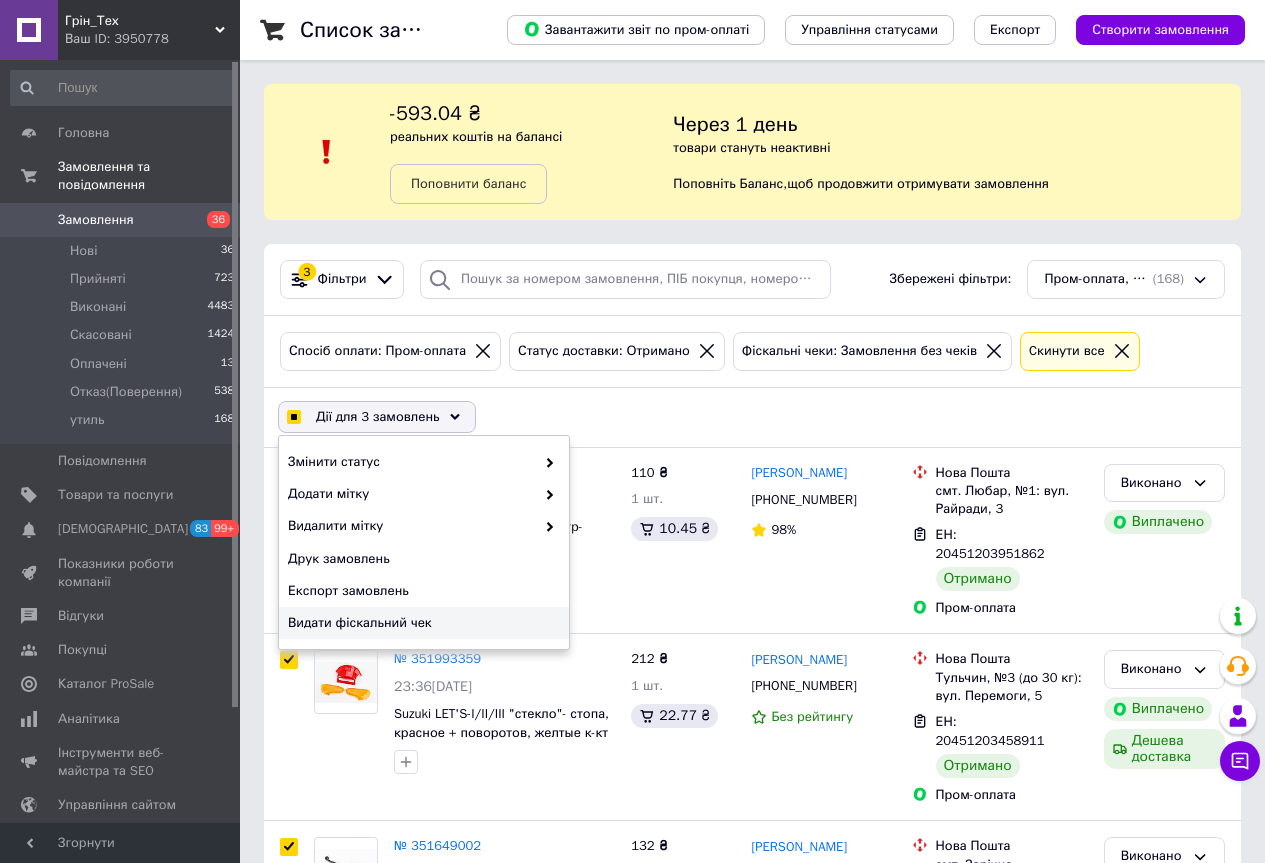 click on "Видати фіскальний чек" at bounding box center [421, 623] 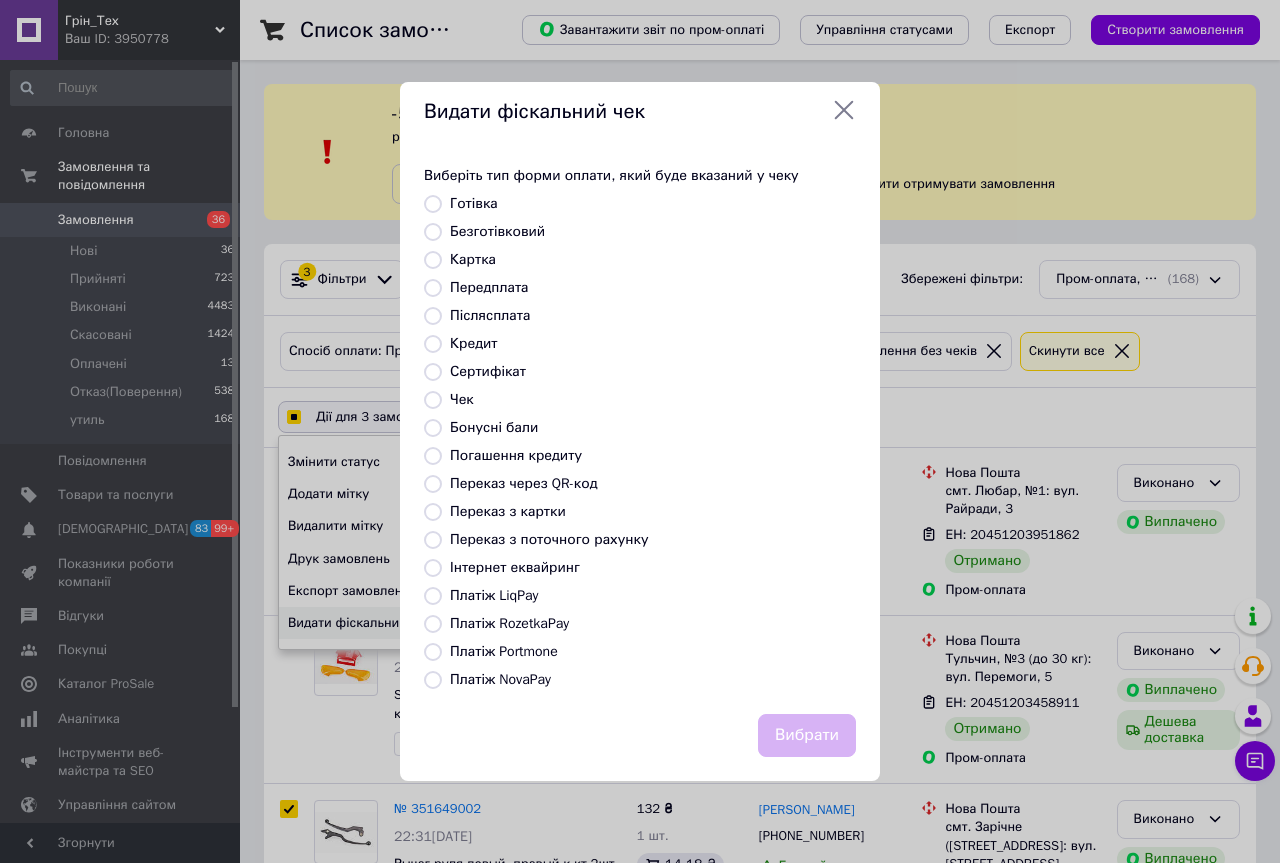 click on "Платіж RozetkaPay" at bounding box center (509, 623) 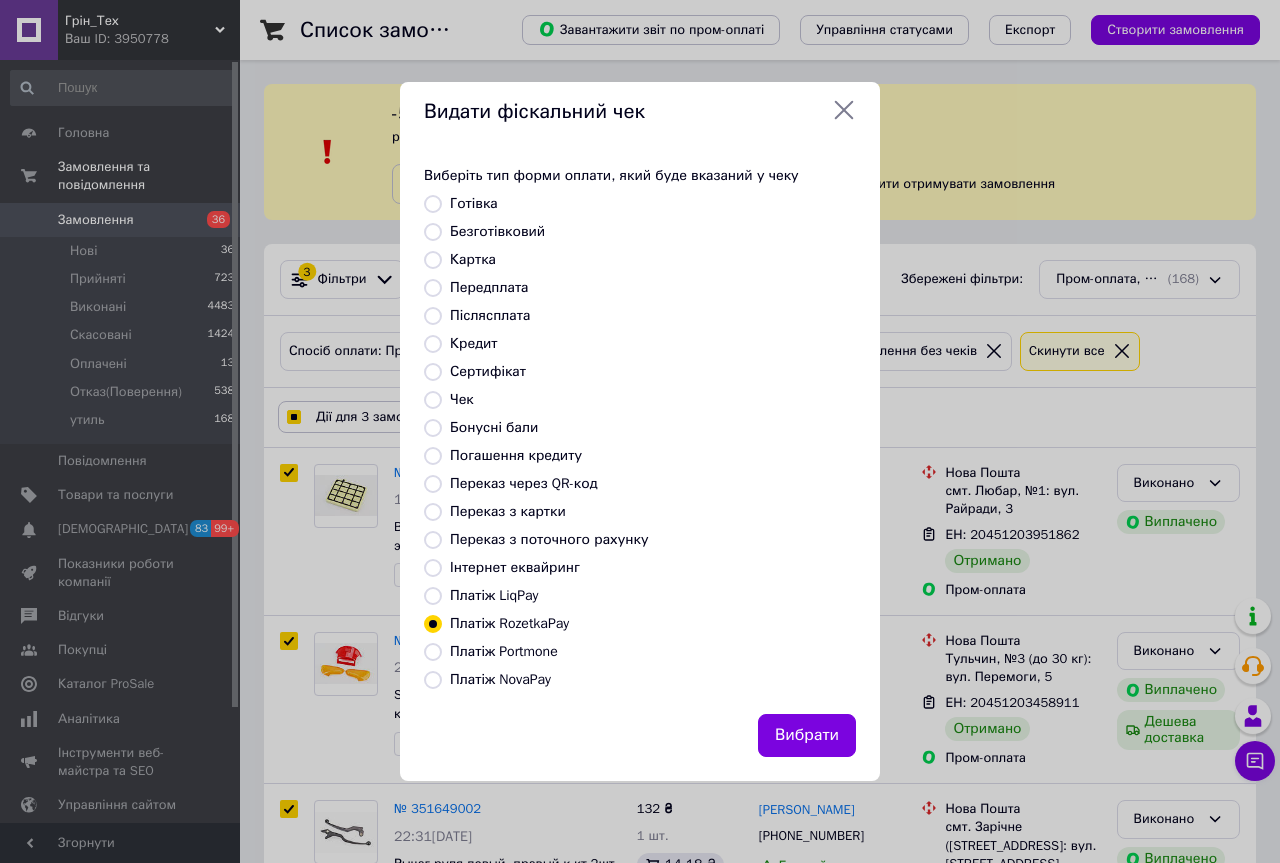 click on "Вибрати" at bounding box center [807, 735] 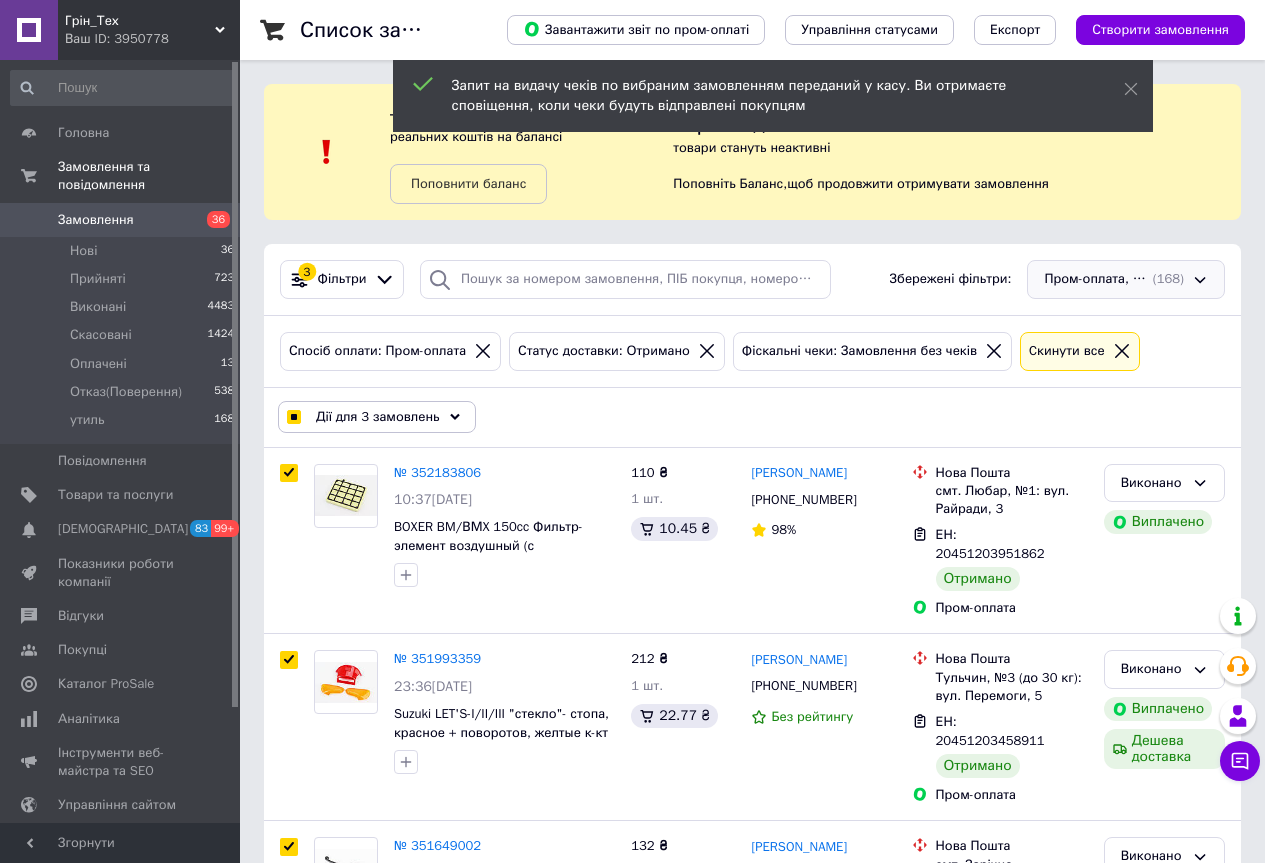 click on "Пром-оплата, Отримано, Замовлення без чеків (168)" at bounding box center (1126, 279) 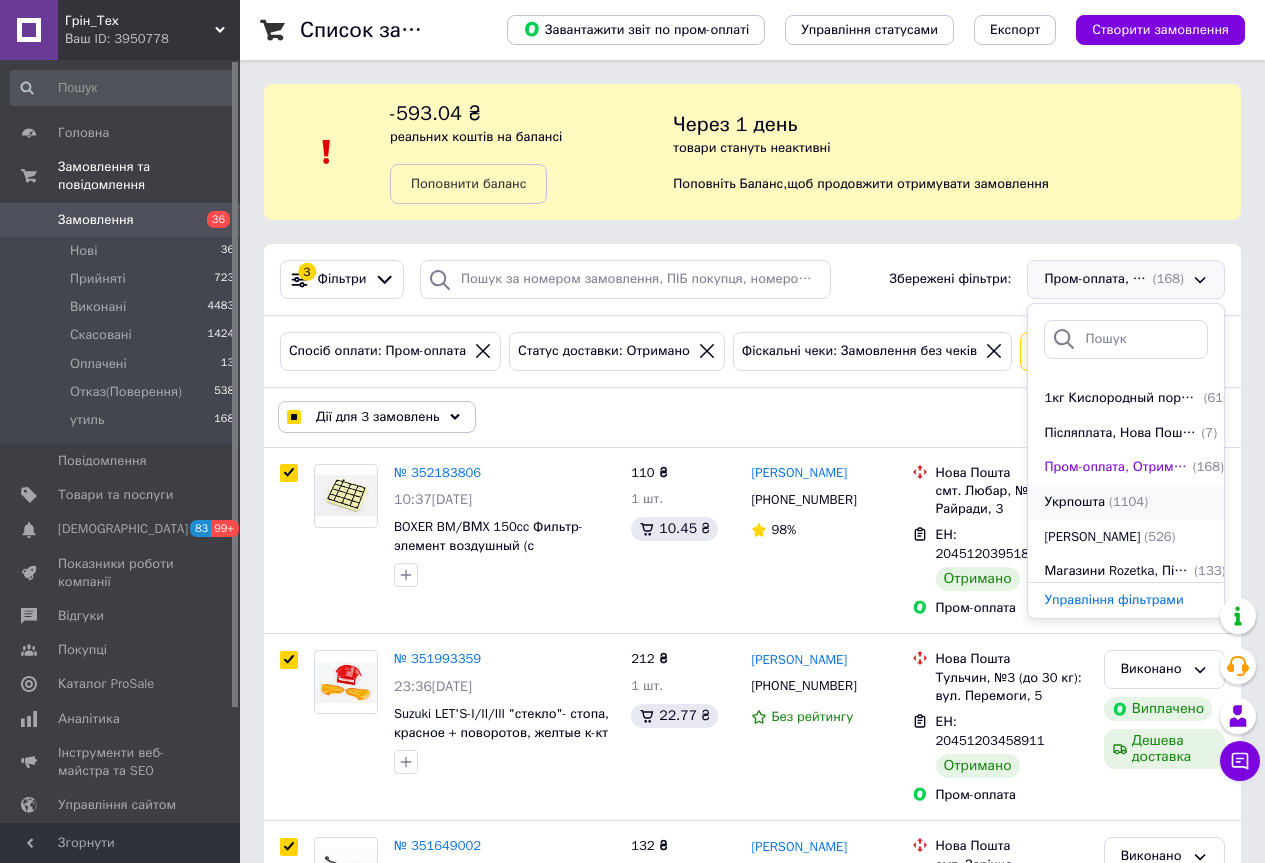 scroll, scrollTop: 100, scrollLeft: 0, axis: vertical 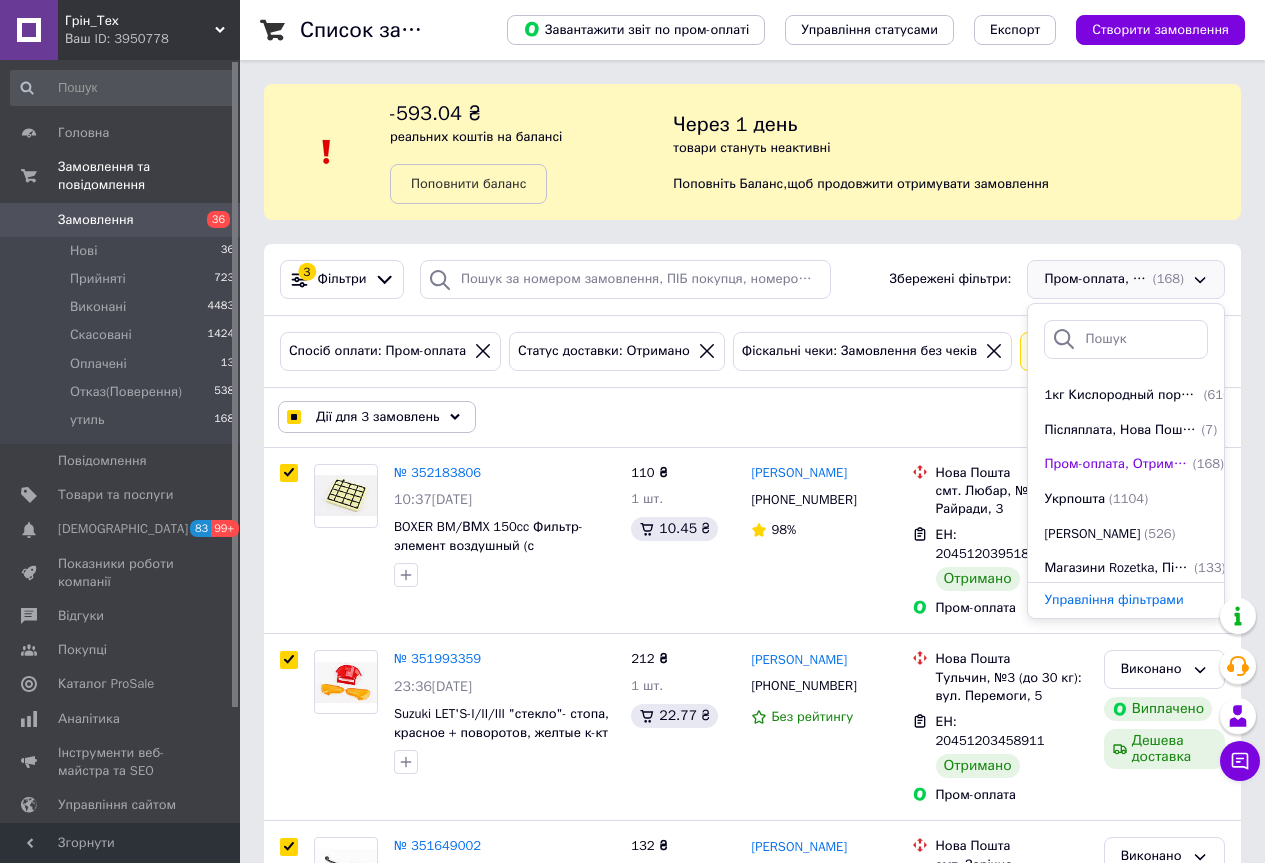 click on "Дії для 3 замовлень Вибрати все 168 замовлень Вибрані всі 168 замовлень Скасувати вибрані Змінити статус Додати мітку Видалити мітку Друк замовлень Експорт замовлень Видати фіскальний чек" at bounding box center (752, 417) 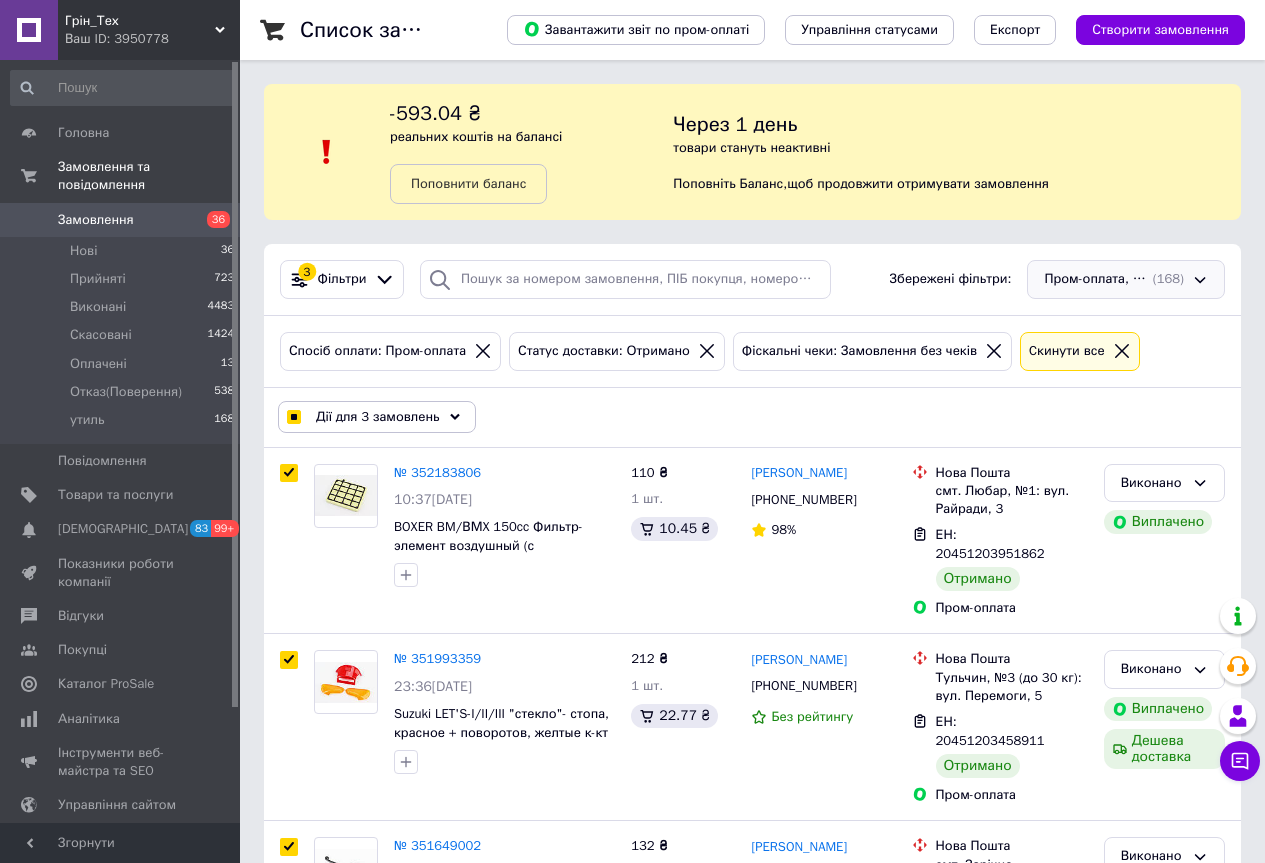 click on "Пром-оплата, Отримано, Замовлення без чеків (168)" at bounding box center (1126, 279) 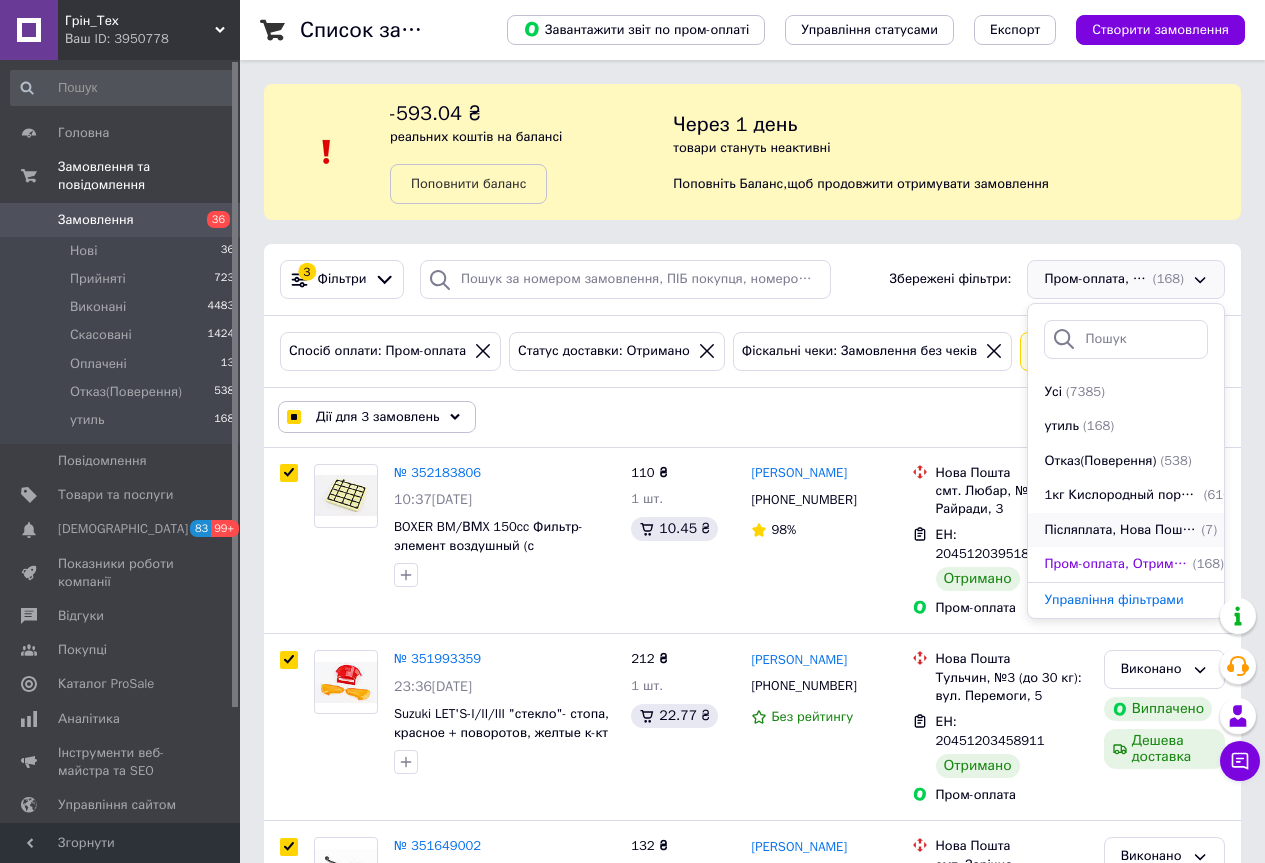 click on "Післяплата, Нова Пошта, Отримано, Замовлення без чеків" at bounding box center (1120, 530) 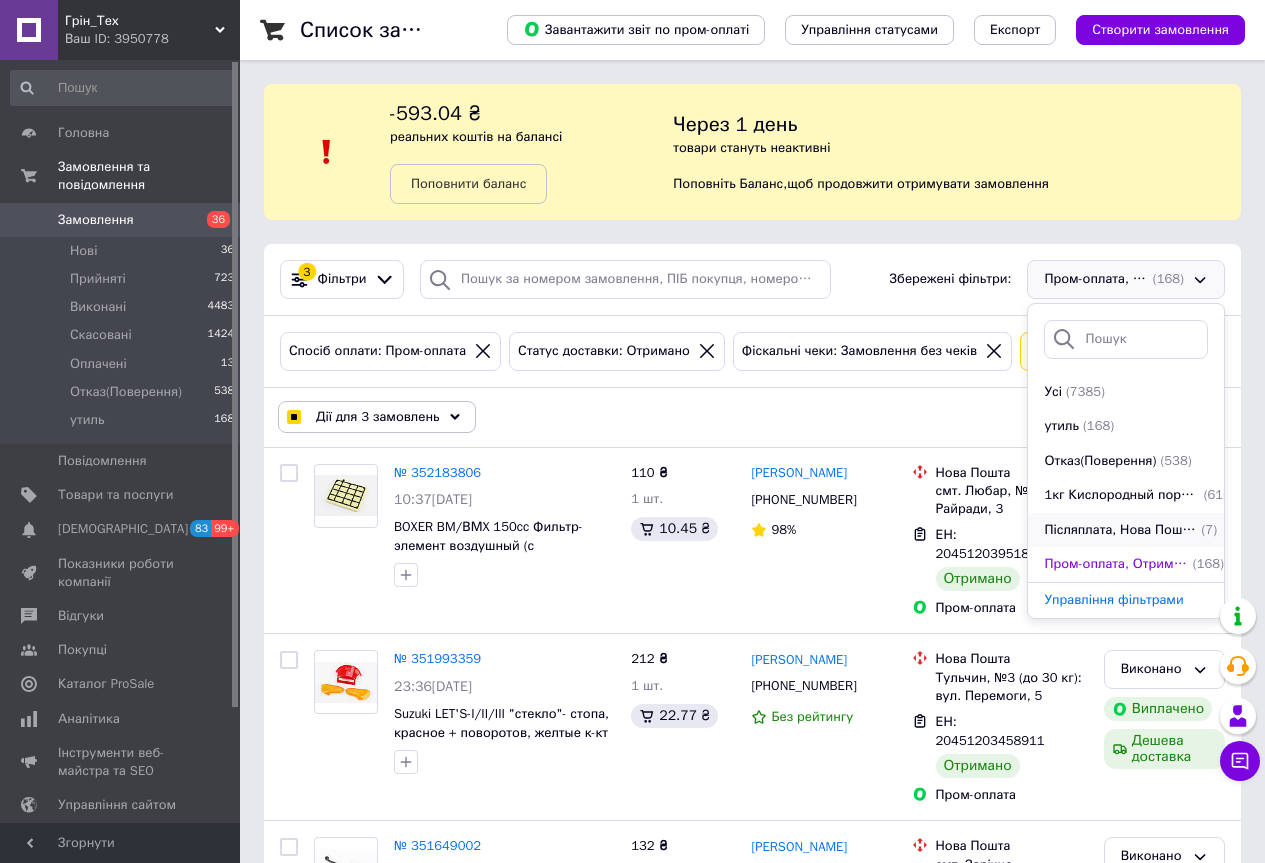 checkbox on "false" 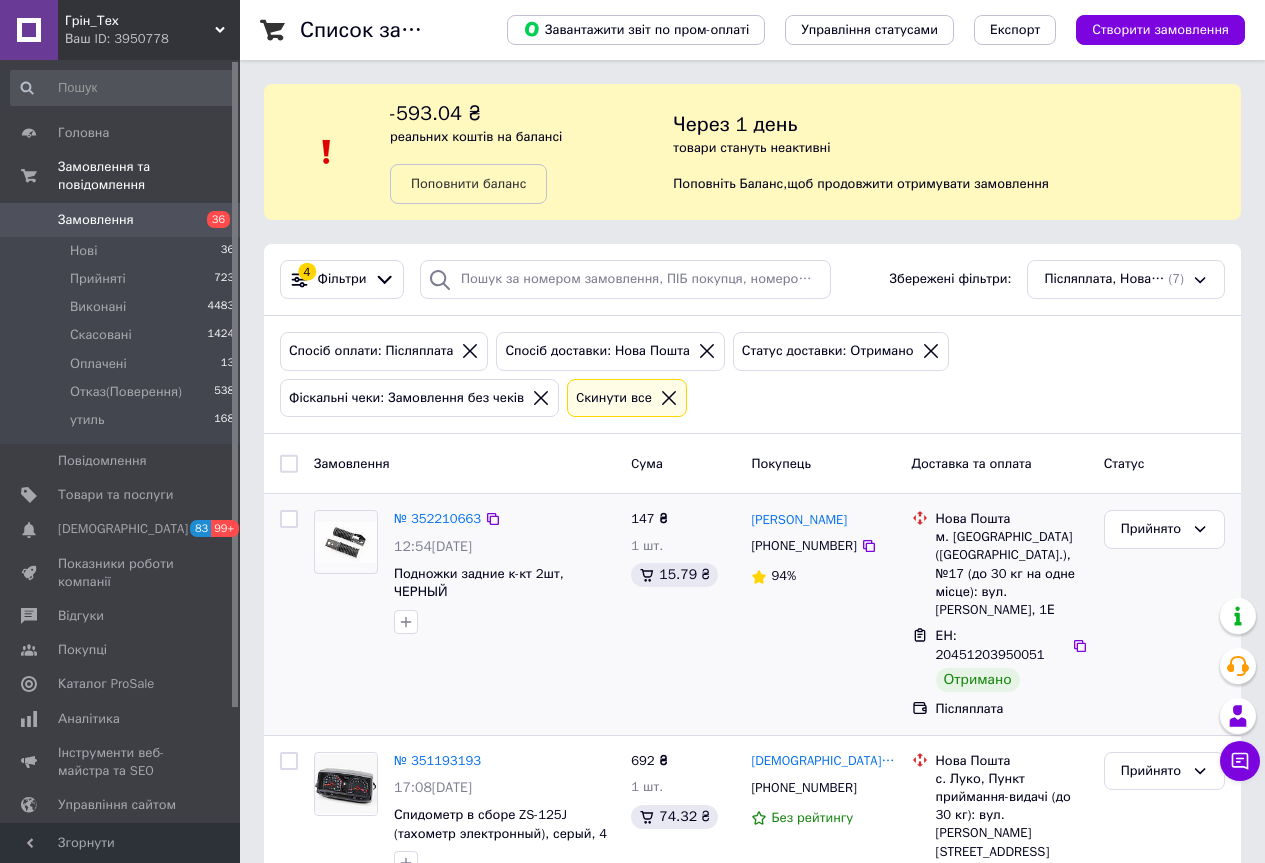 click at bounding box center (289, 519) 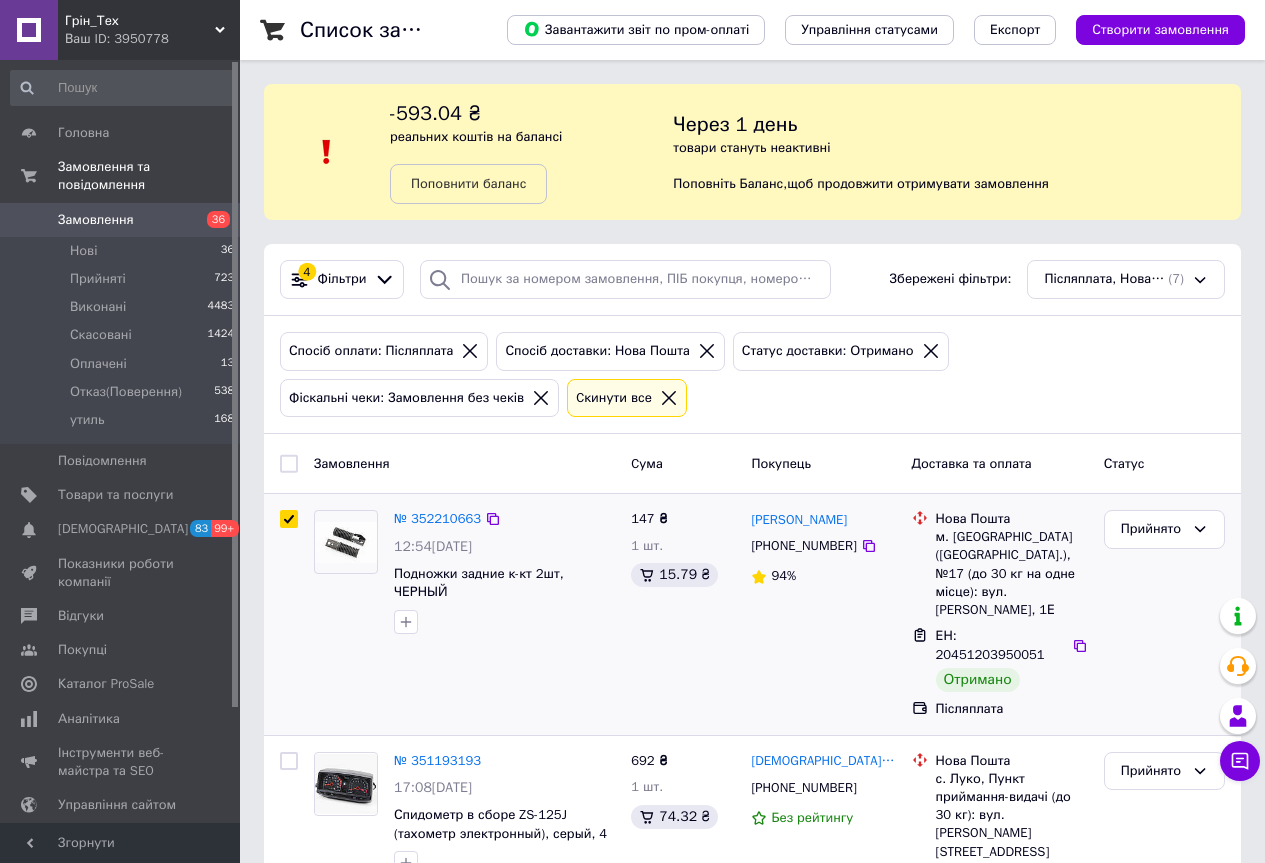 checkbox on "true" 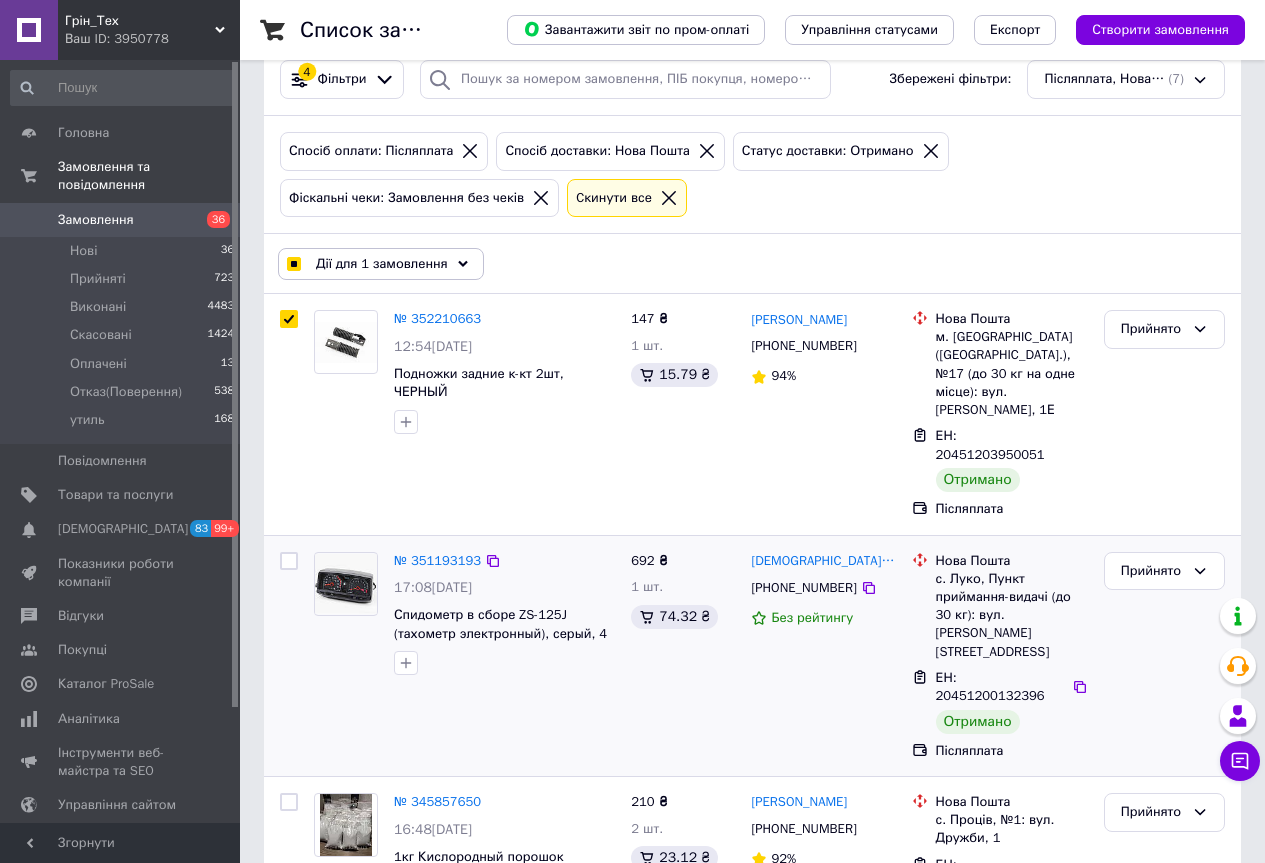 click at bounding box center [289, 561] 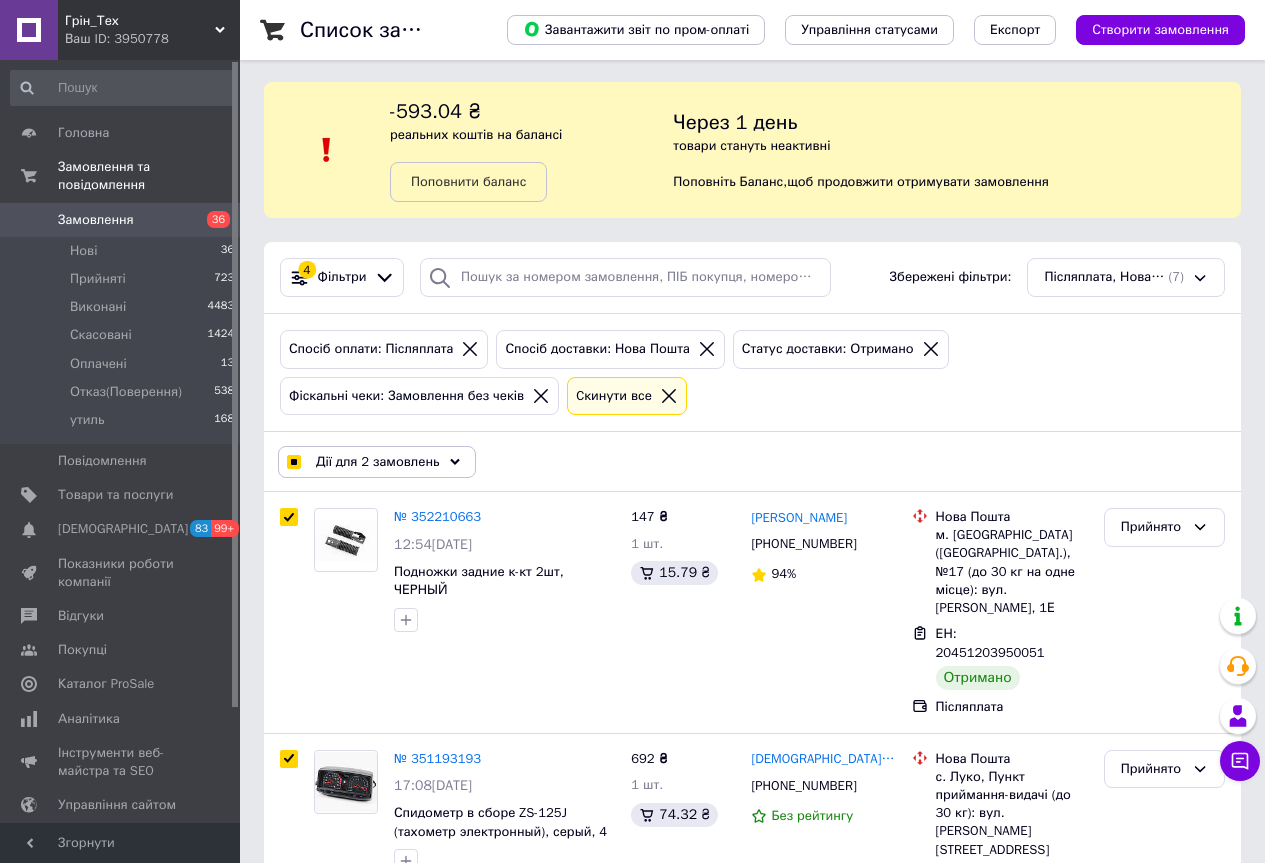 scroll, scrollTop: 0, scrollLeft: 0, axis: both 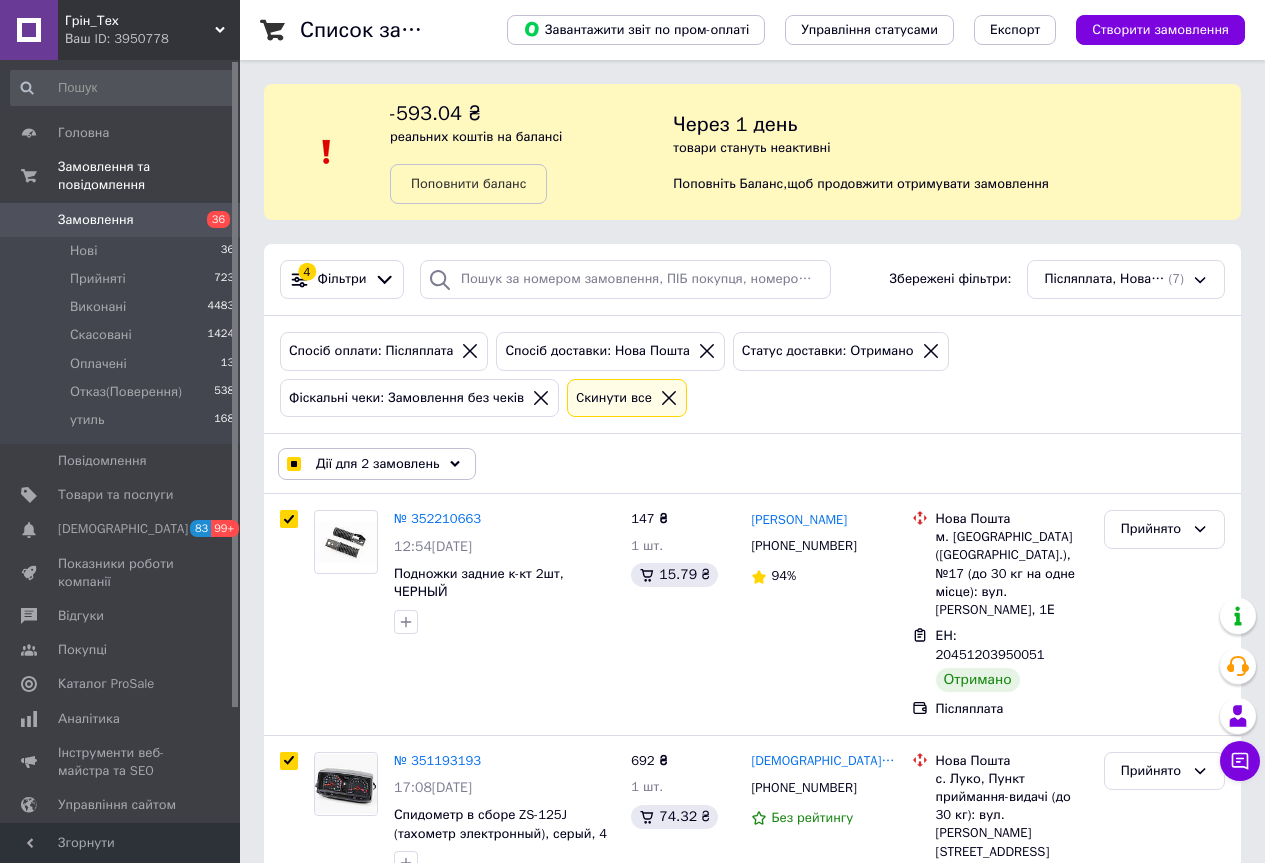 click on "Дії для 2 замовлень" at bounding box center (378, 464) 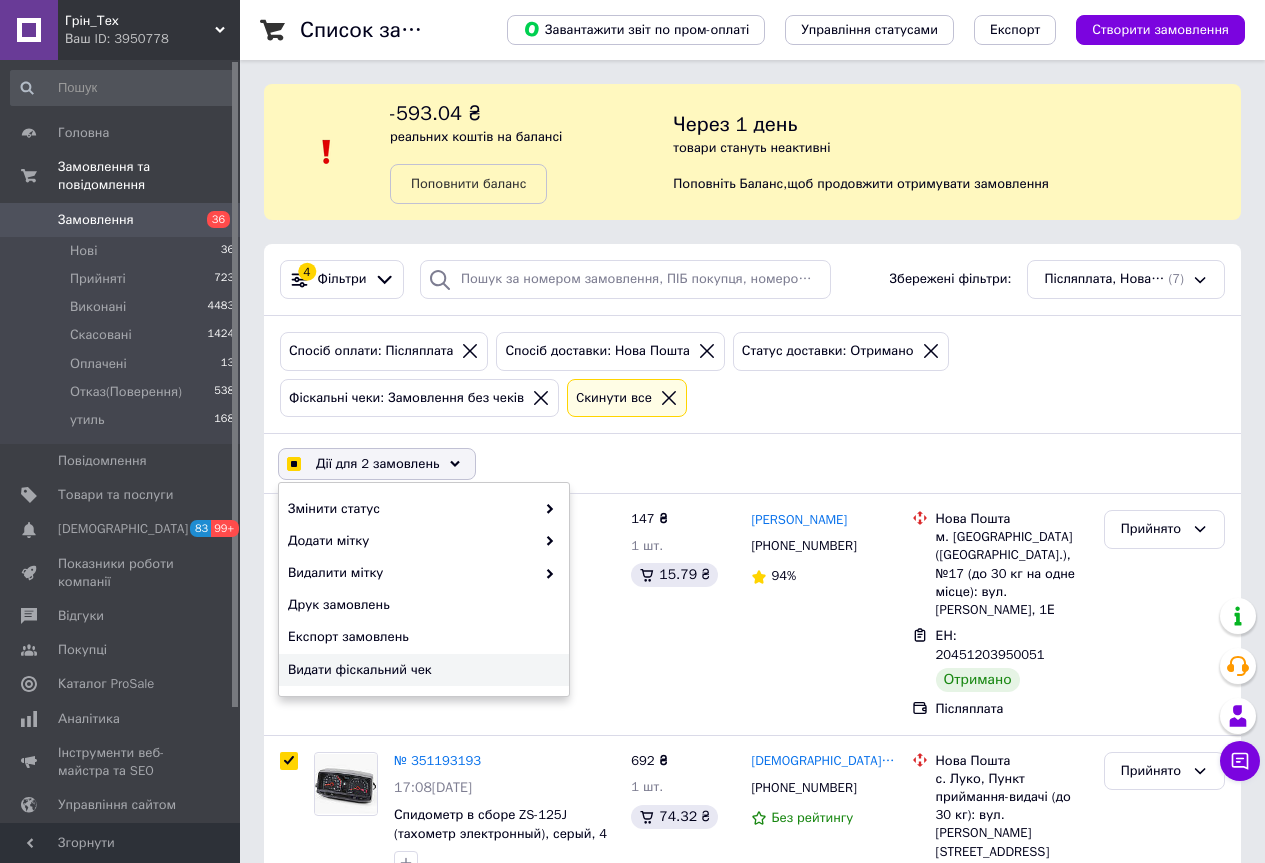 click on "Видати фіскальний чек" at bounding box center (421, 670) 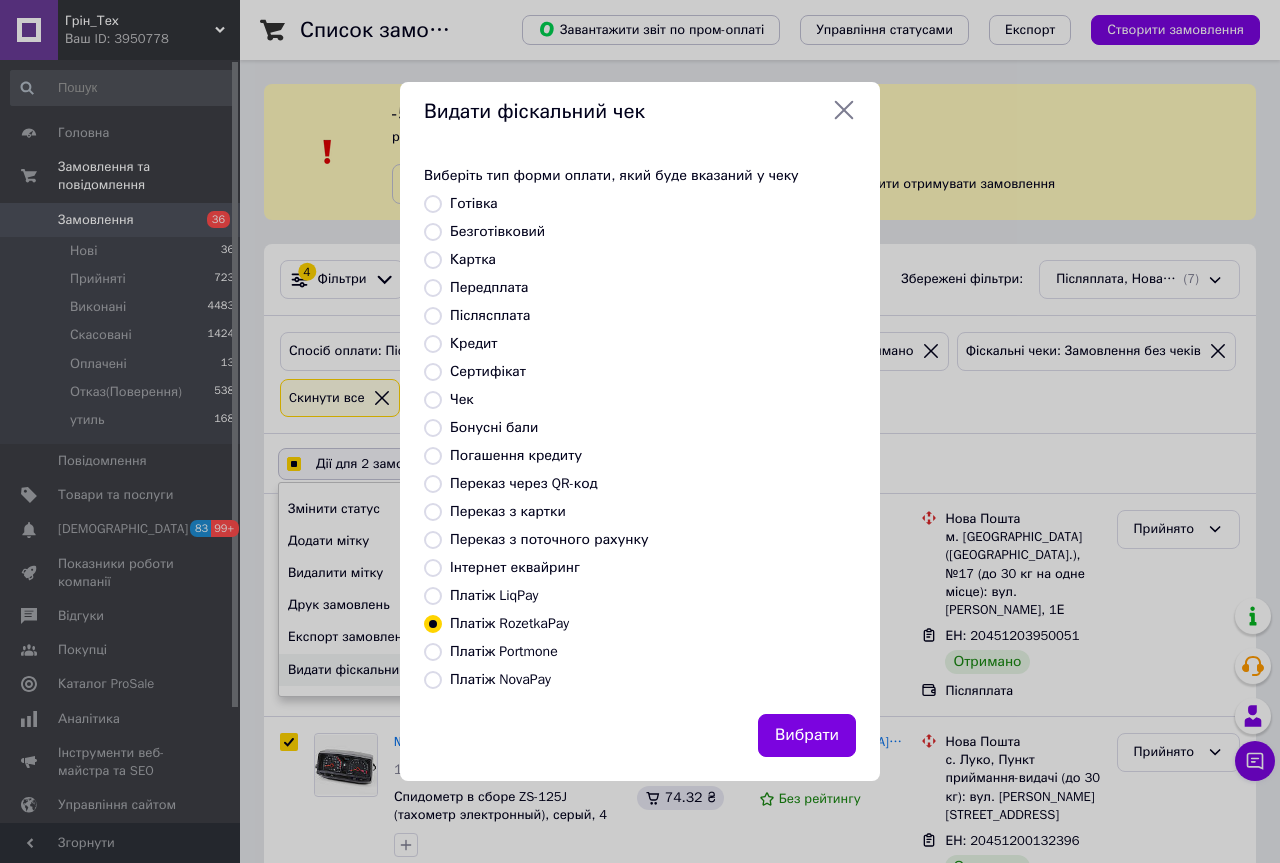 checkbox on "true" 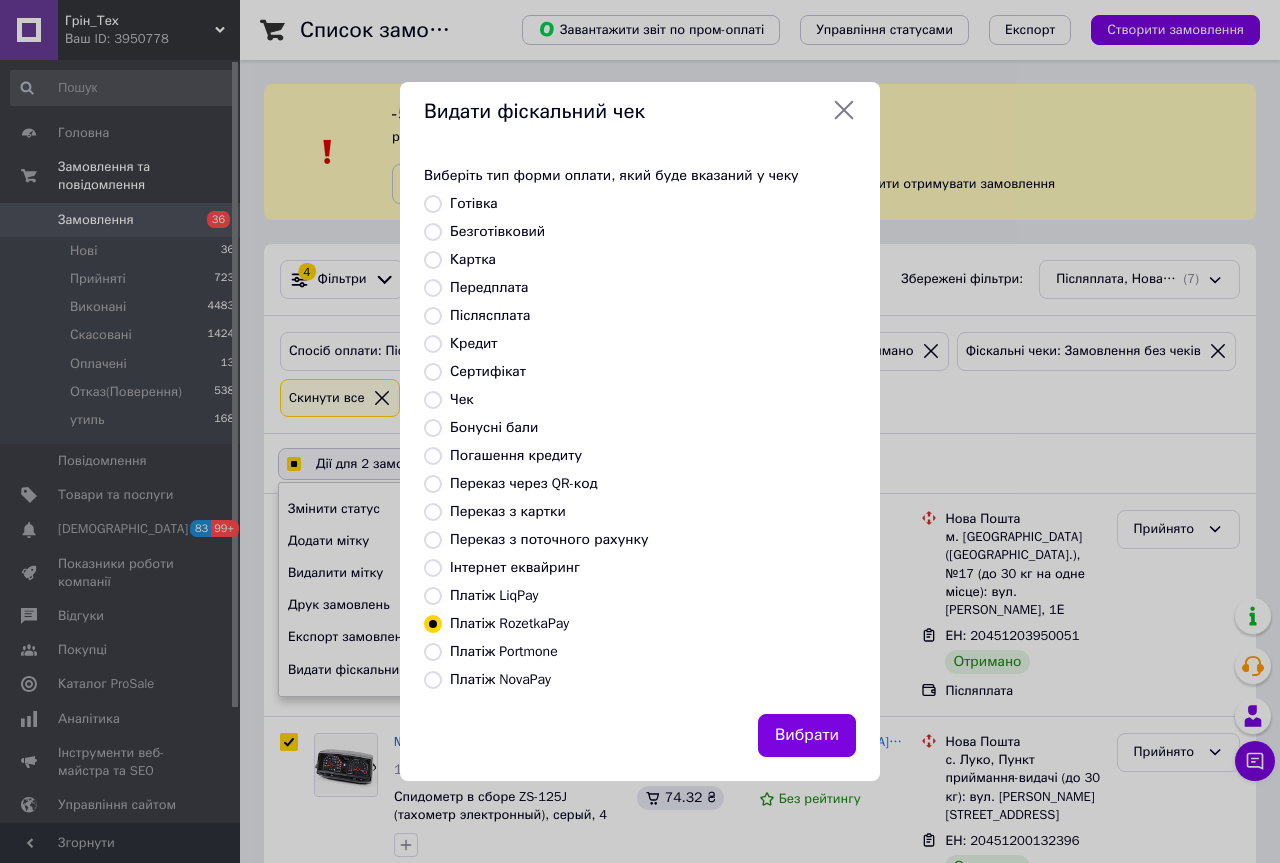 click on "Платіж NovaPay" at bounding box center (500, 679) 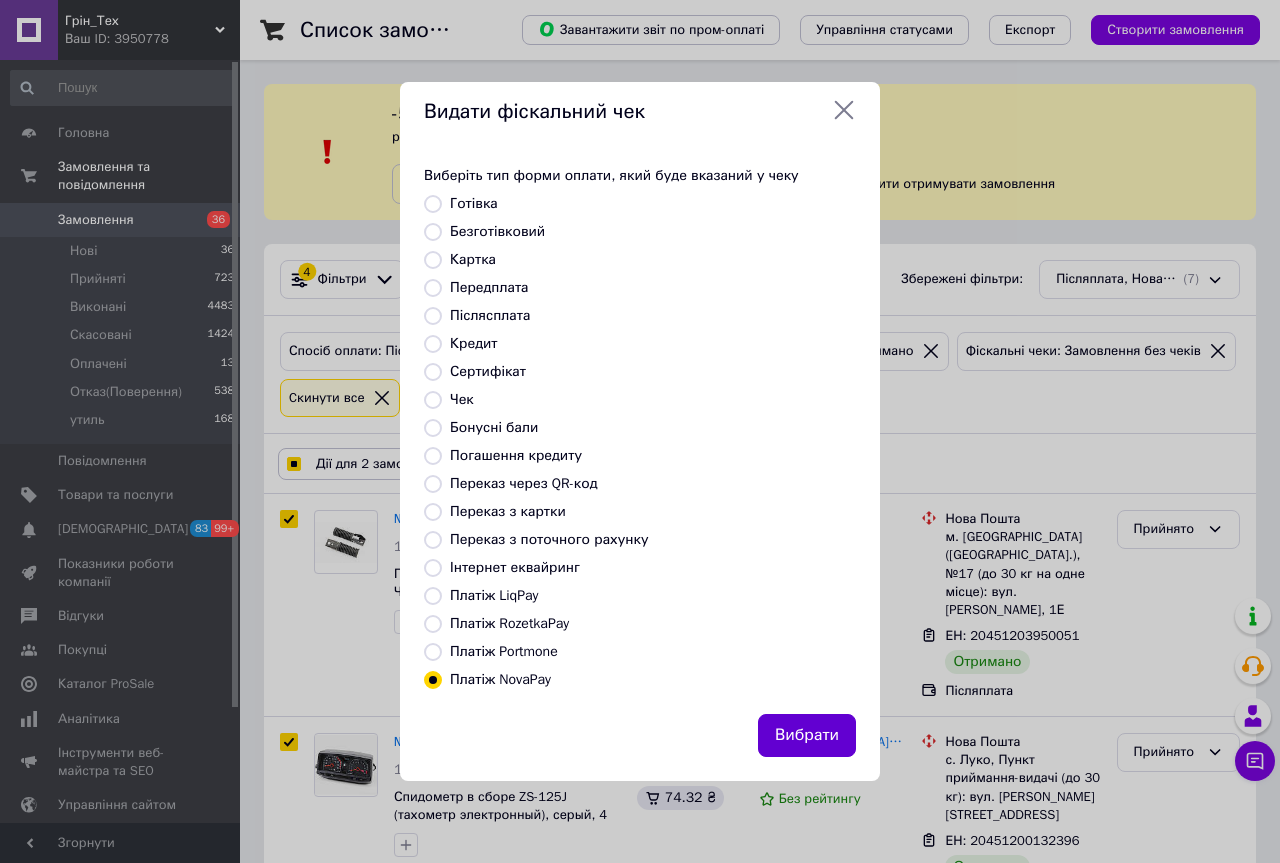 click on "Вибрати" at bounding box center [807, 735] 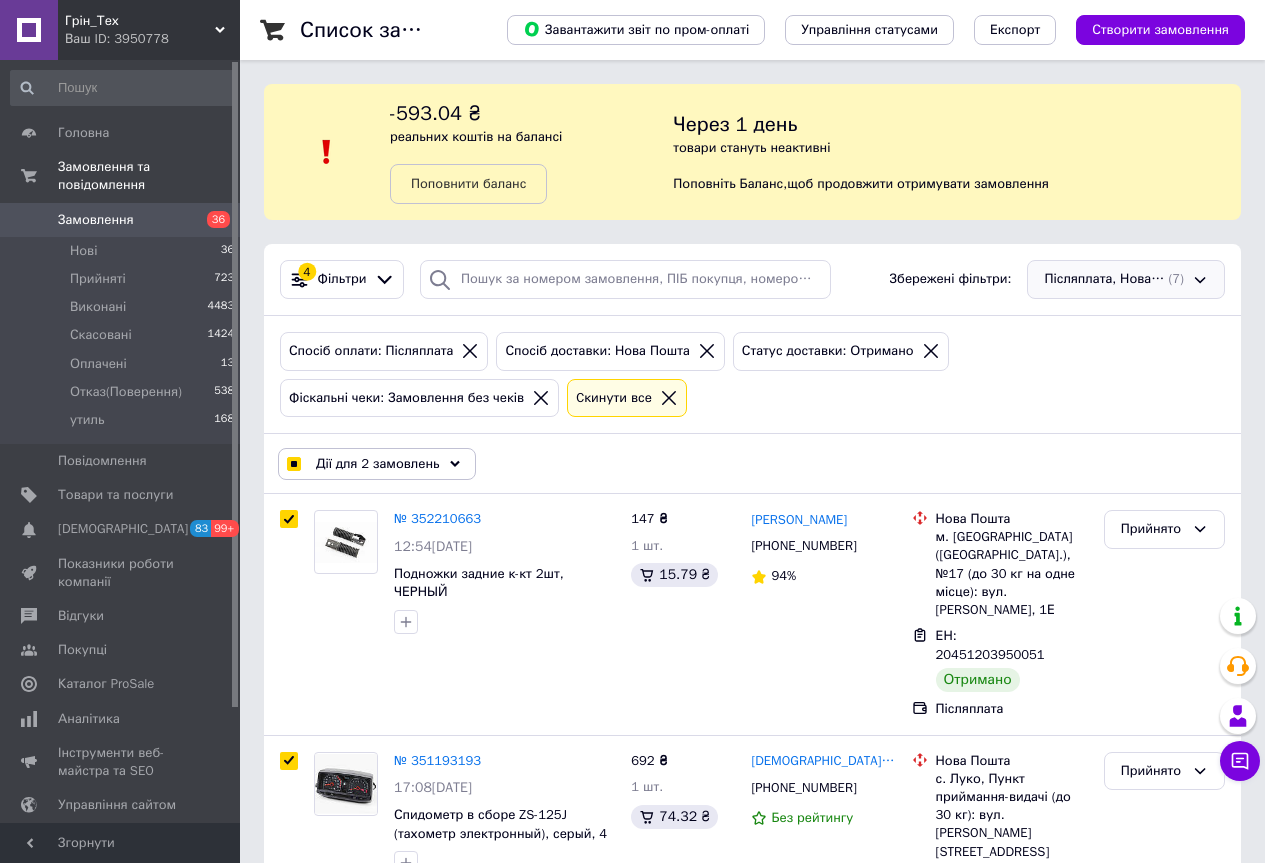click on "Післяплата, Нова Пошта, Отримано, Замовлення без чеків (7)" at bounding box center [1126, 279] 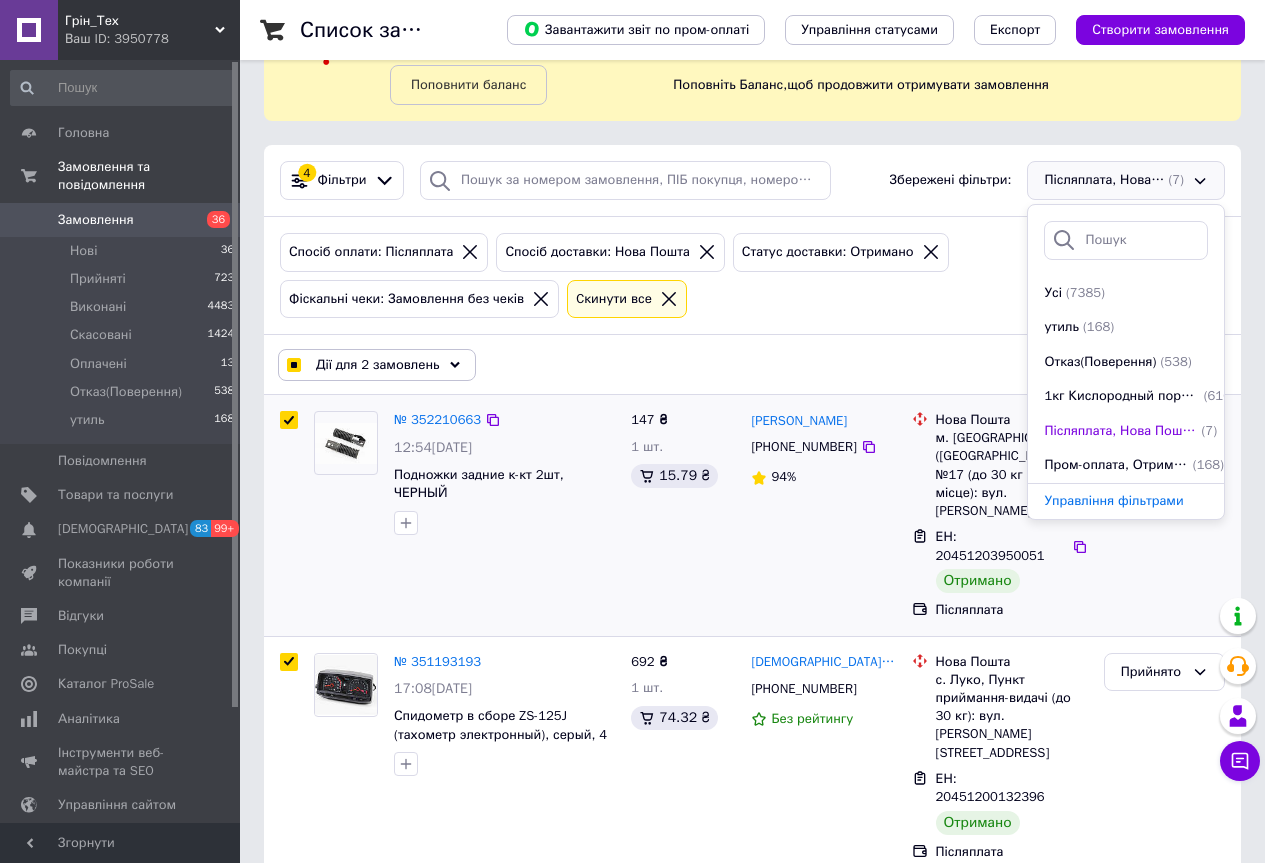 scroll, scrollTop: 100, scrollLeft: 0, axis: vertical 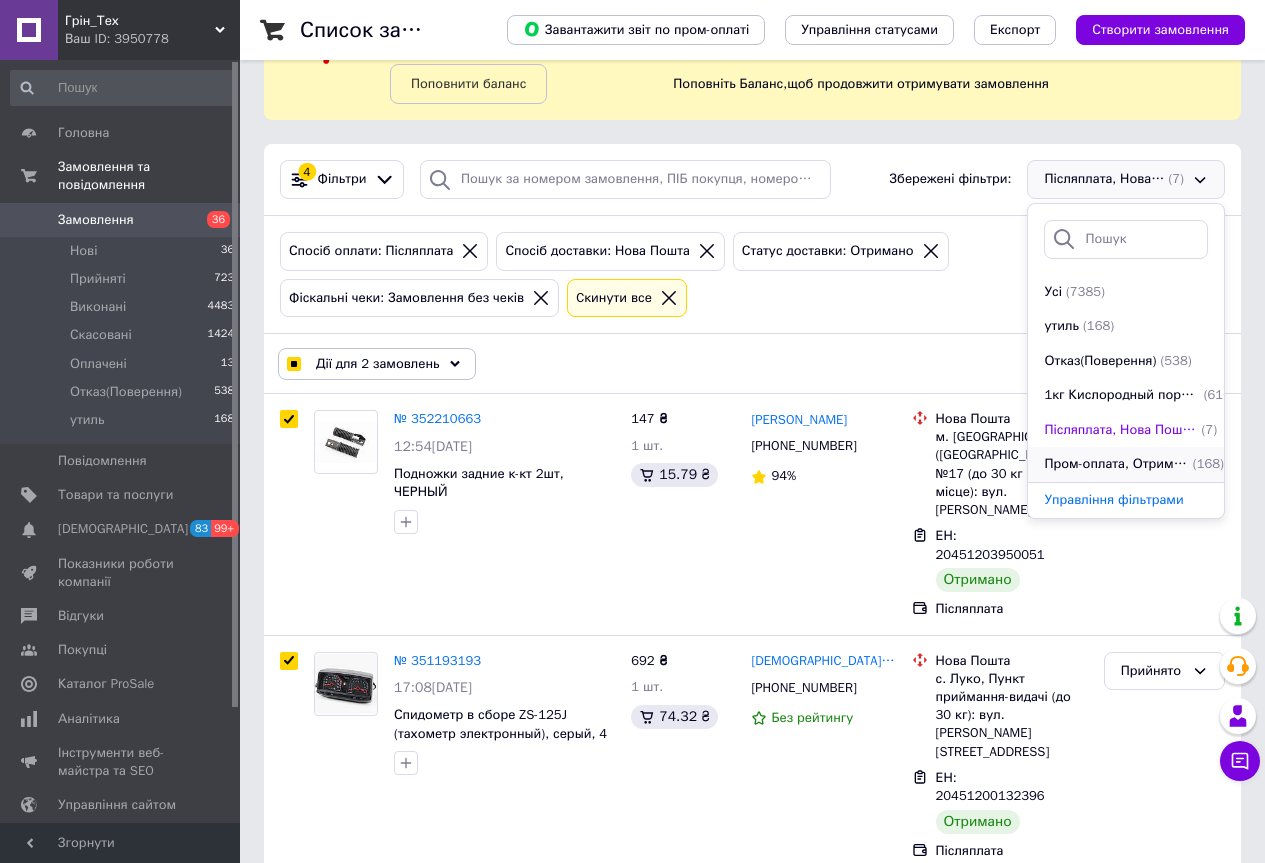 click on "Пром-оплата, Отримано, Замовлення без чеків" at bounding box center (1116, 464) 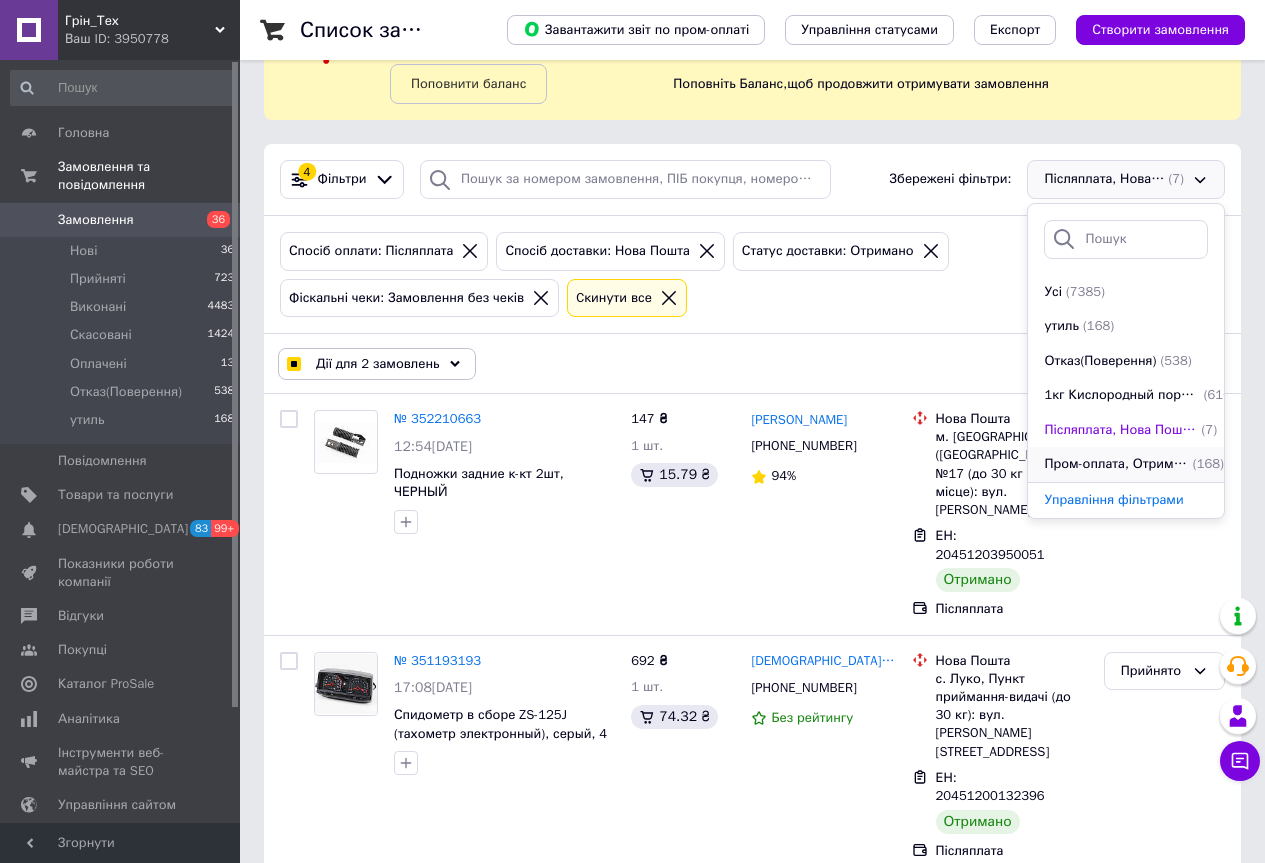 checkbox on "false" 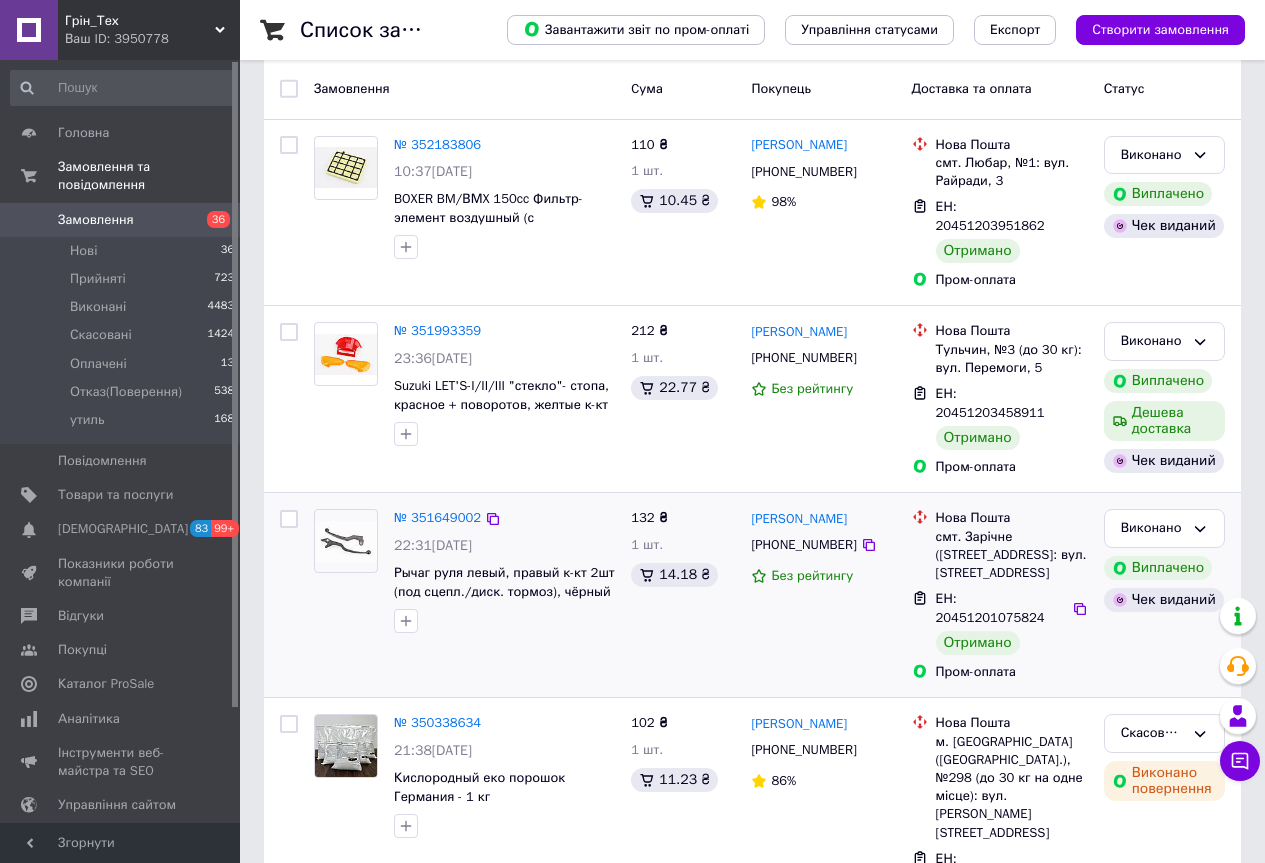 scroll, scrollTop: 400, scrollLeft: 0, axis: vertical 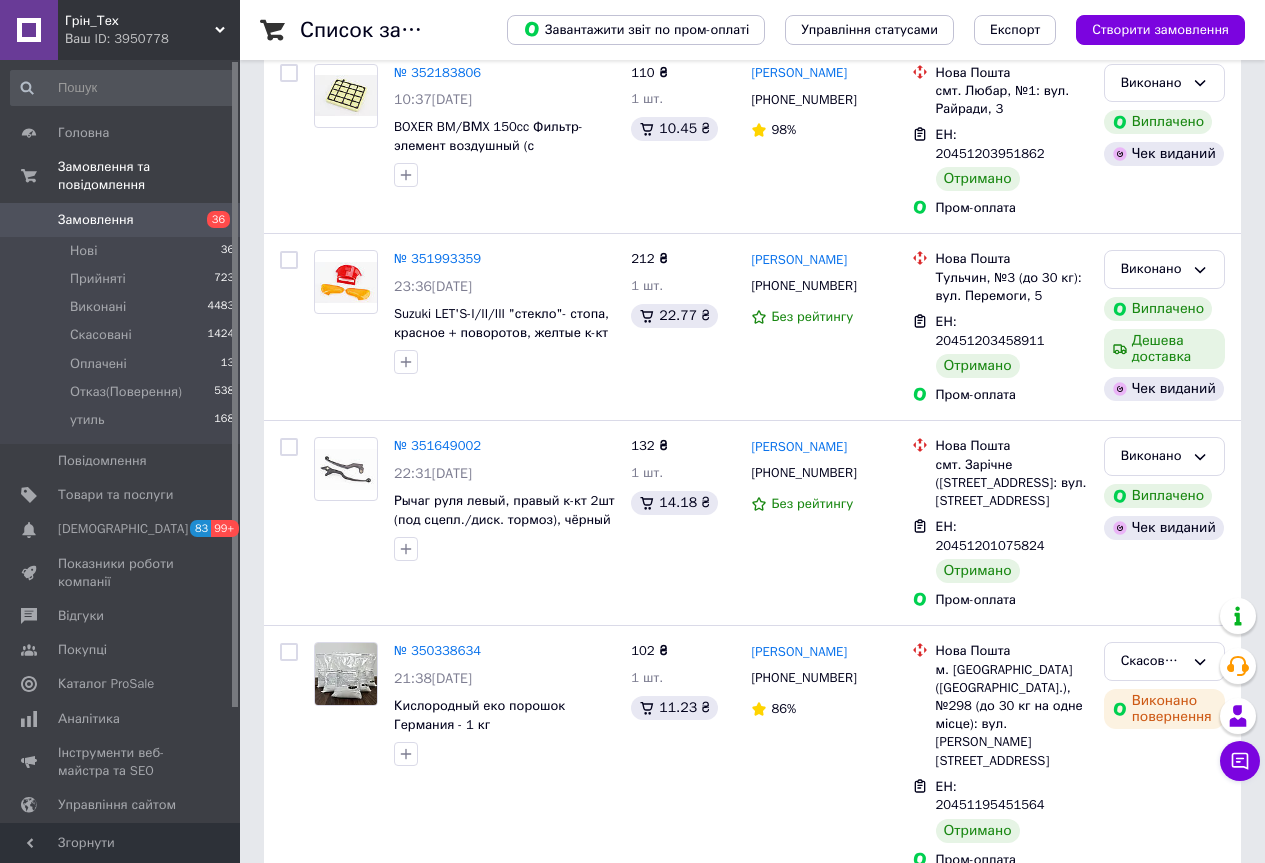click on "Ваш ID: 3950778" at bounding box center [152, 39] 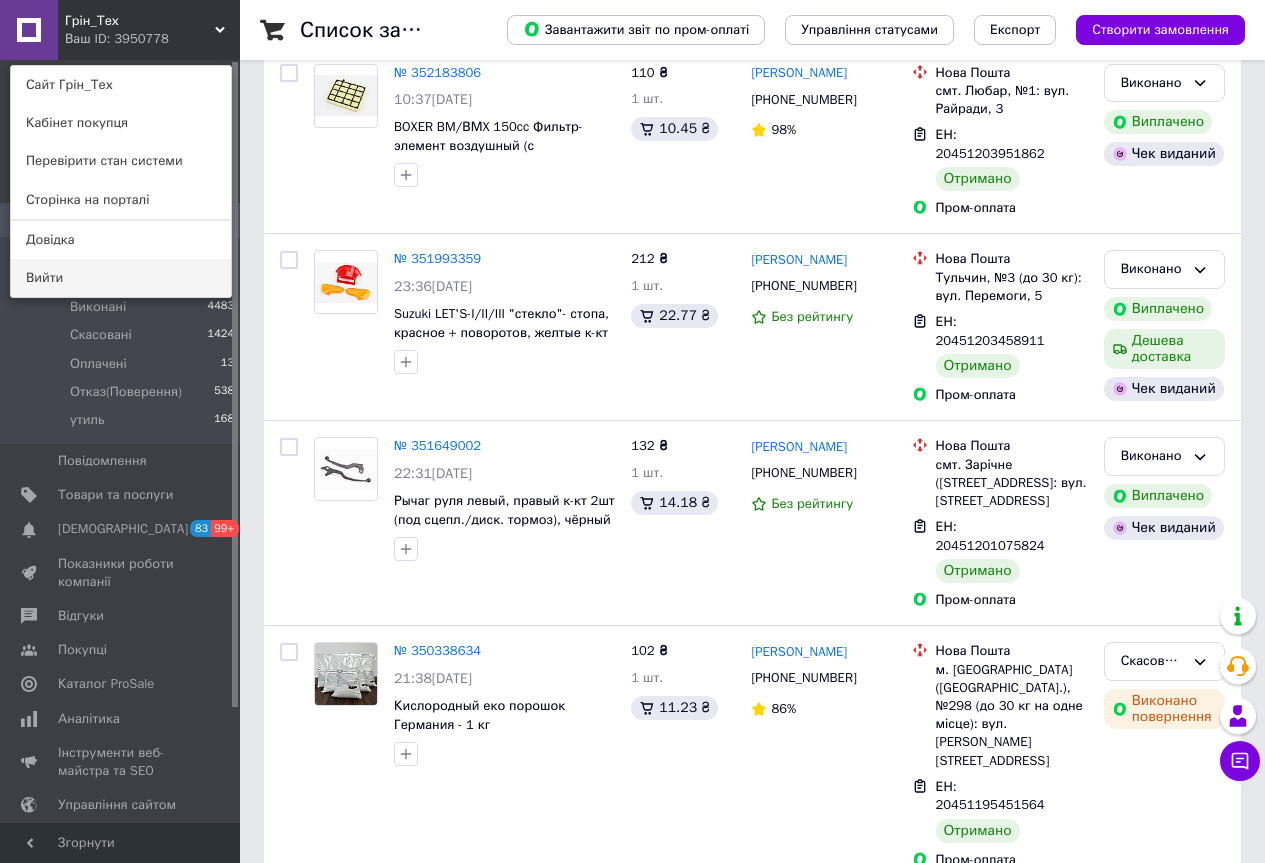 click on "Вийти" at bounding box center (121, 278) 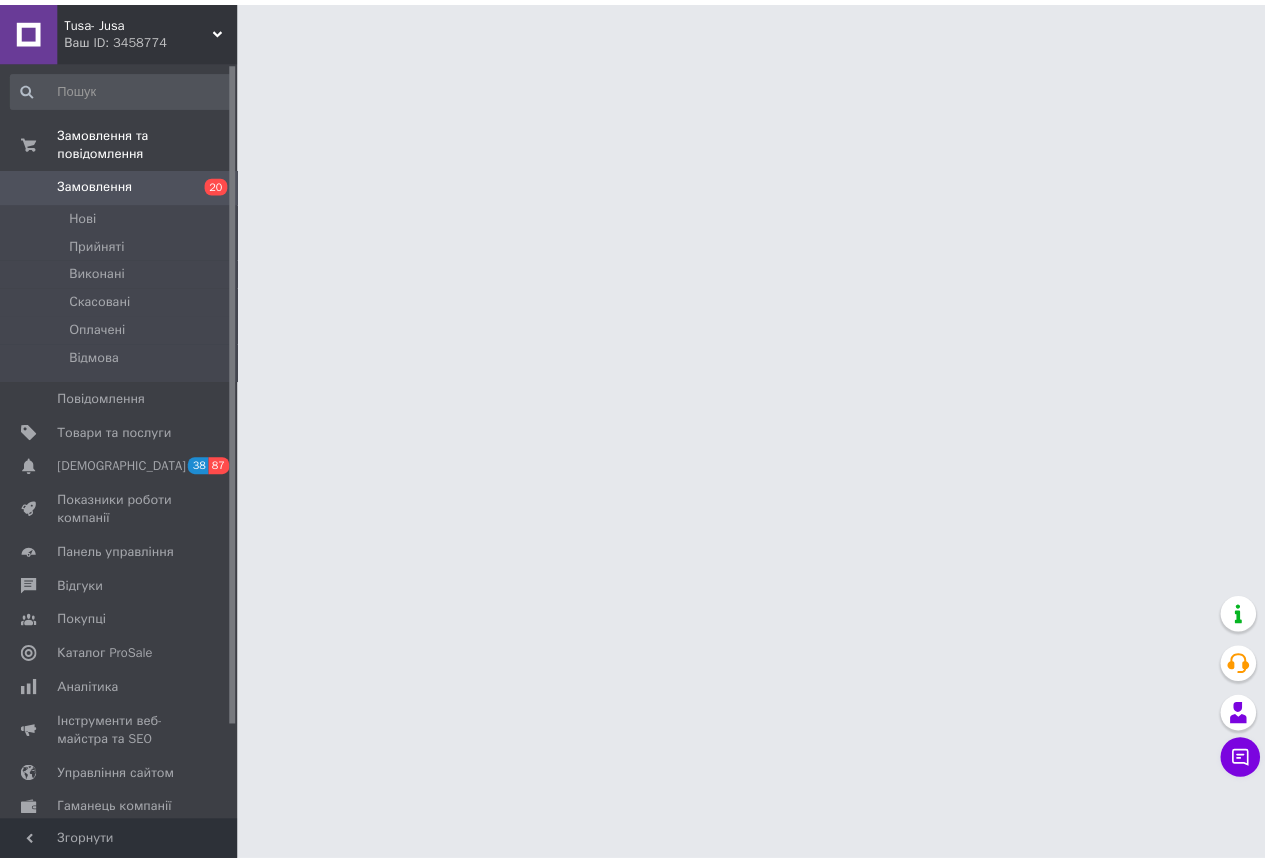 scroll, scrollTop: 0, scrollLeft: 0, axis: both 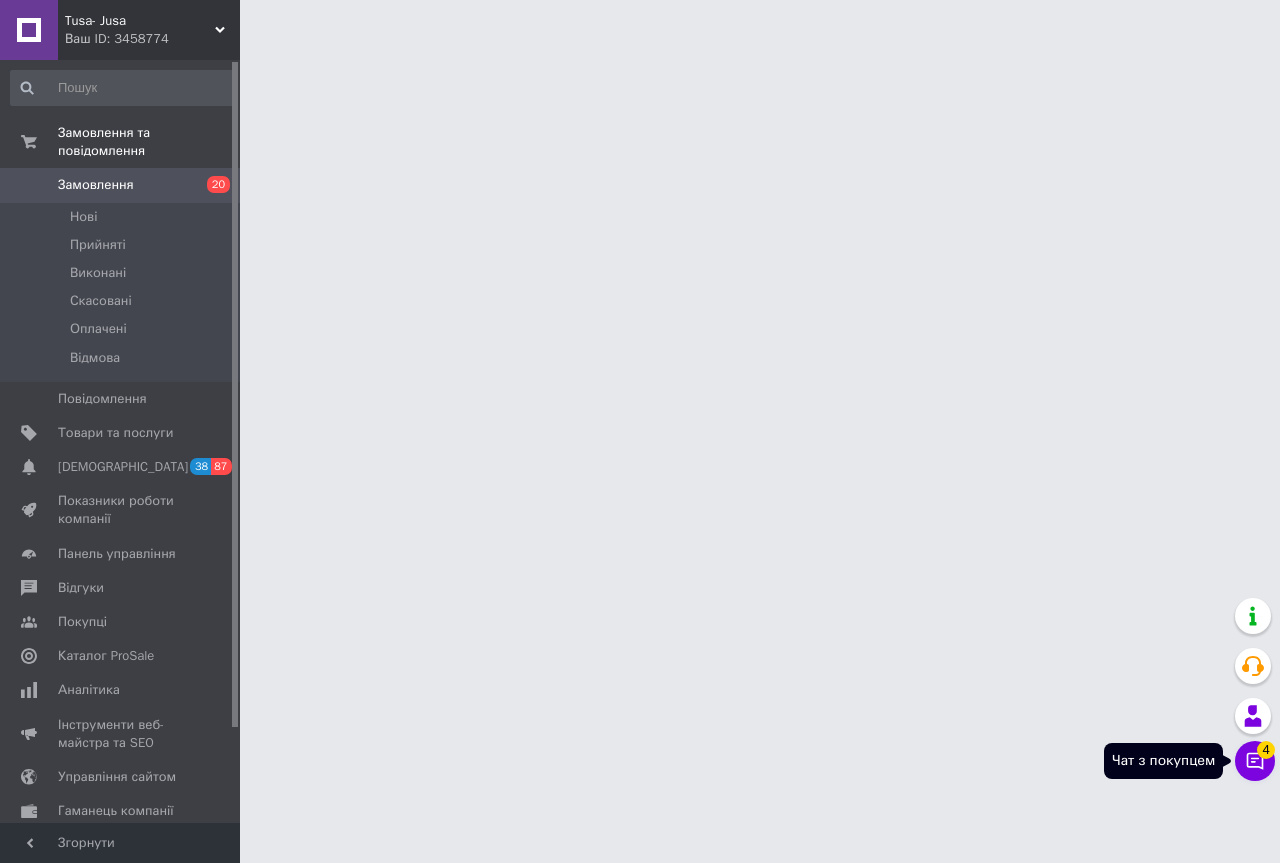 click 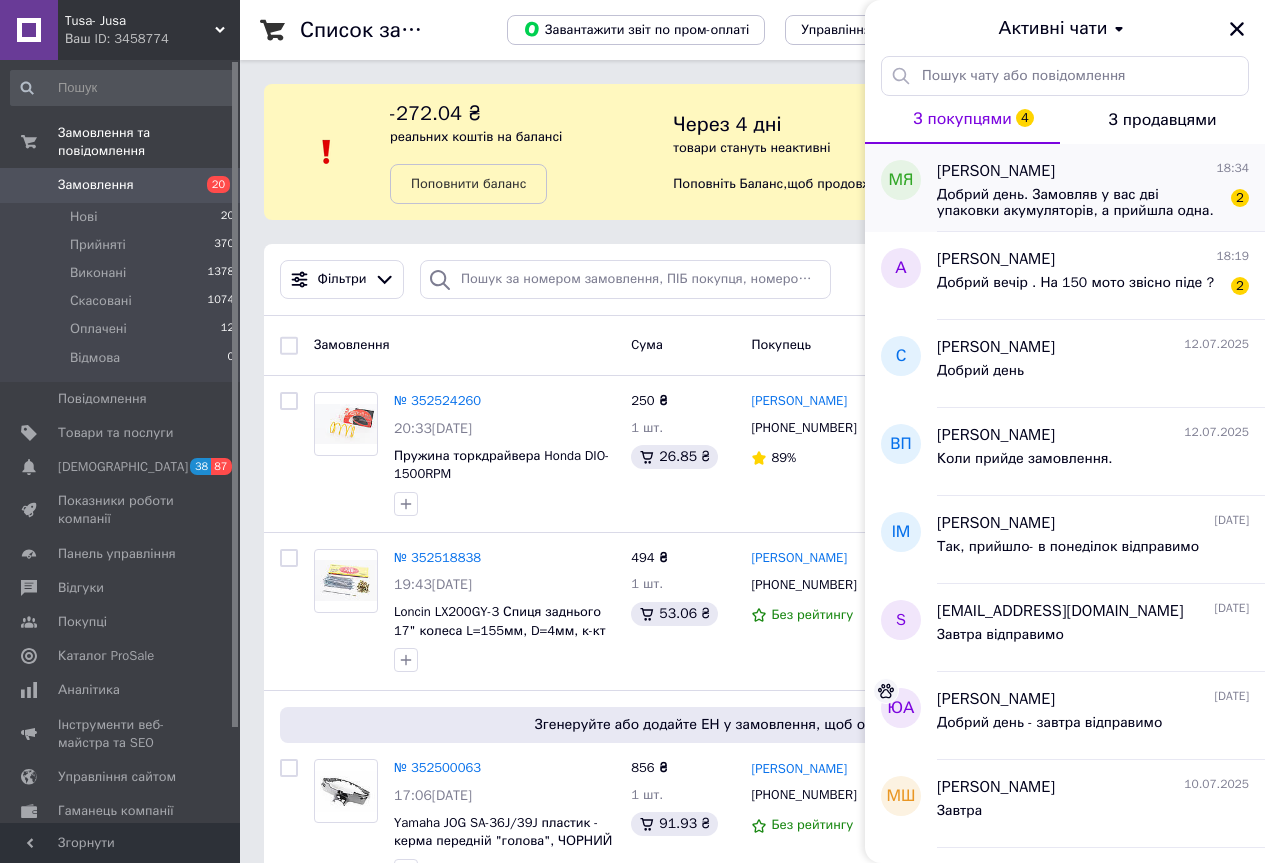click on "Добрий день. Замовляв у вас дві упаковки акумуляторів, а прийшла одна. Як це розуміти?" at bounding box center (1079, 203) 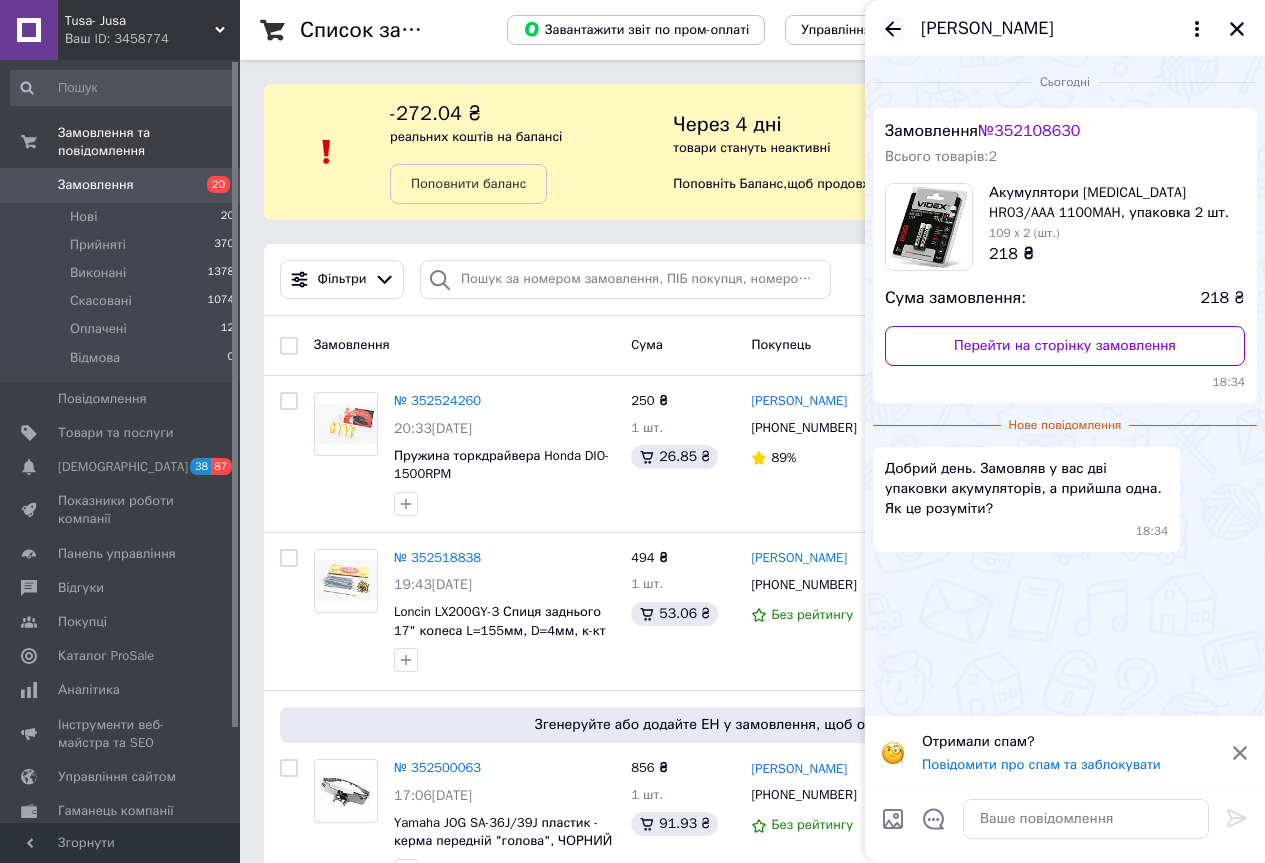 click 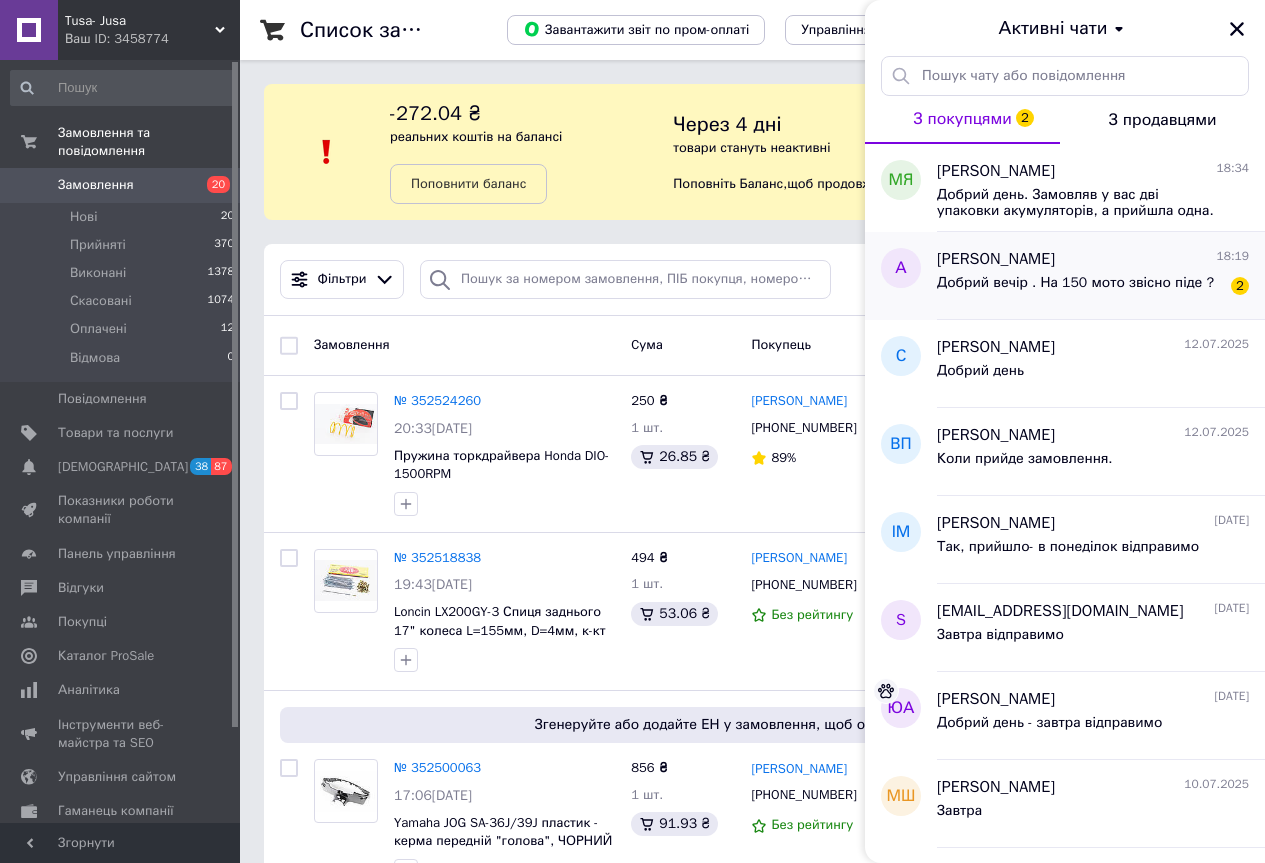 click on "Добрий вечір . На 150 мото звісно піде ?" at bounding box center [1075, 283] 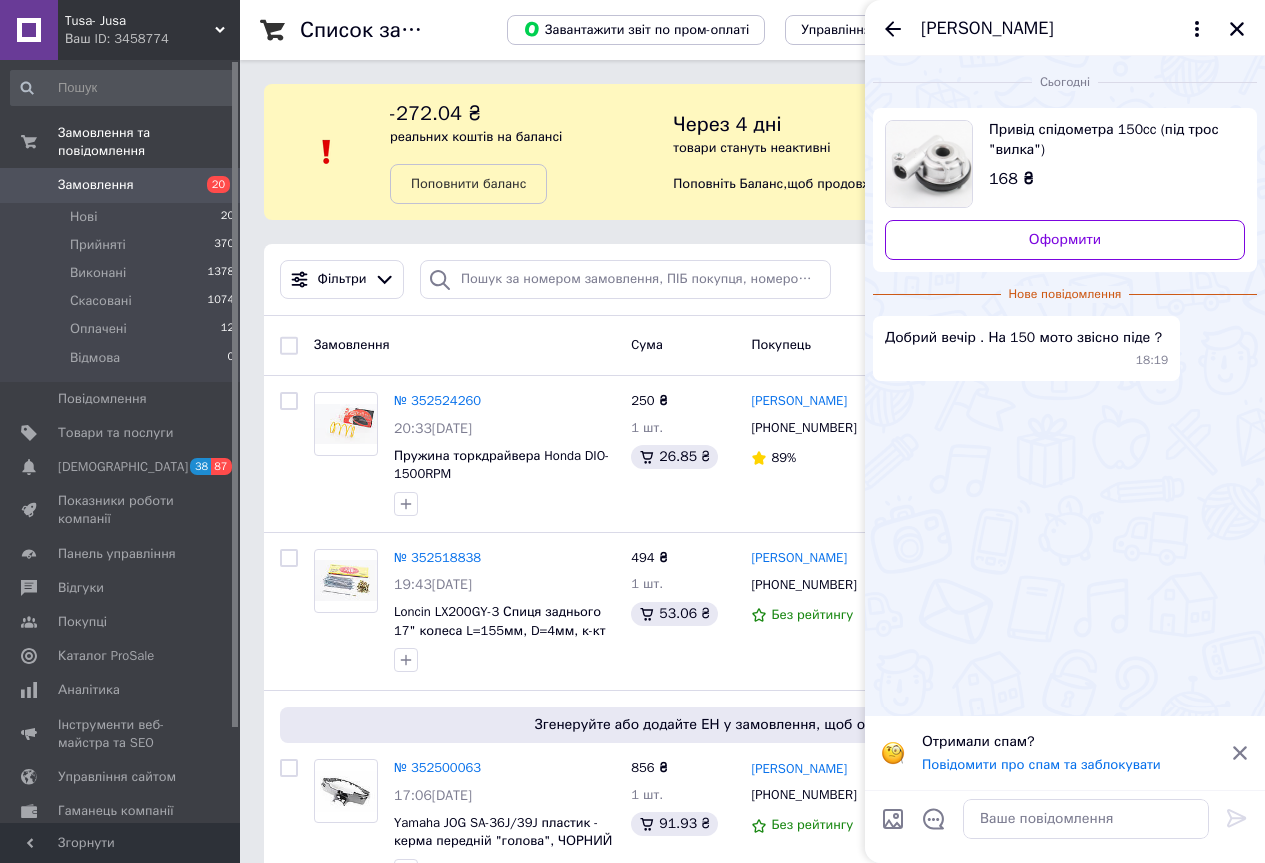 drag, startPoint x: 888, startPoint y: 22, endPoint x: 920, endPoint y: 26, distance: 32.24903 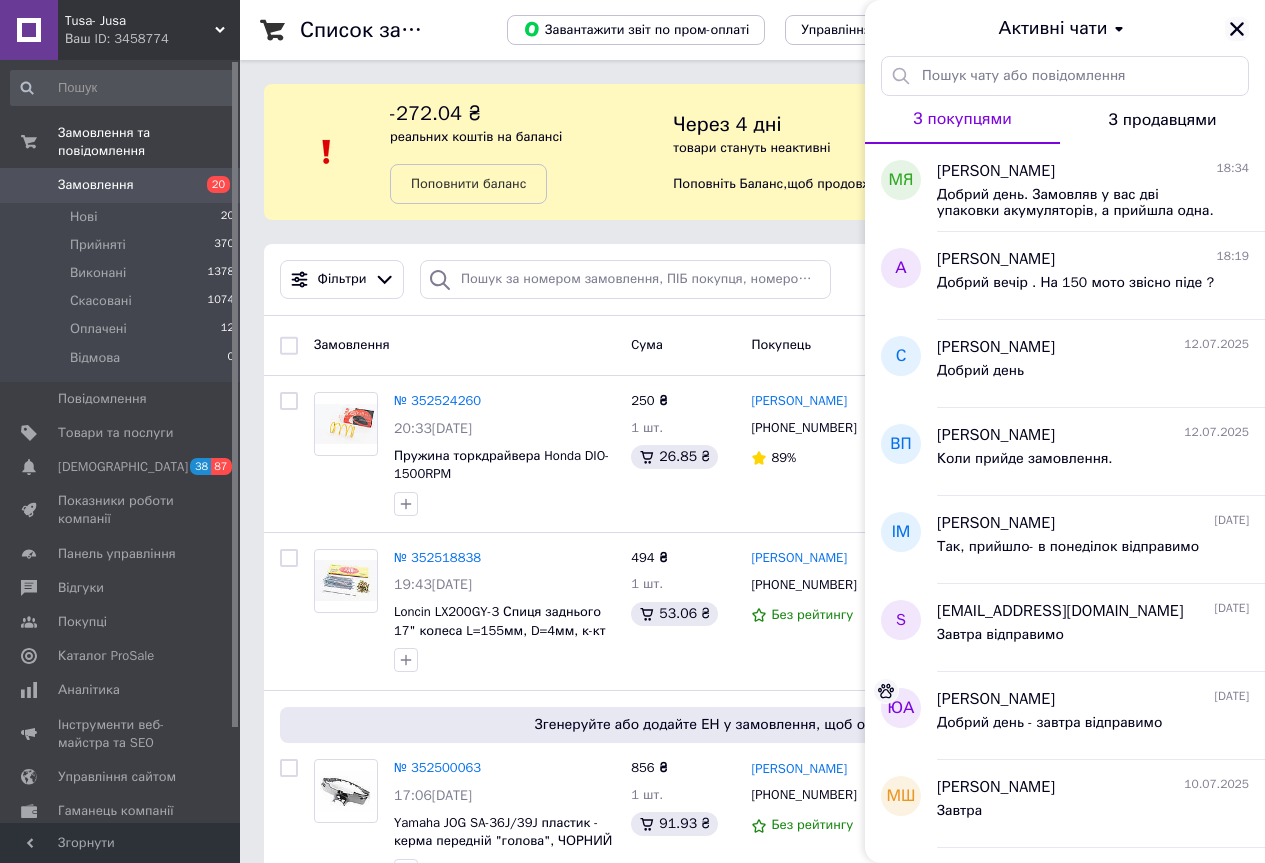 click 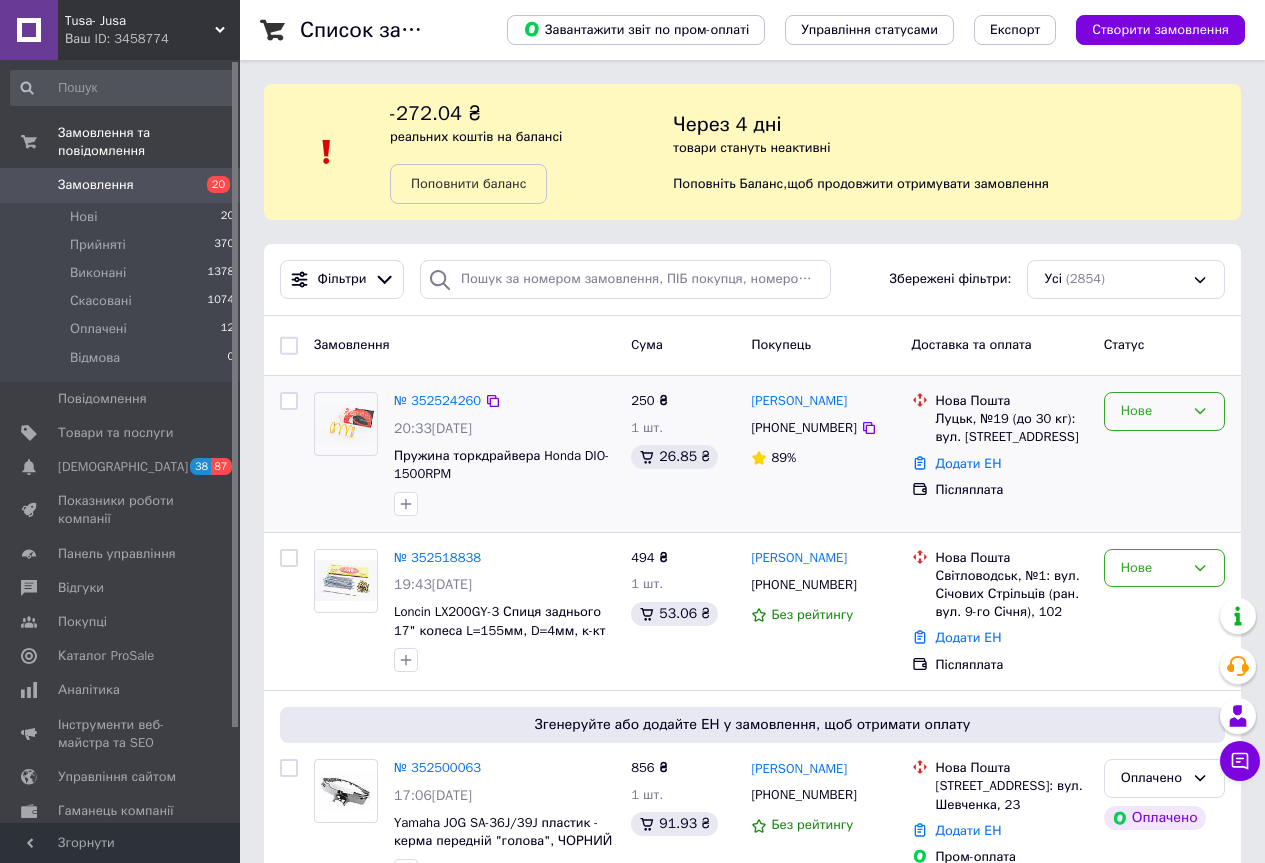 click on "Нове" at bounding box center [1152, 411] 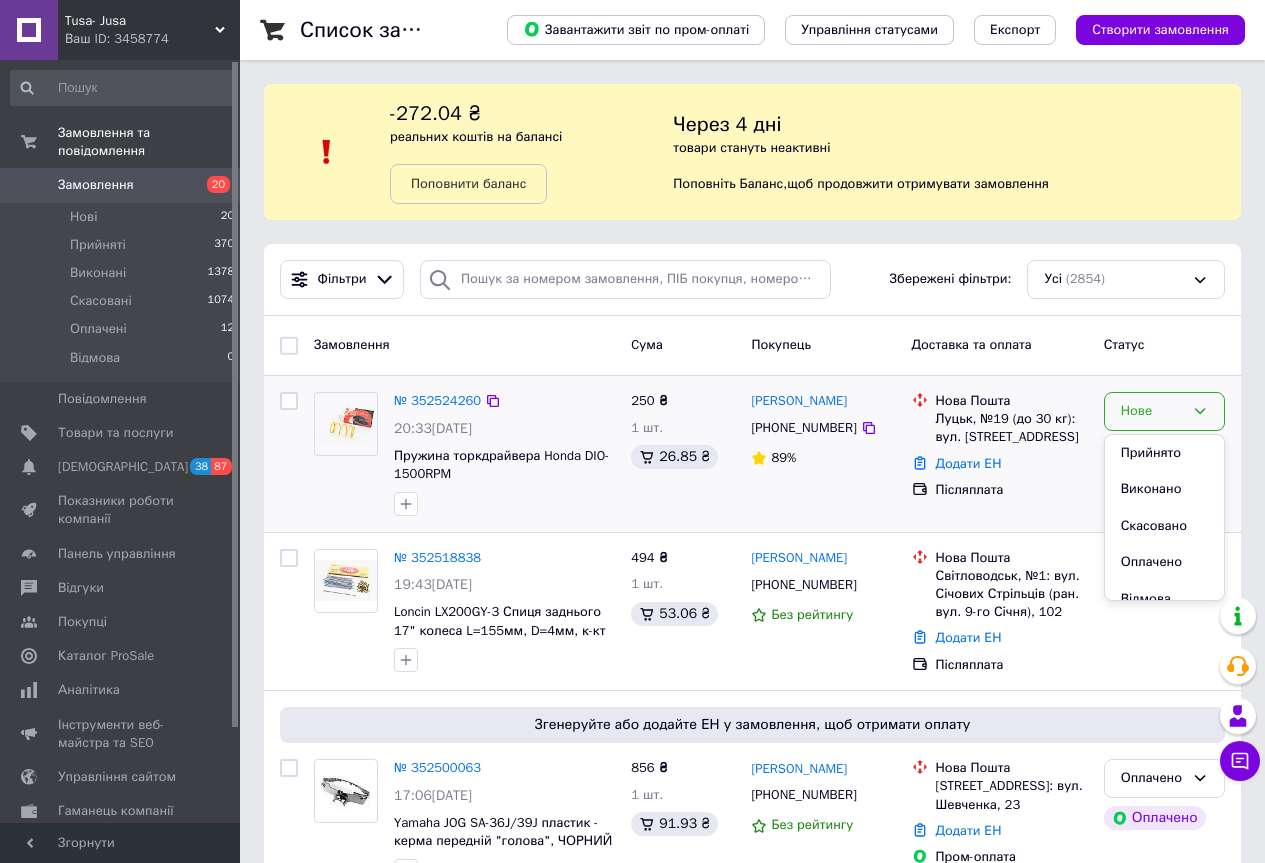 click on "Прийнято" at bounding box center (1164, 453) 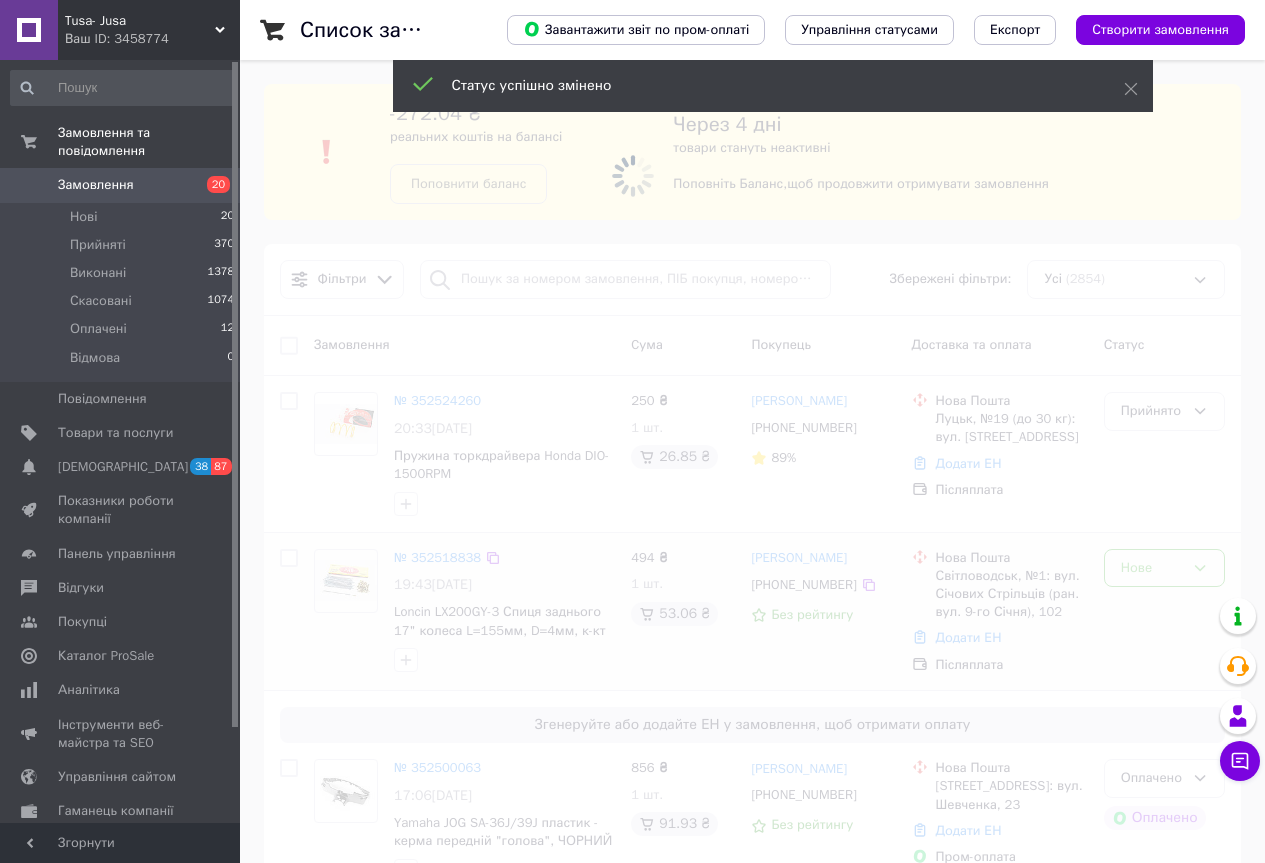 click at bounding box center (632, 431) 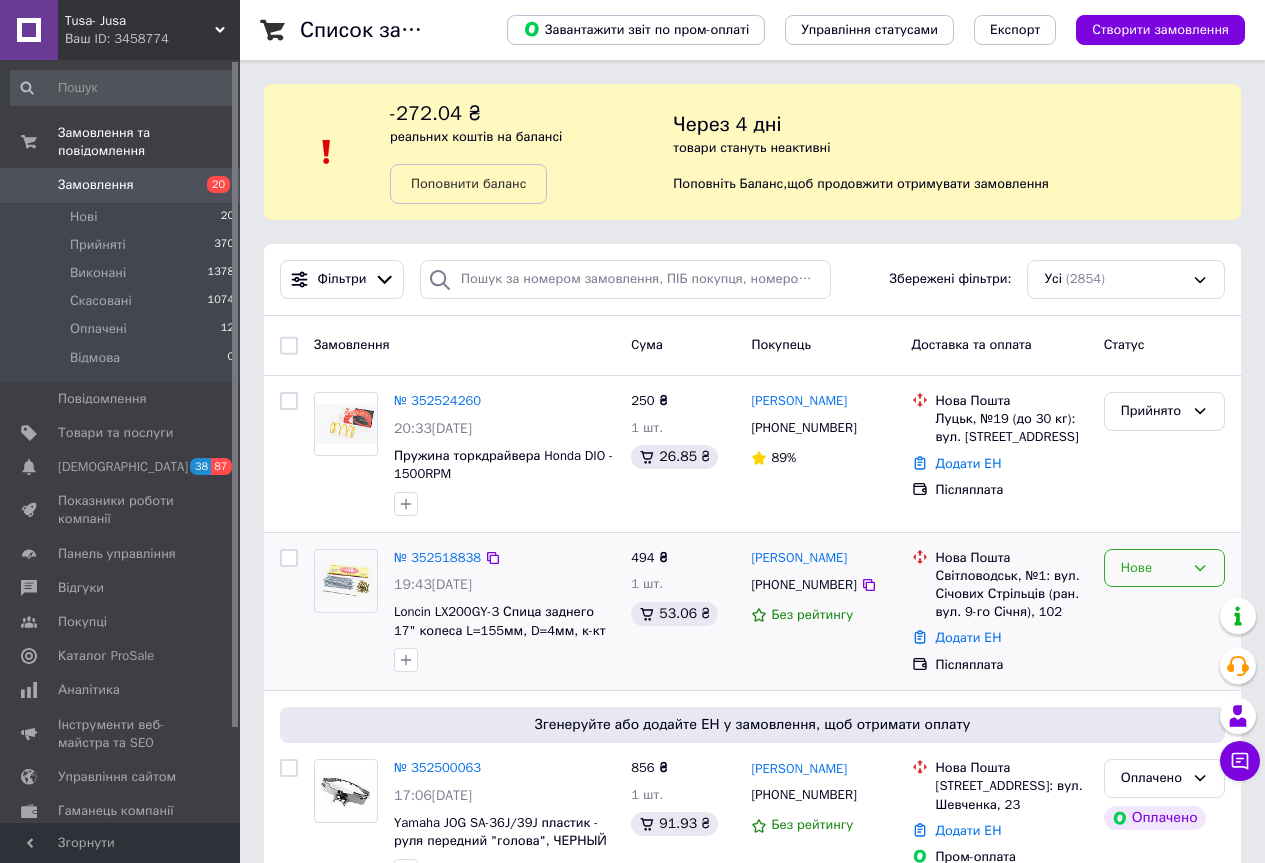 click on "Нове" at bounding box center (1152, 568) 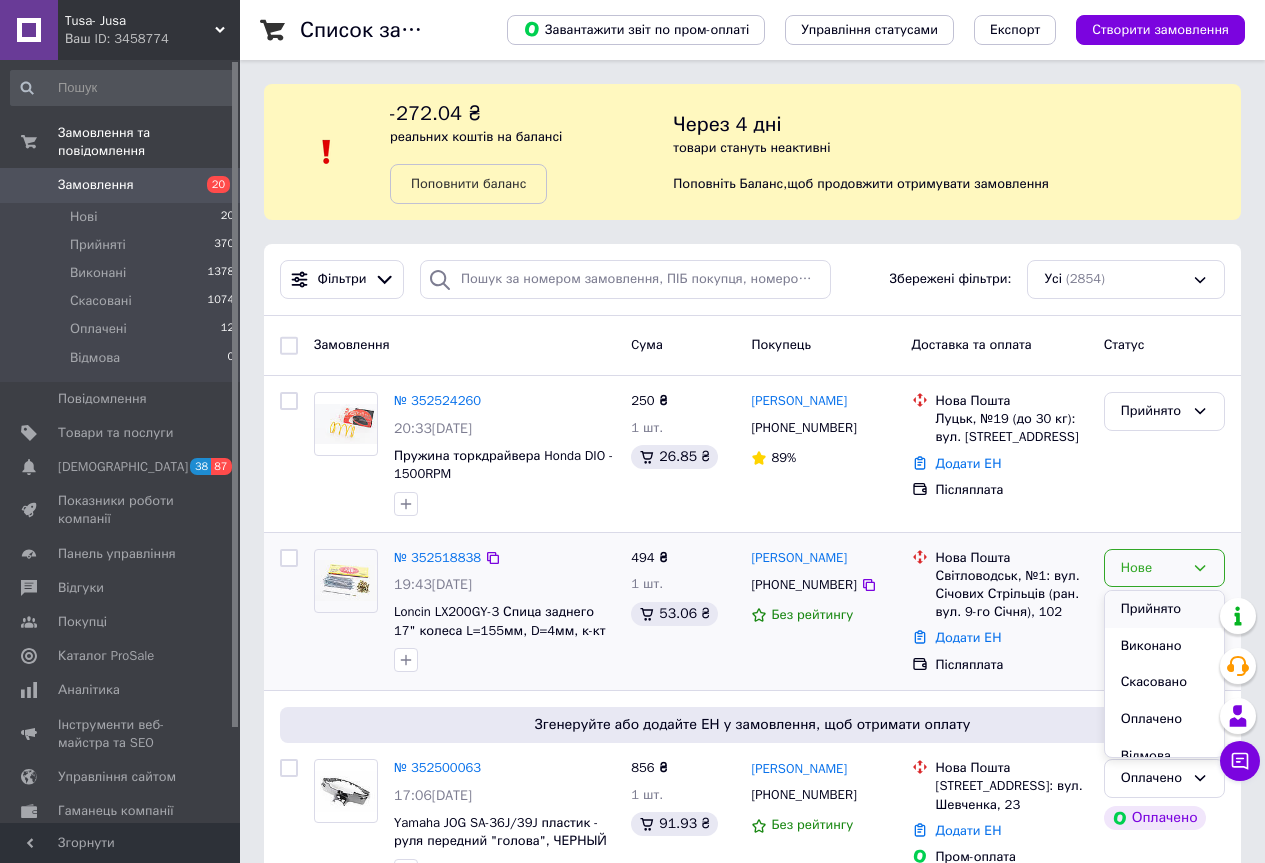 click on "Прийнято" at bounding box center [1164, 609] 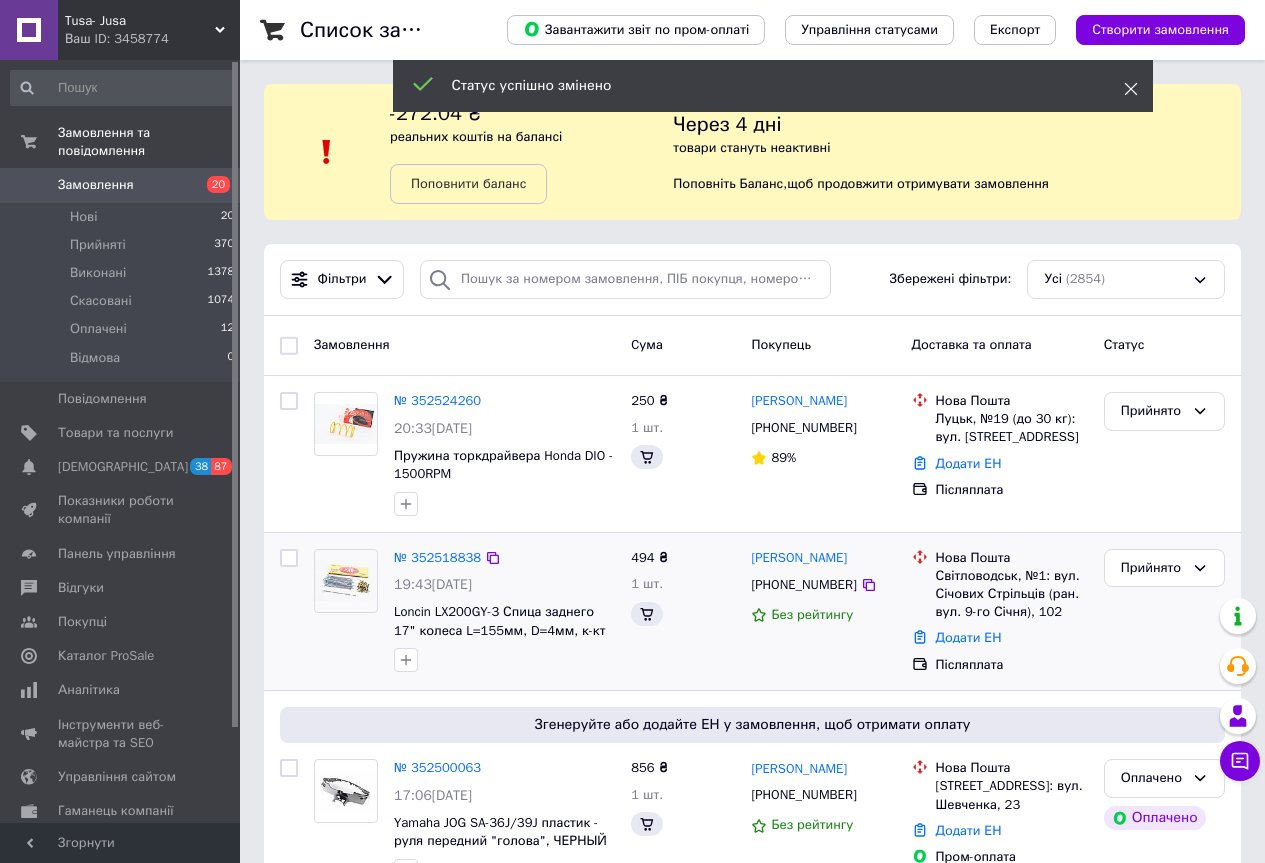 click 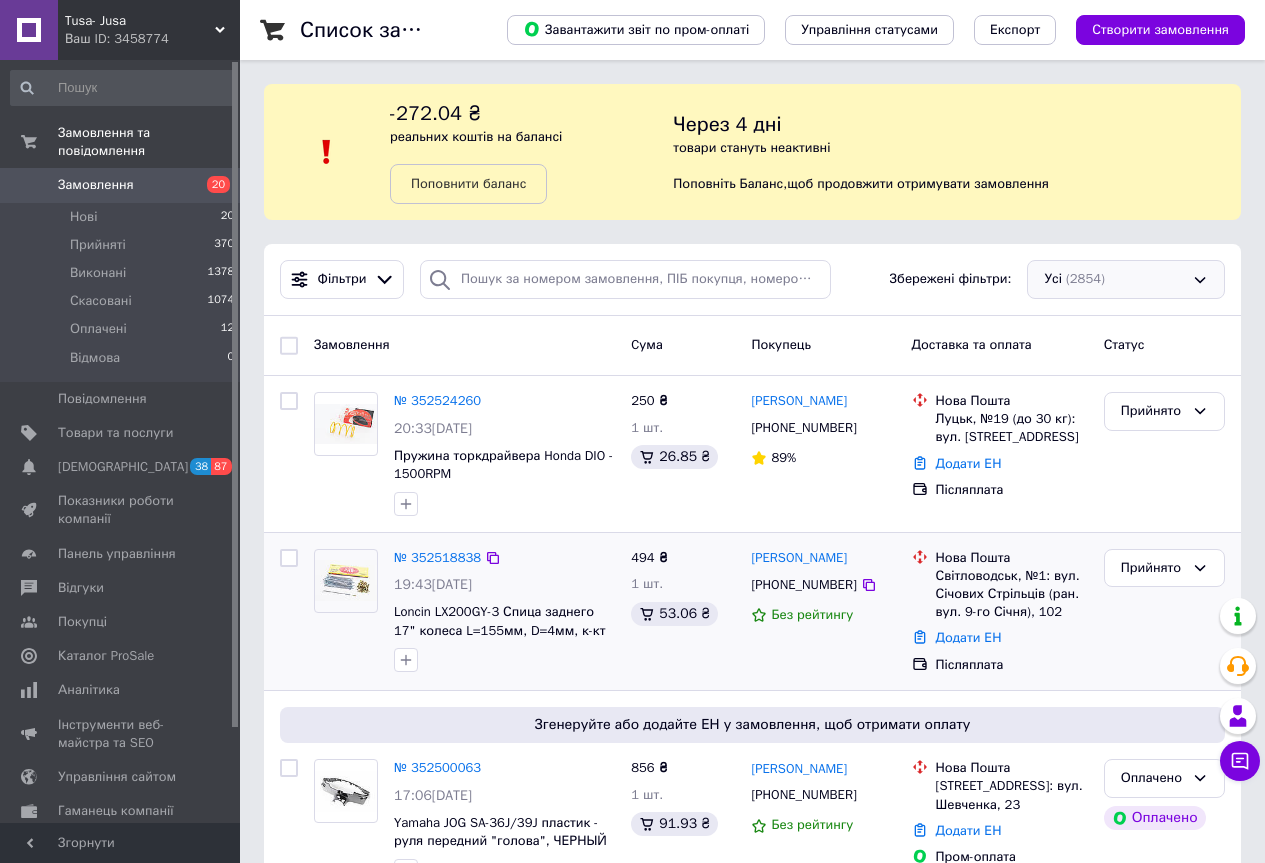 click on "Усі (2854)" at bounding box center (1126, 279) 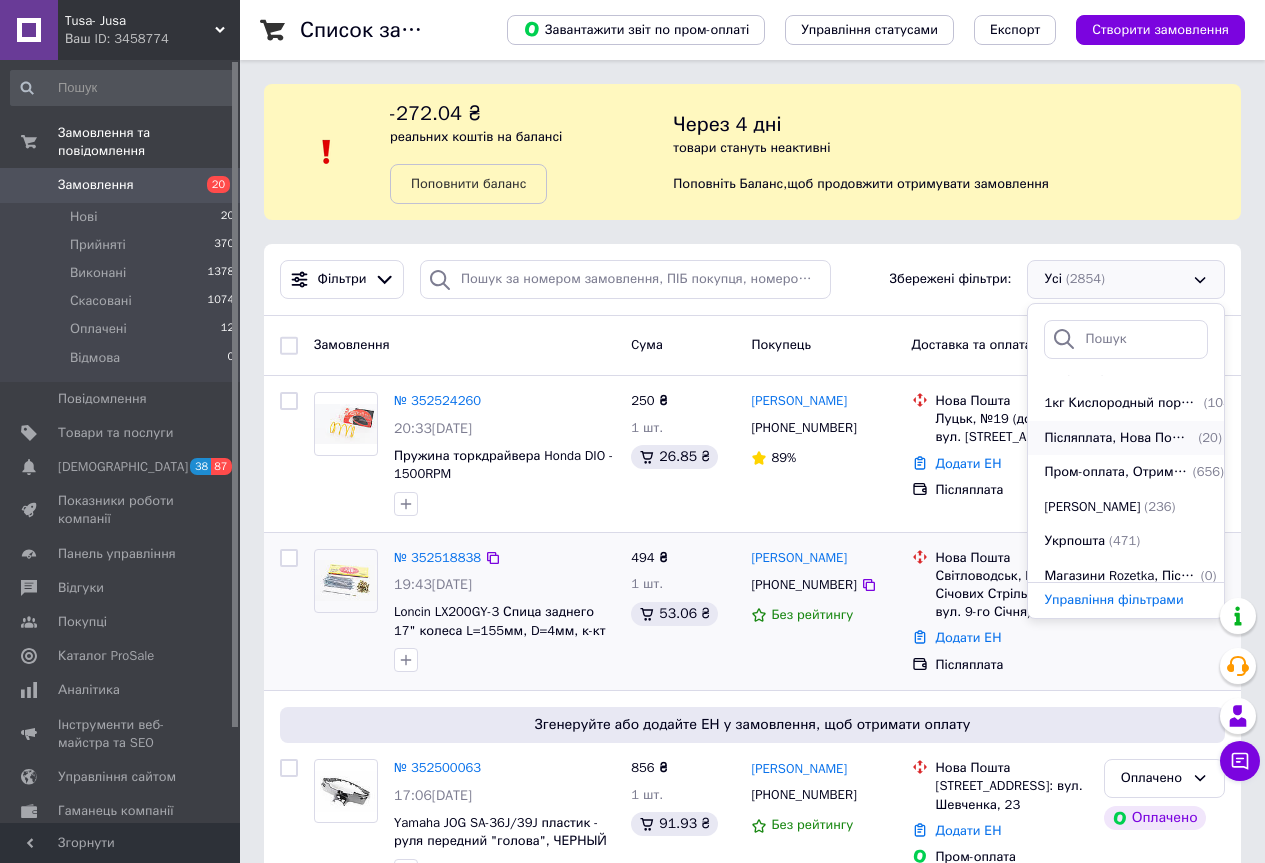 scroll, scrollTop: 41, scrollLeft: 0, axis: vertical 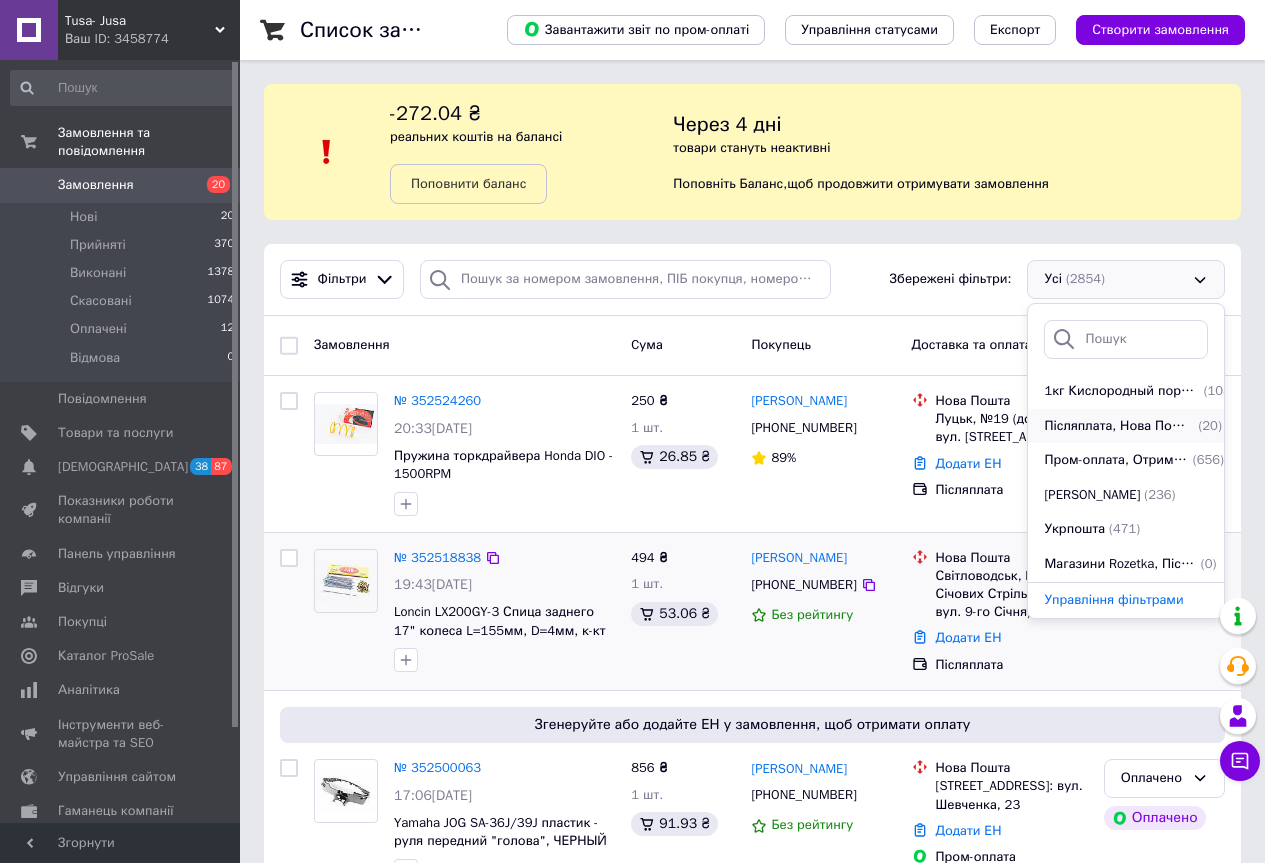click on "Післяплата, Нова Пошта, Отримано, Замовлення без чеків" at bounding box center (1119, 426) 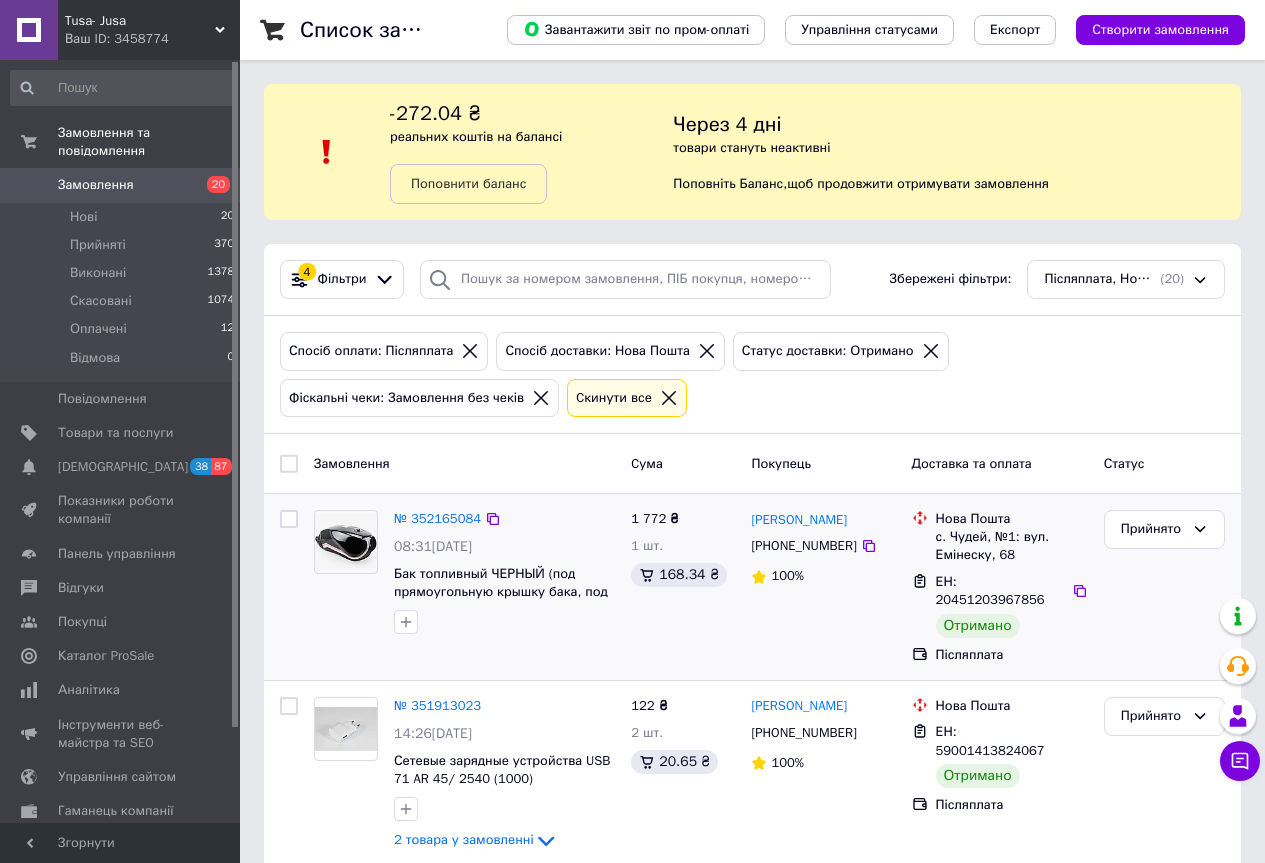 click at bounding box center (289, 519) 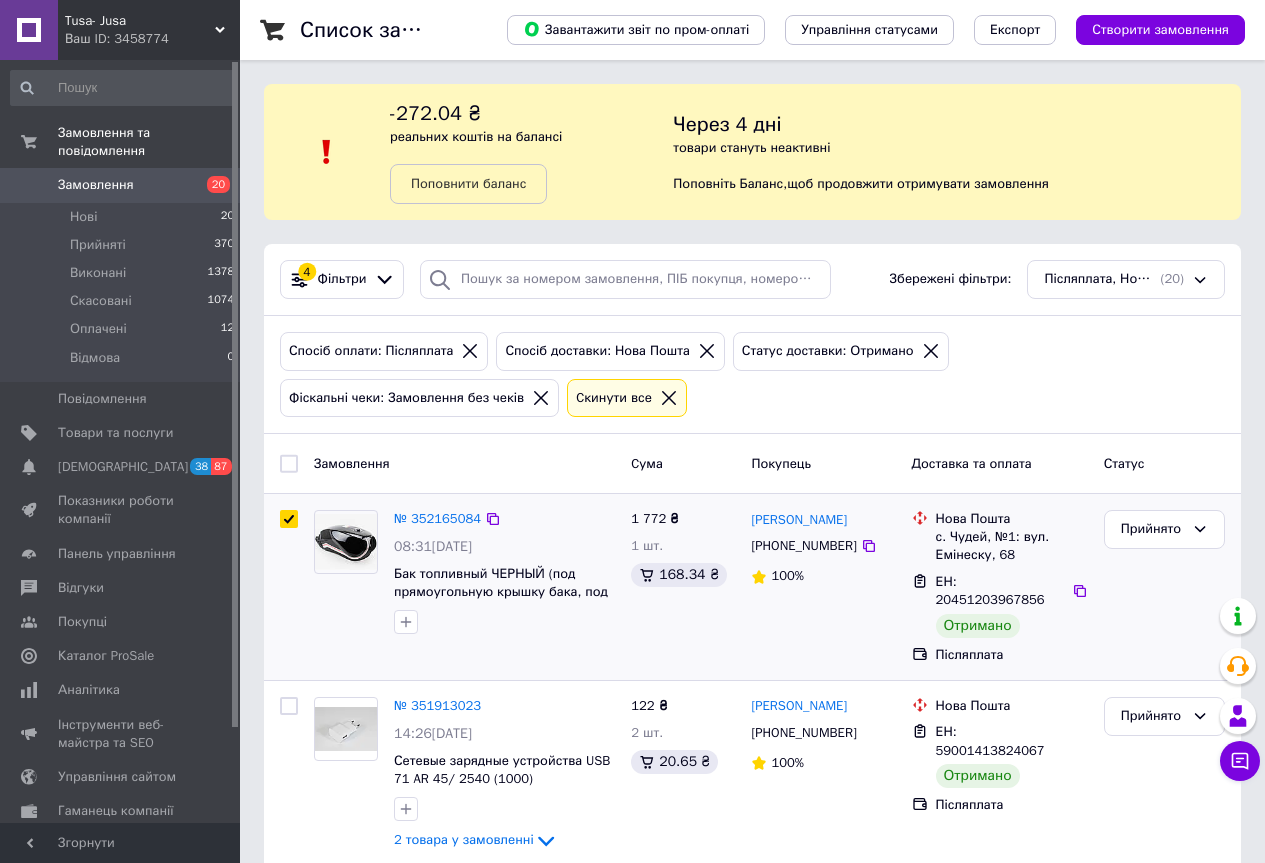 checkbox on "true" 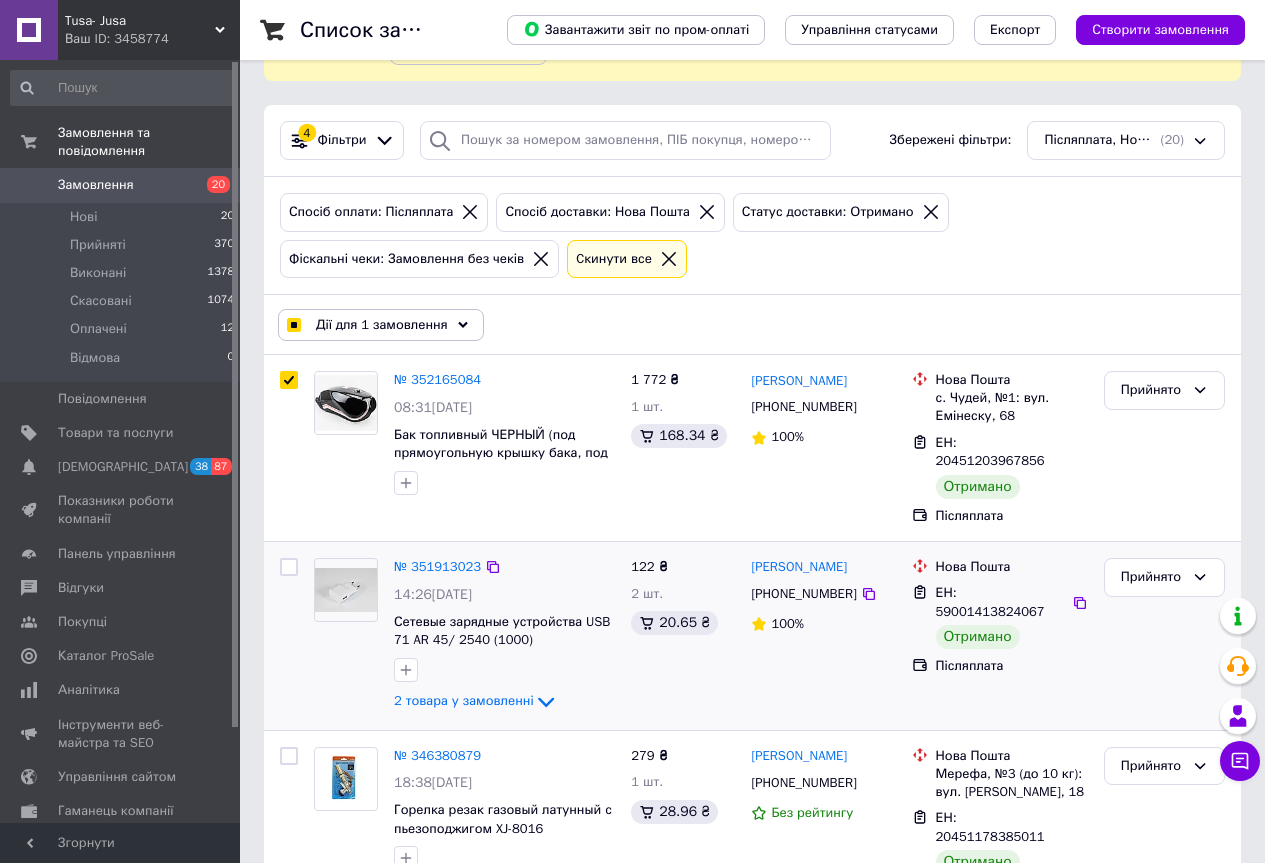 scroll, scrollTop: 200, scrollLeft: 0, axis: vertical 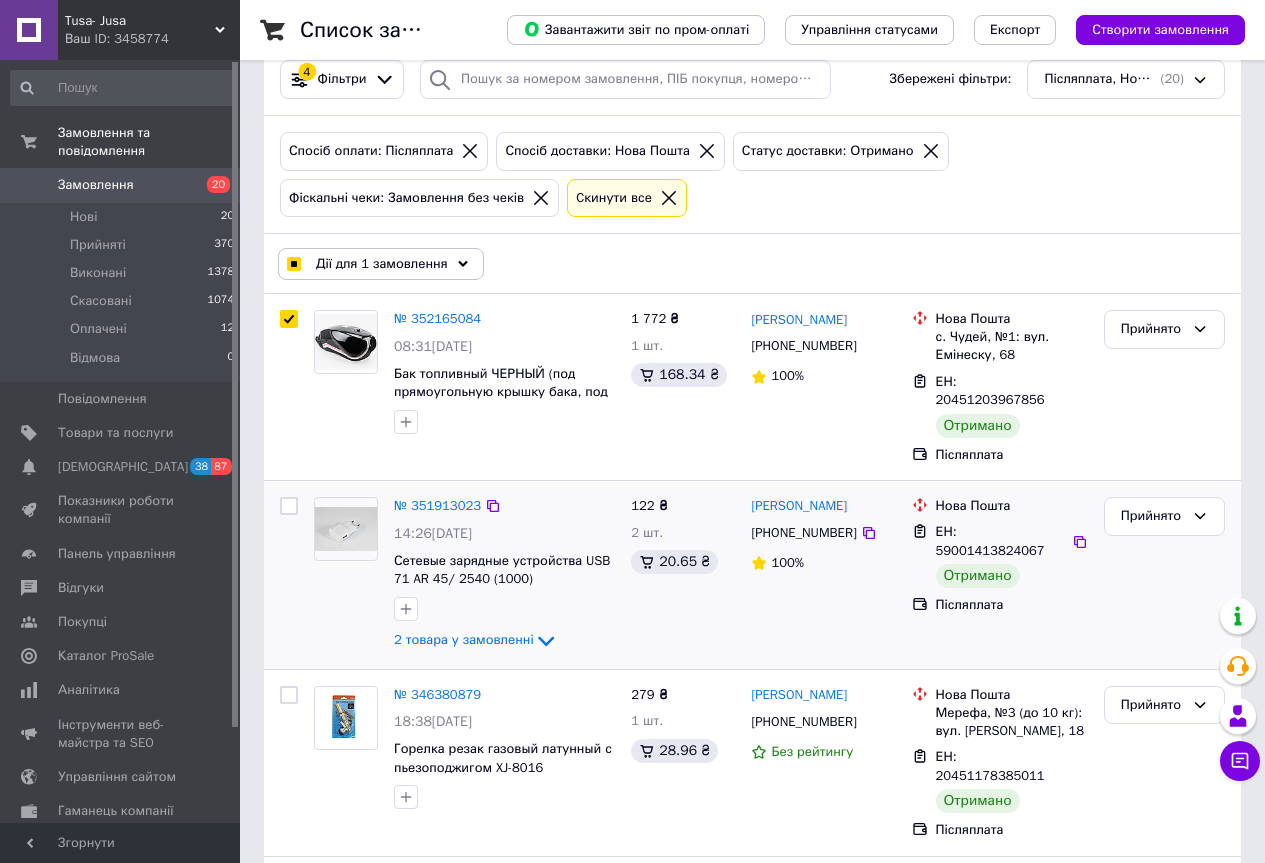 click at bounding box center [289, 506] 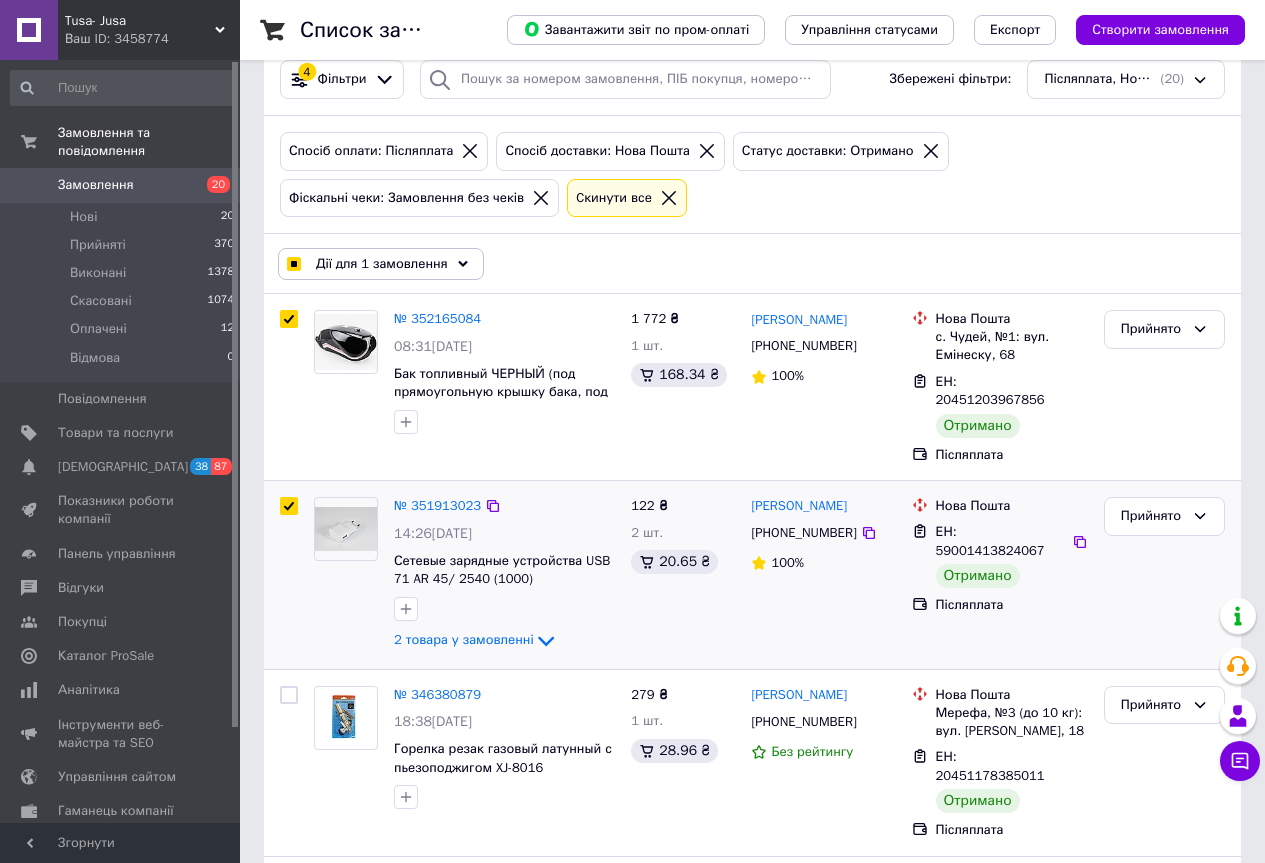 checkbox on "true" 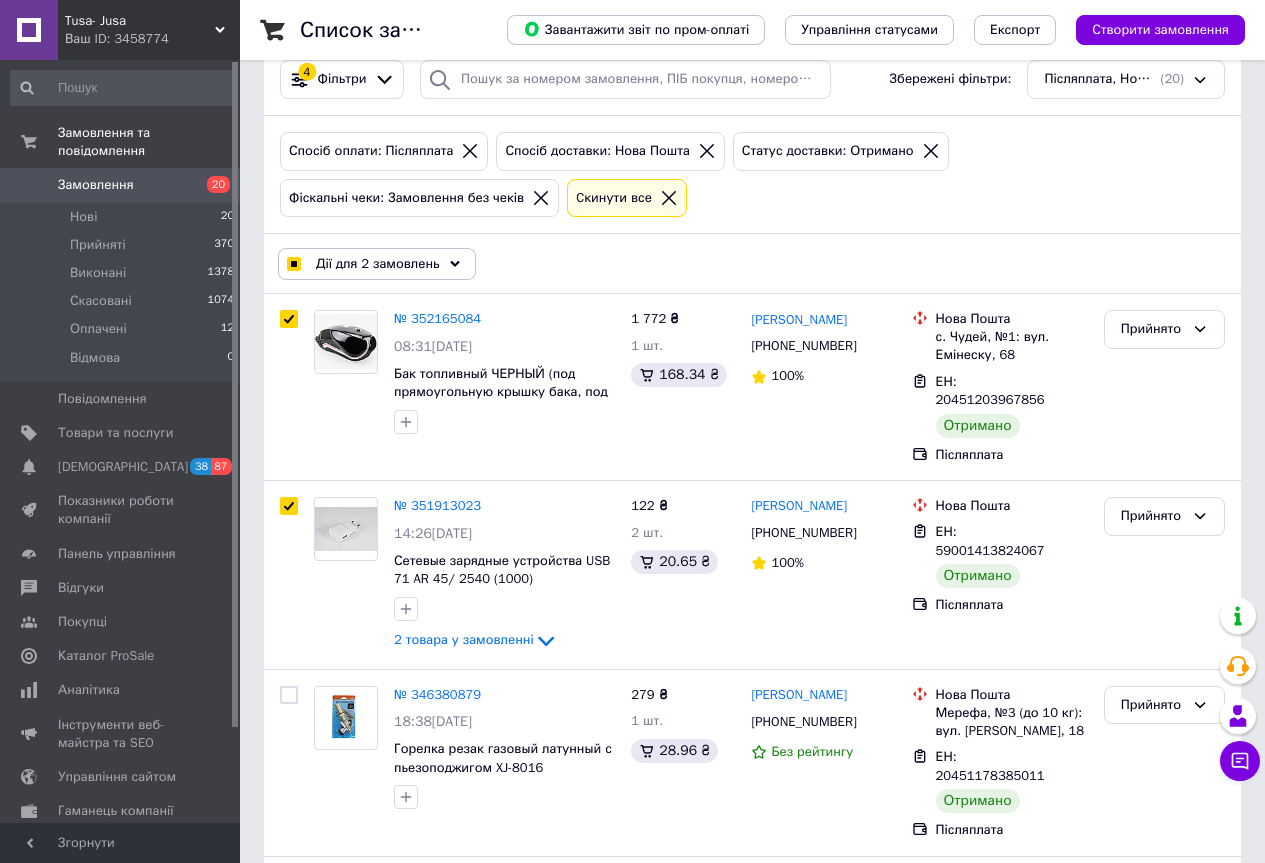 click on "Дії для 2 замовлень" at bounding box center (378, 264) 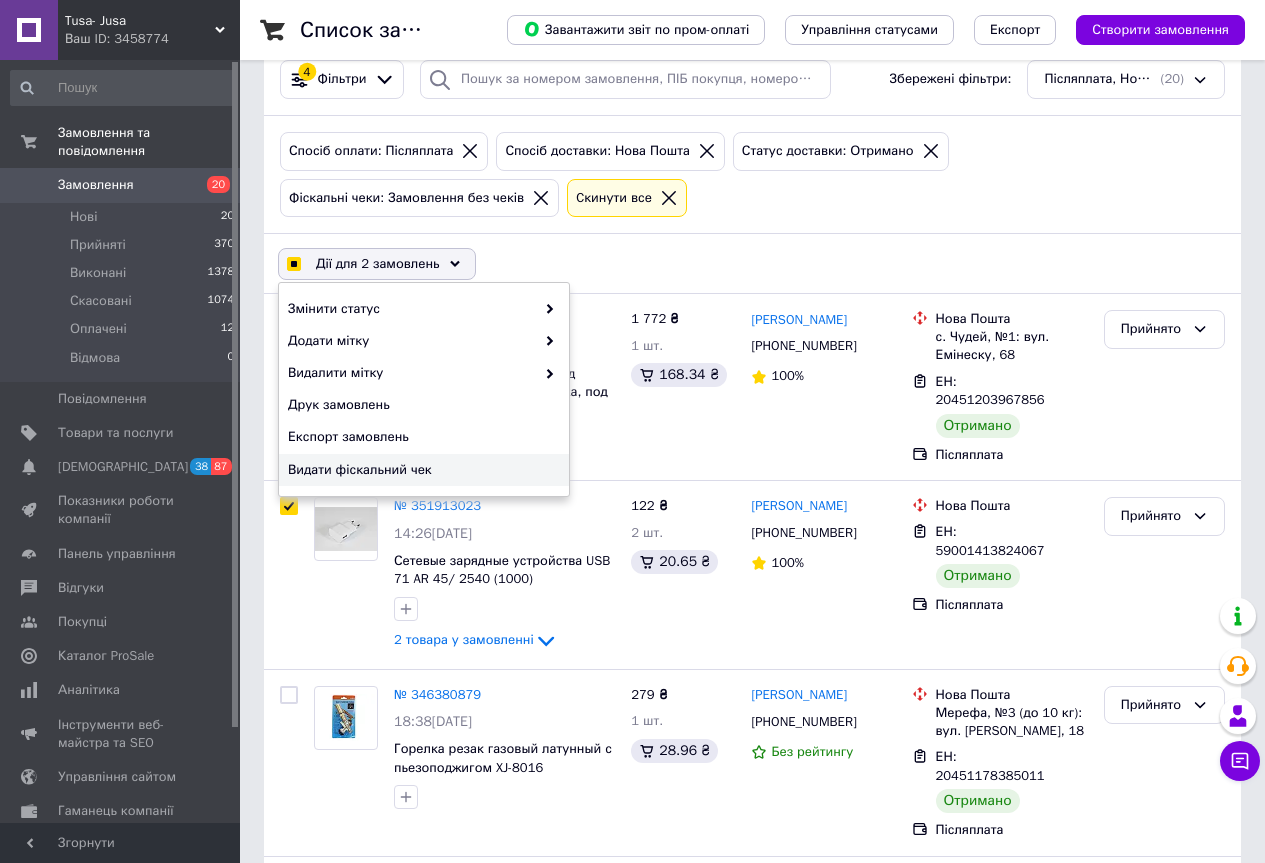 click on "Видати фіскальний чек" at bounding box center (421, 470) 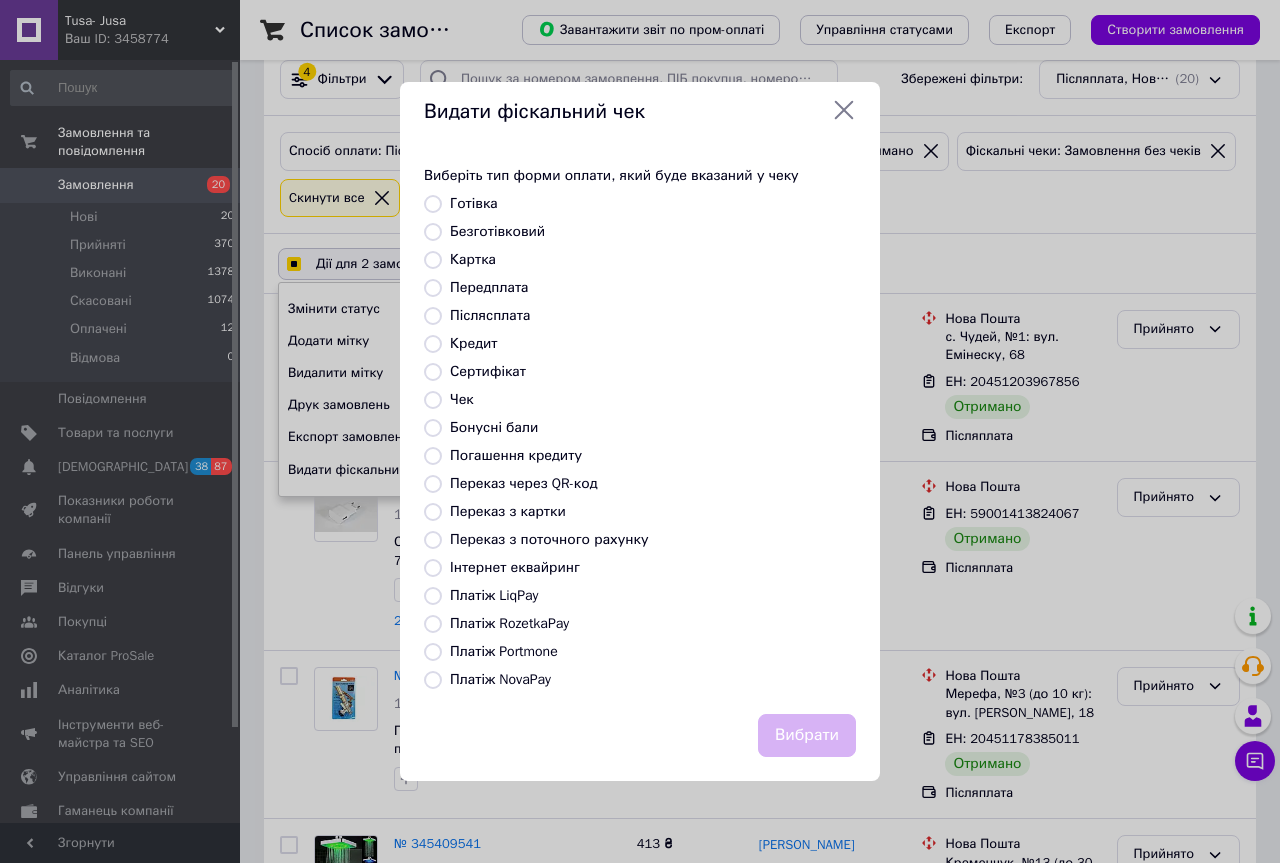 drag, startPoint x: 476, startPoint y: 678, endPoint x: 552, endPoint y: 688, distance: 76.655075 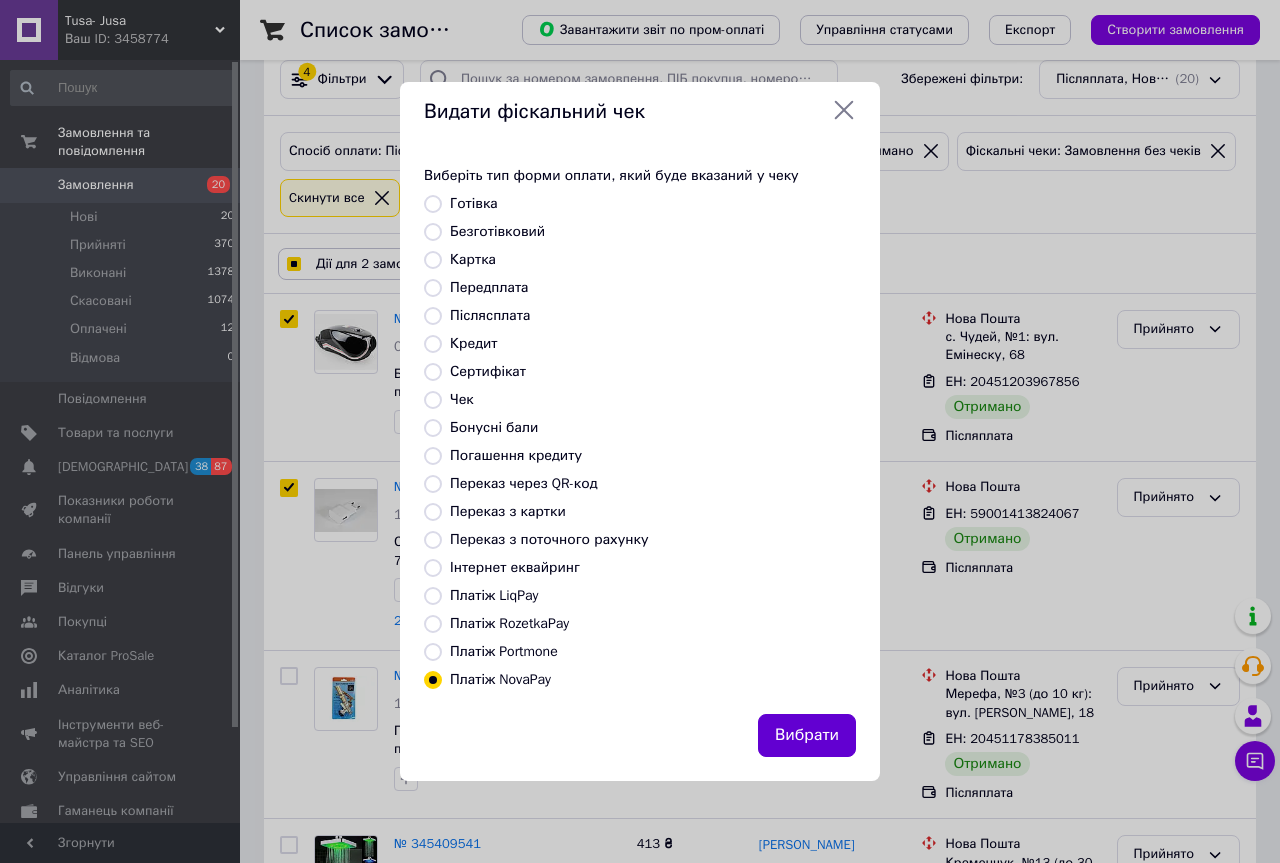 click on "Вибрати" at bounding box center [807, 735] 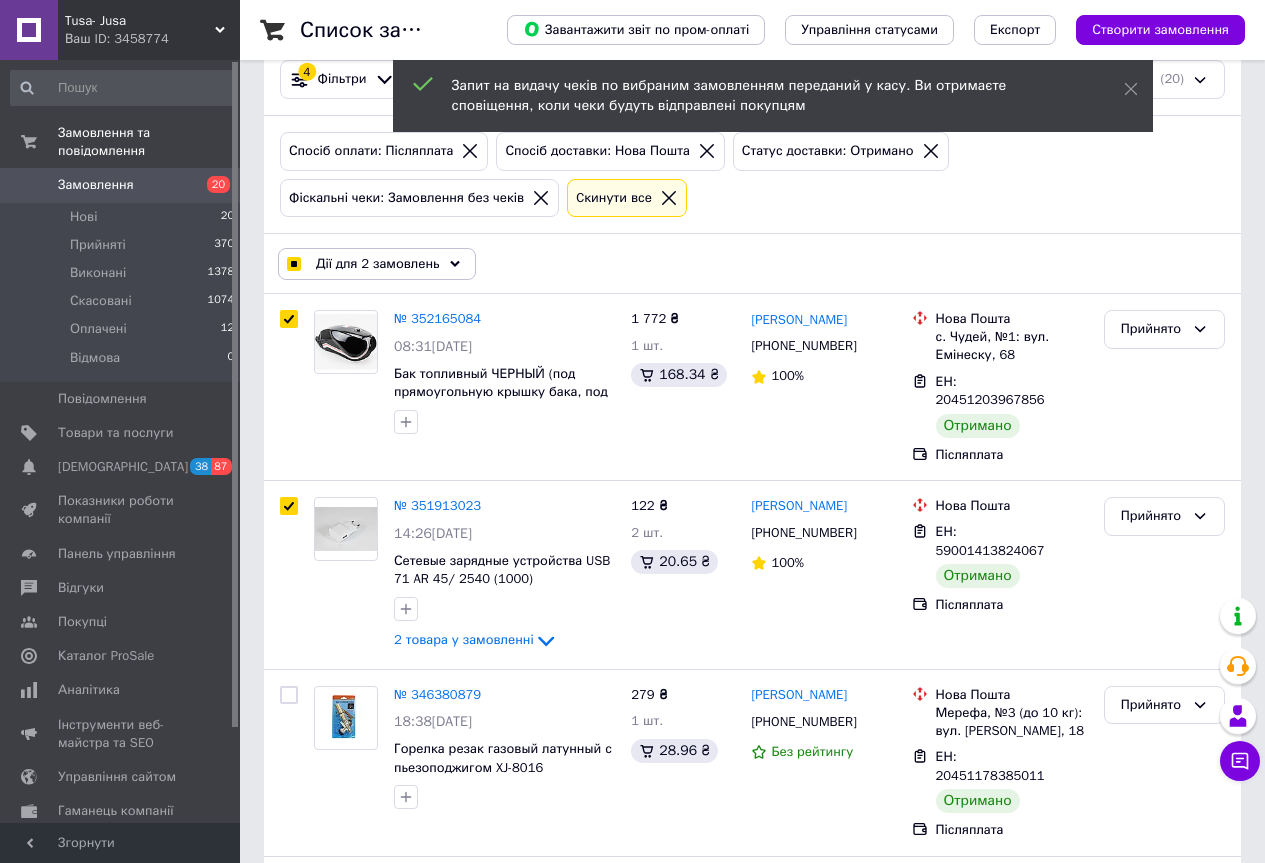 click on "Дії для 2 замовлень" at bounding box center [378, 264] 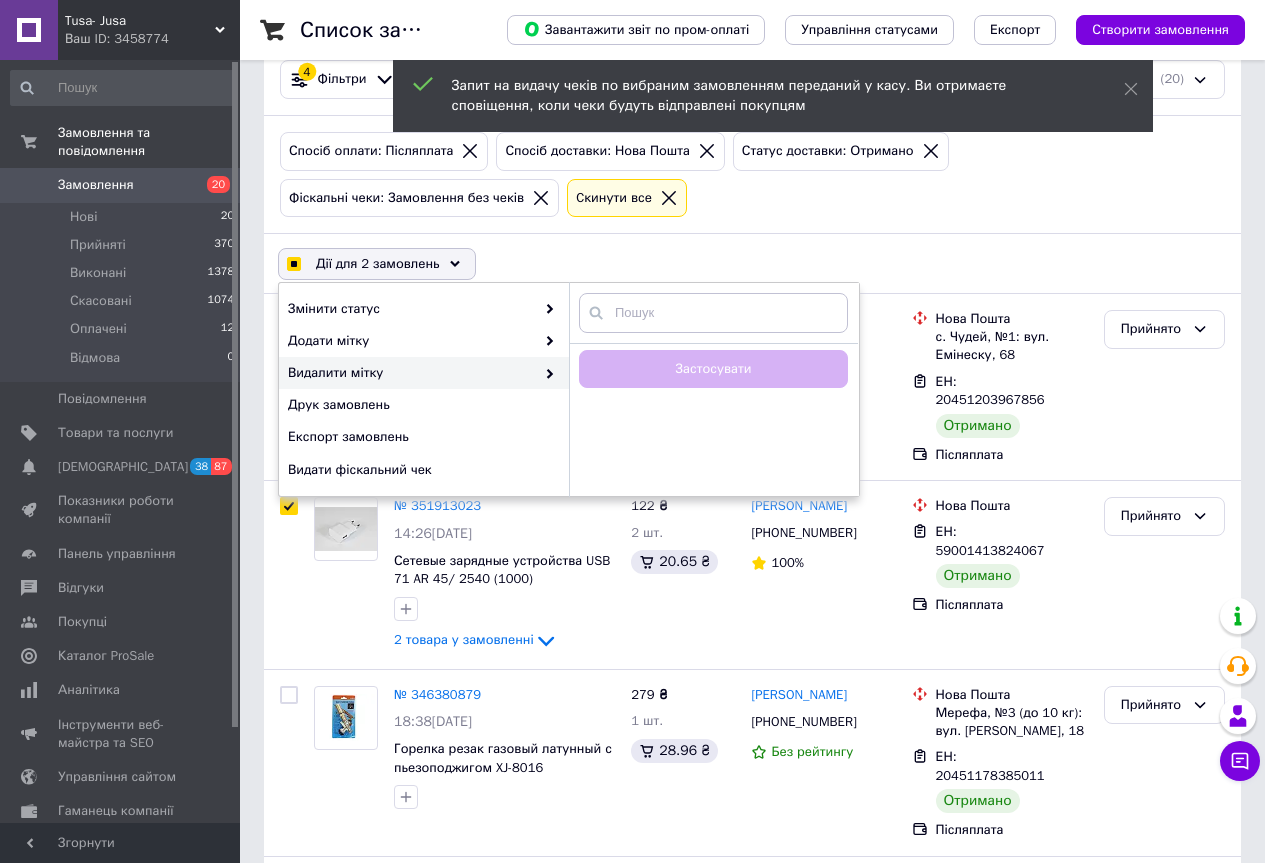 click on "Дії для 2 замовлень Вибрати все 20 замовлень Вибрані всі 20 замовлень Скасувати вибрані Змінити статус Додати мітку Видалити мітку Створити мітку   Застосувати Друк замовлень Експорт замовлень Видати фіскальний чек" at bounding box center (752, 264) 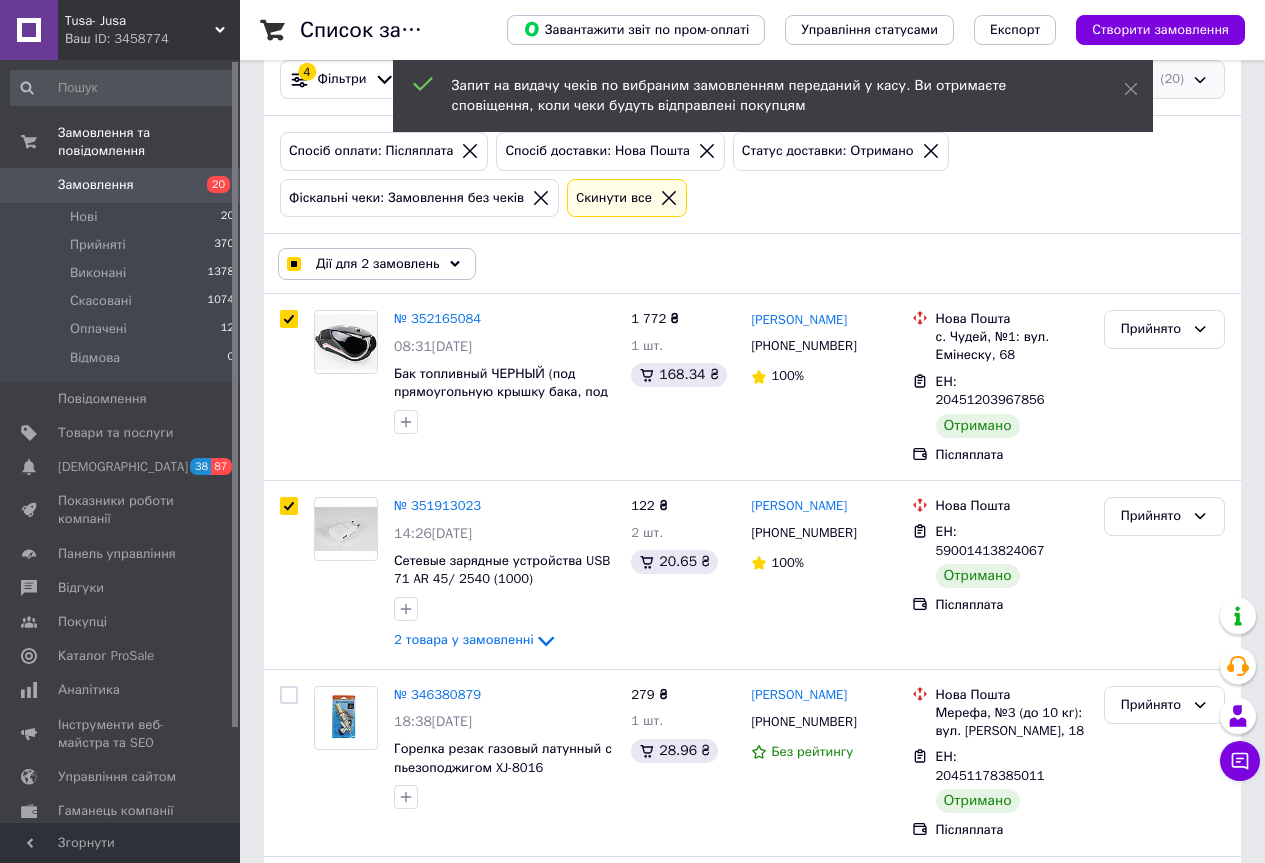 click on "Післяплата, Нова Пошта, Отримано, Замовлення без чеків (20)" at bounding box center (1126, 79) 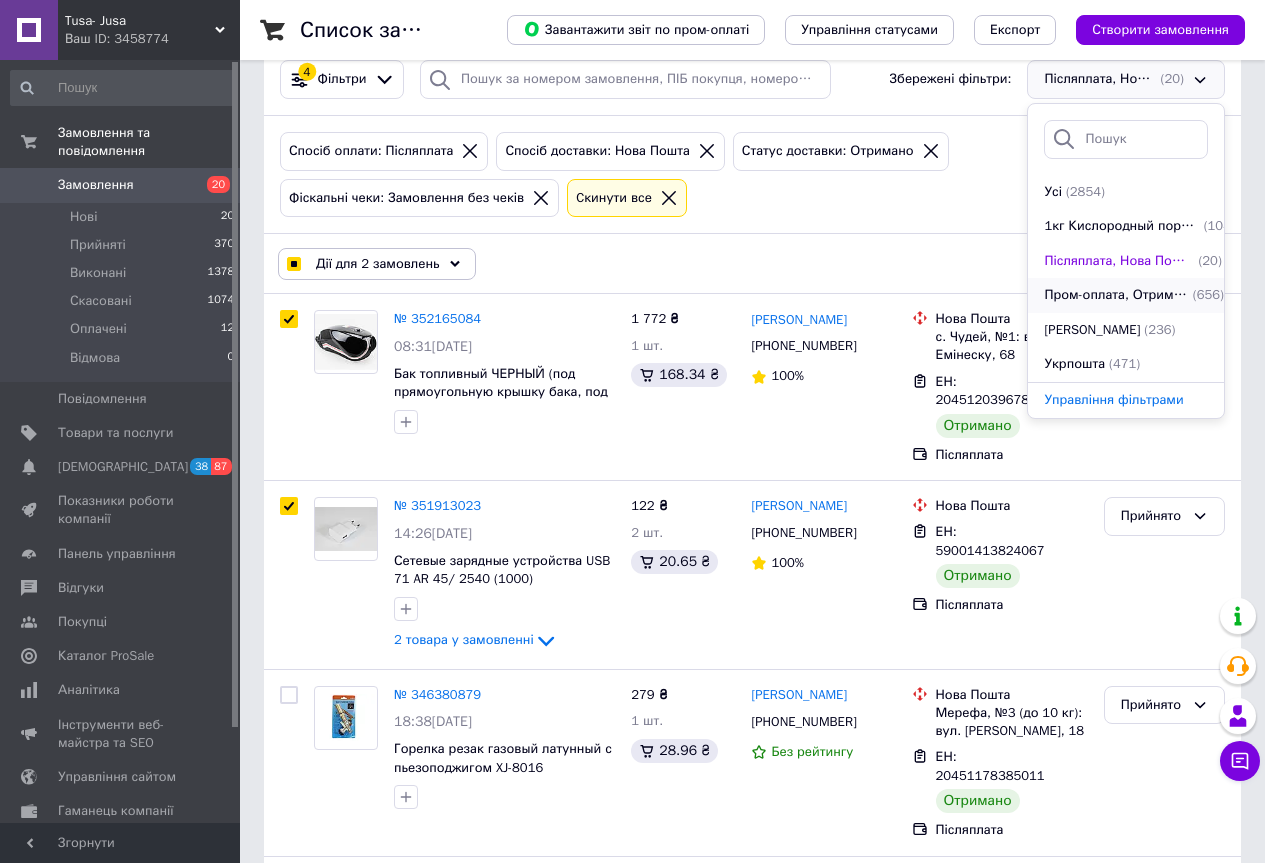 click on "Пром-оплата, Отримано, Замовлення без чеків" at bounding box center (1116, 295) 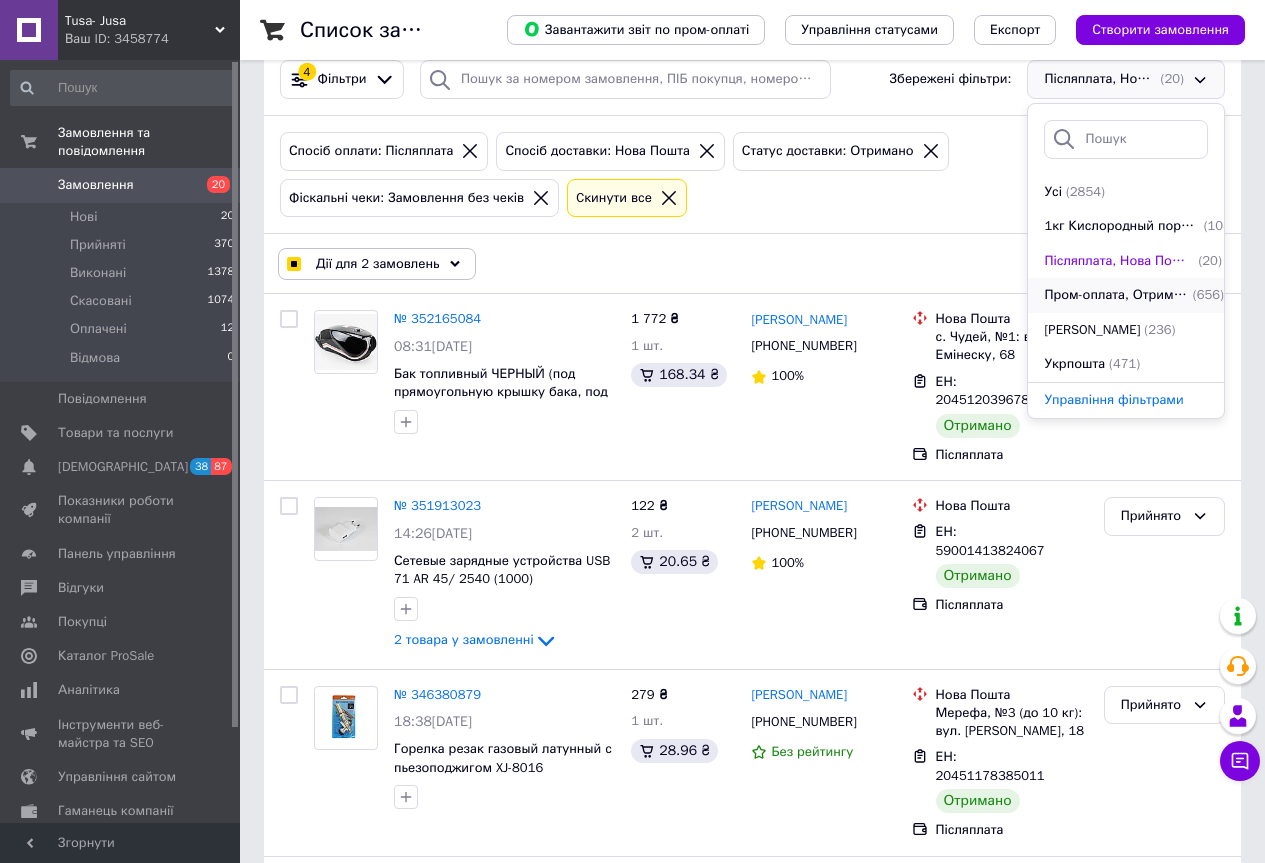 checkbox on "false" 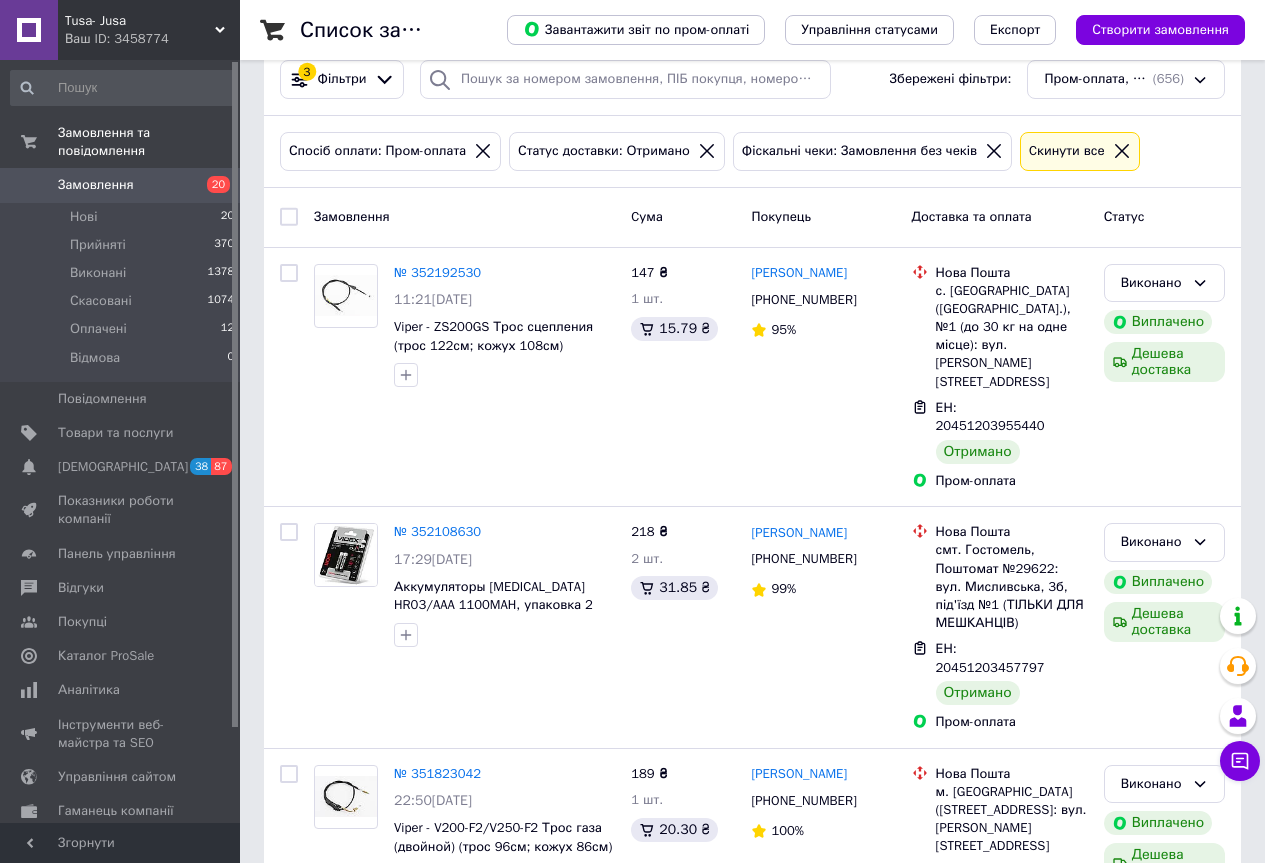 scroll, scrollTop: 0, scrollLeft: 0, axis: both 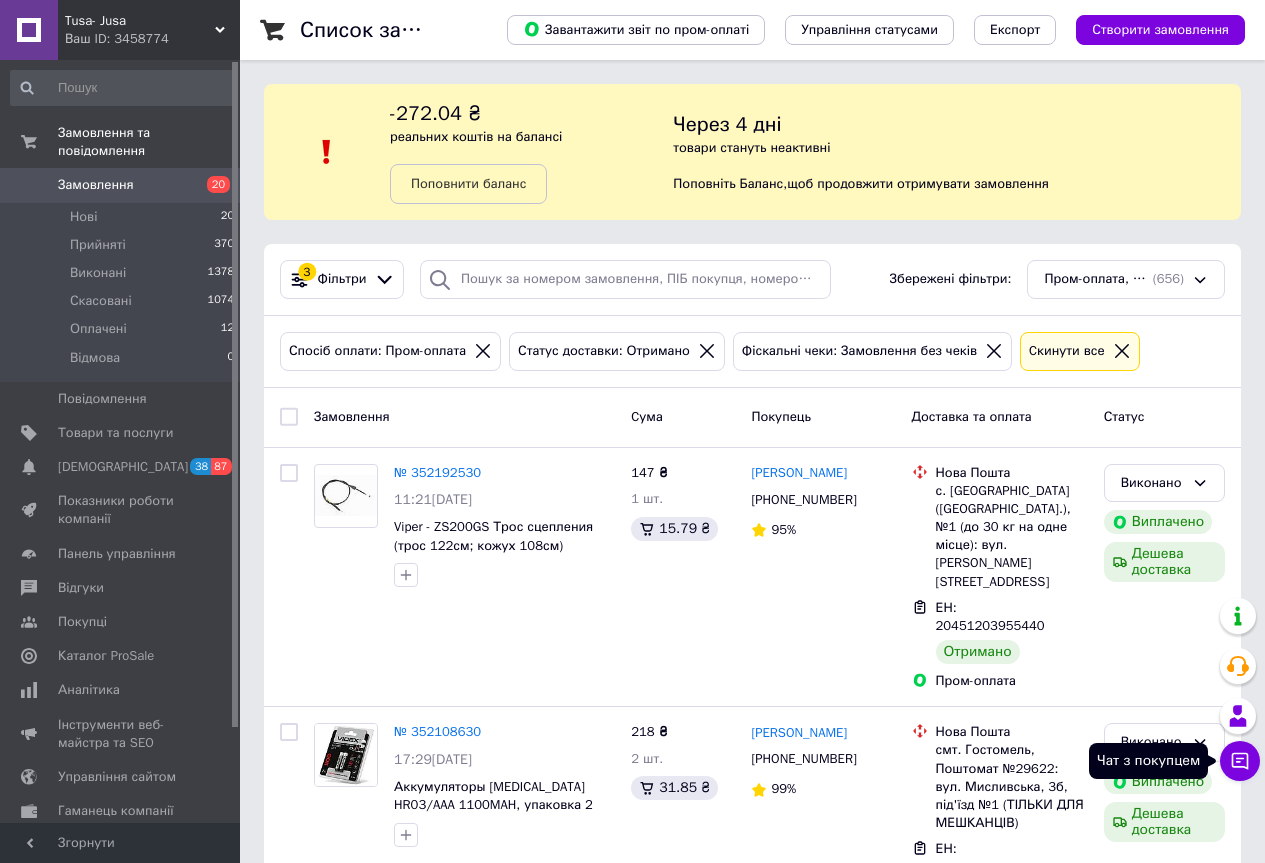 click 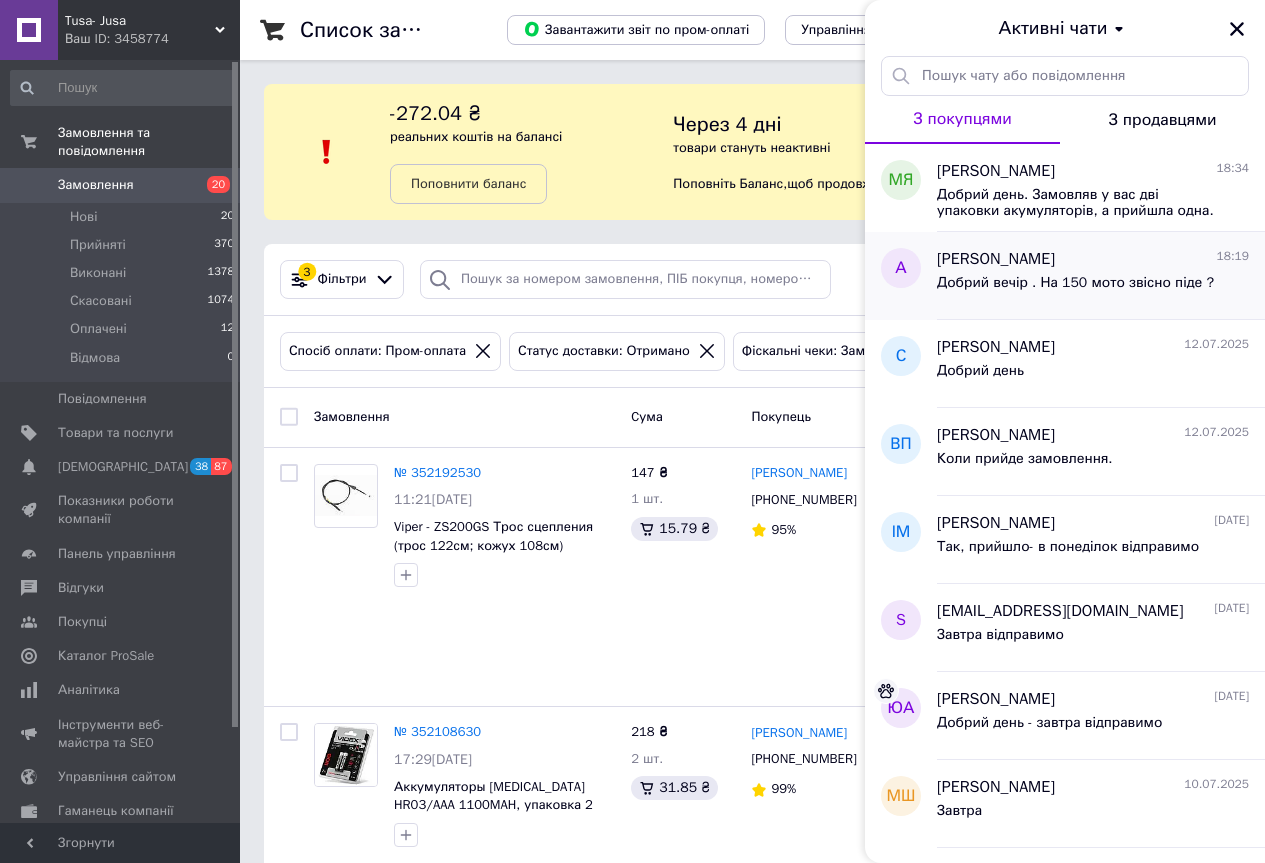 click on "Добрий вечір . На 150 мото звісно піде ?" at bounding box center (1093, 287) 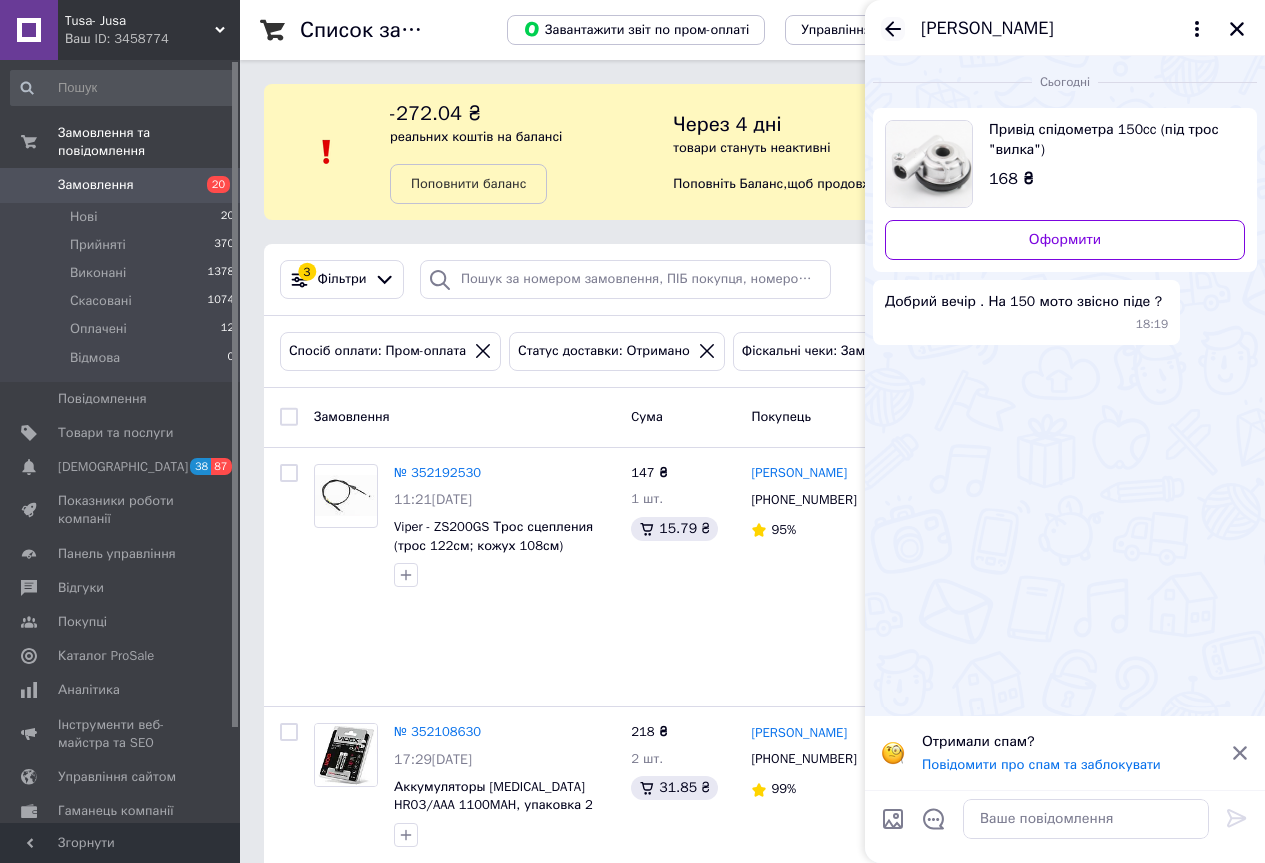 click 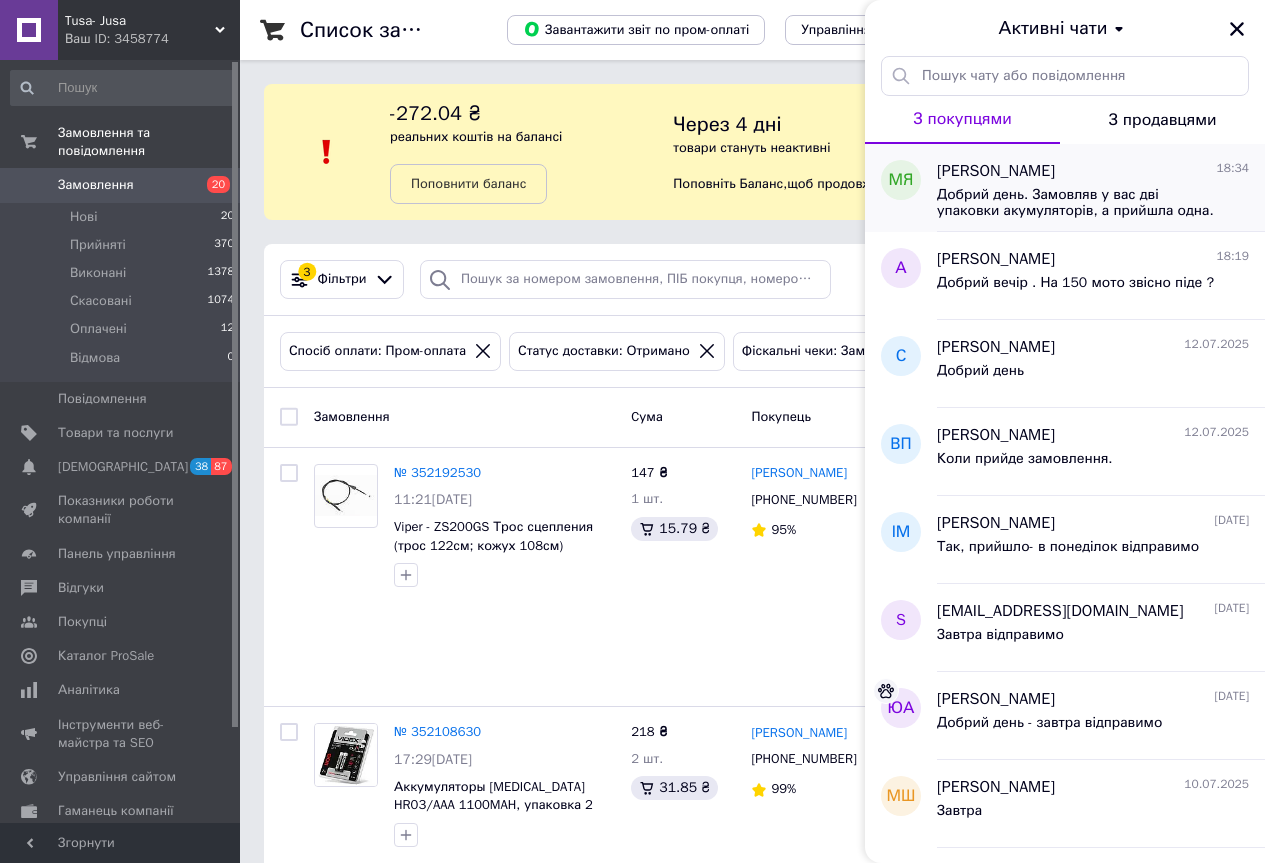click on "Добрий день. Замовляв у вас дві упаковки акумуляторів, а прийшла одна. Як це розуміти?" at bounding box center [1079, 203] 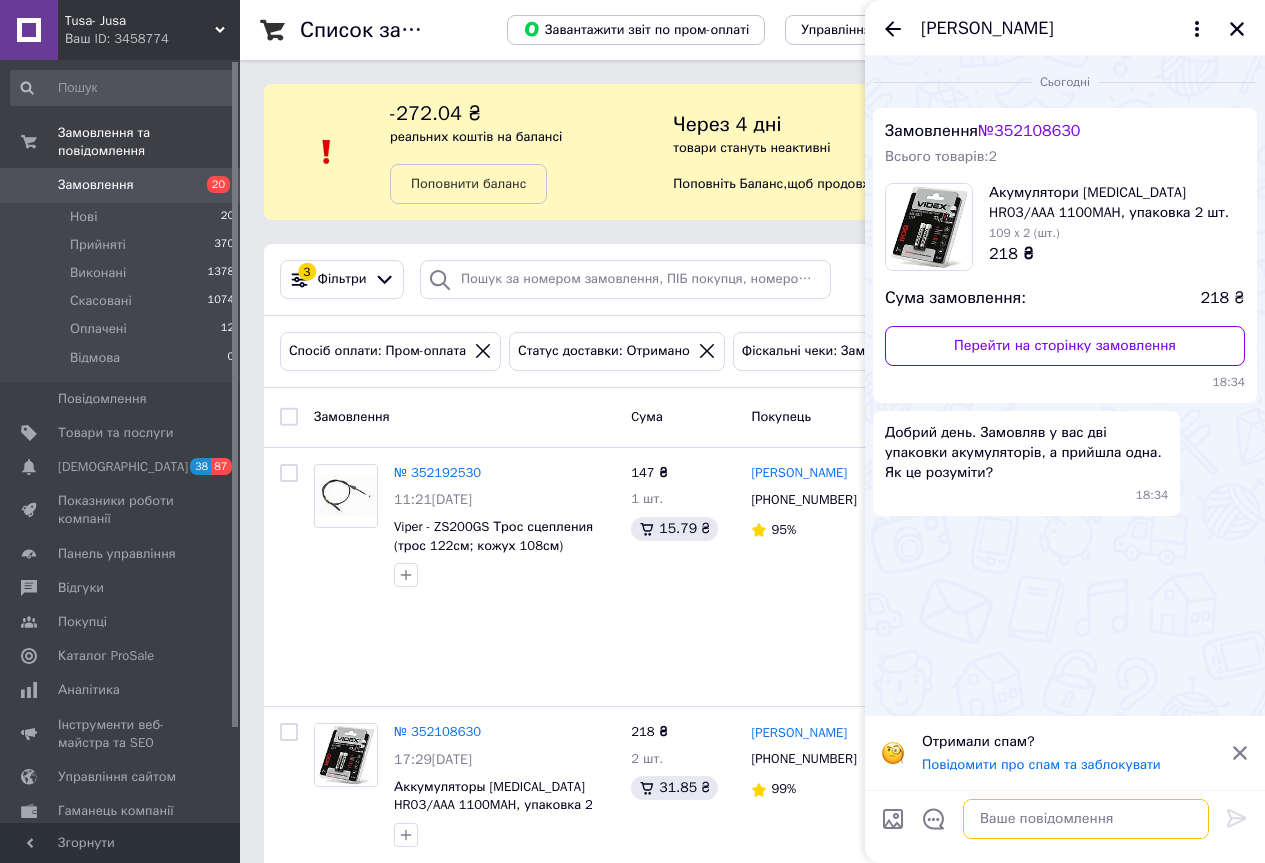 click at bounding box center (1086, 819) 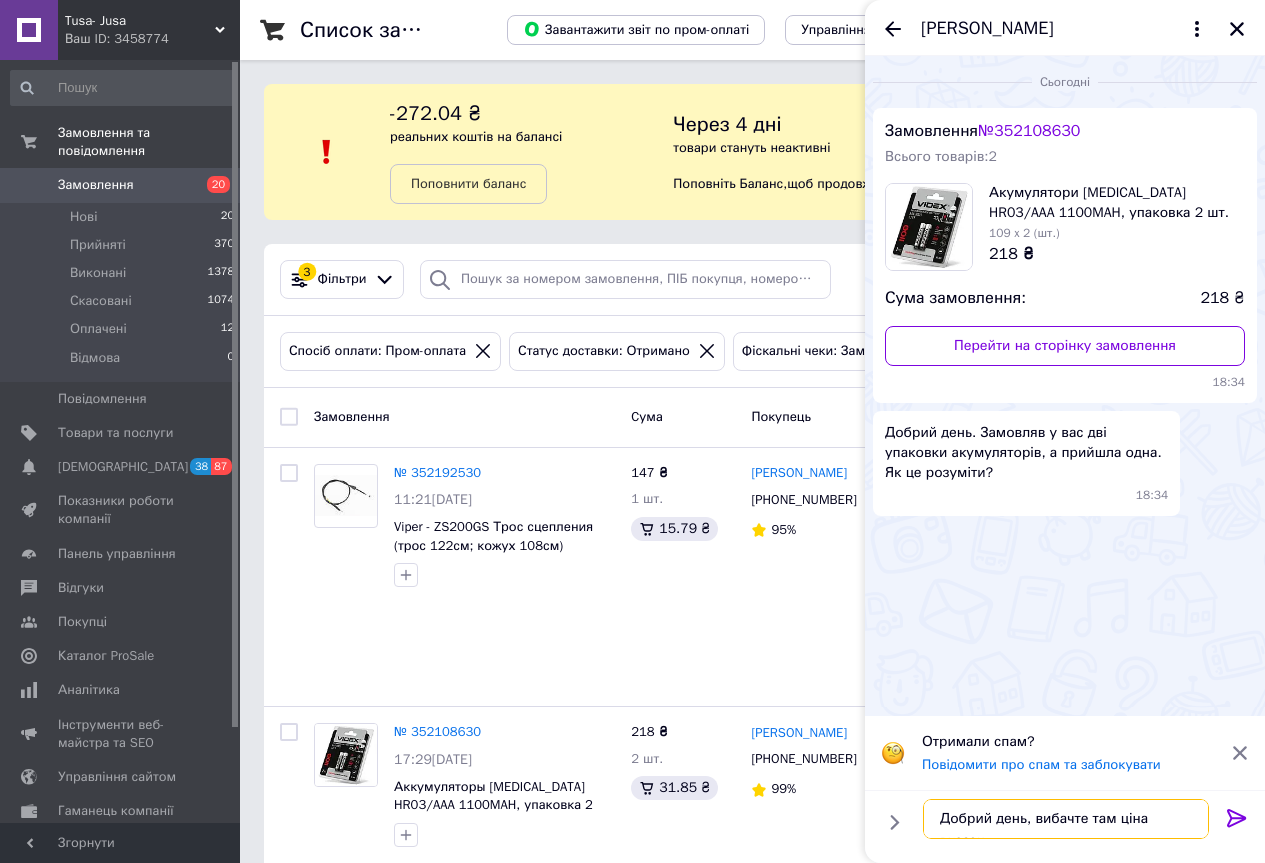 type on "Добрий день, вибачте там ціна вказана" 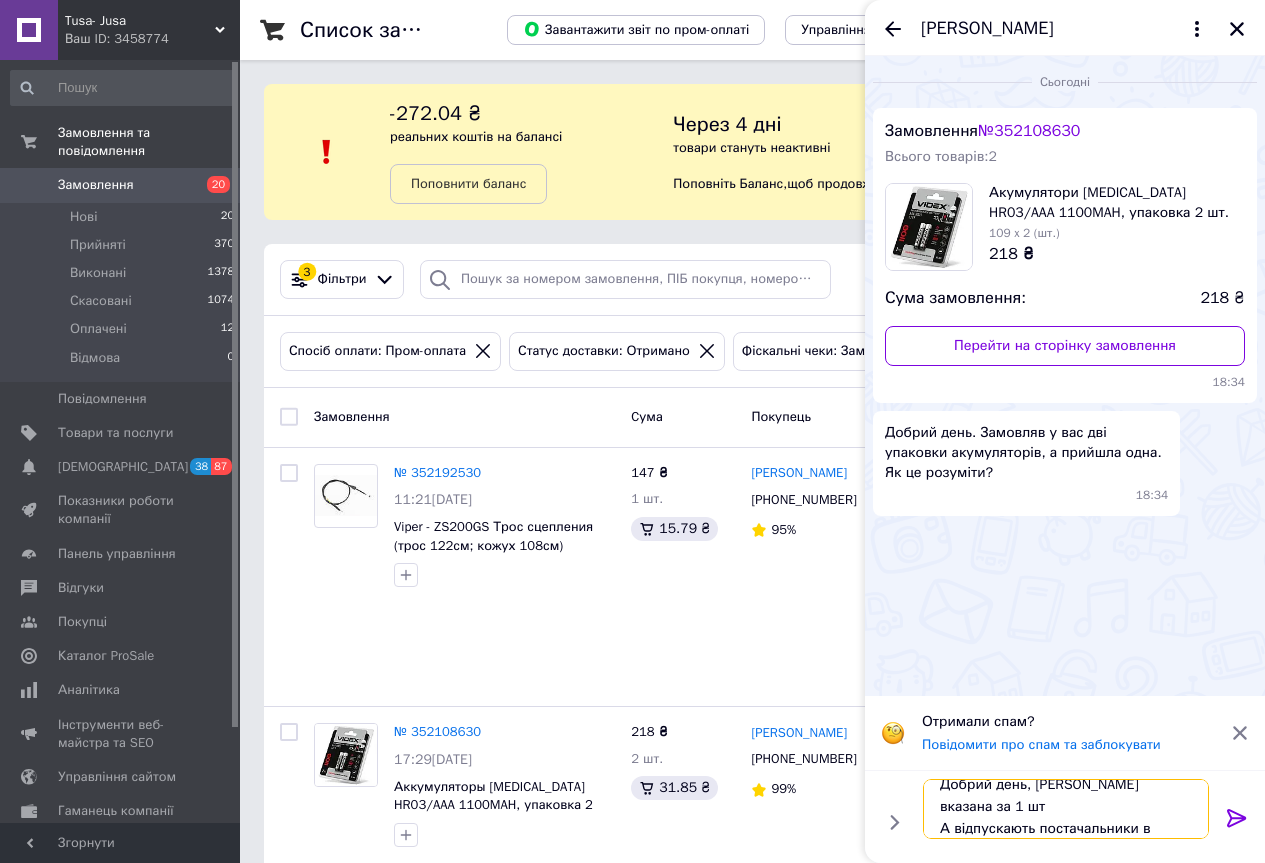 scroll, scrollTop: 2, scrollLeft: 0, axis: vertical 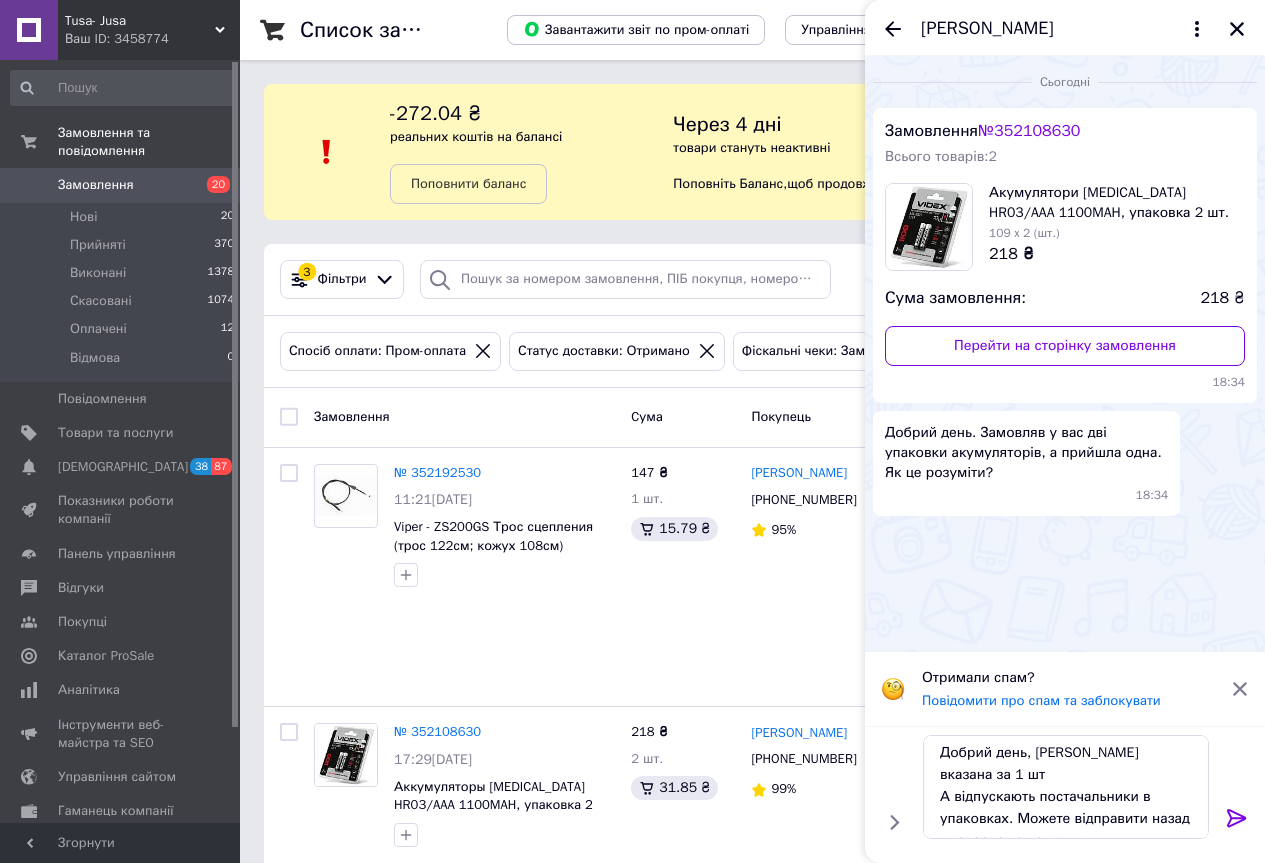 drag, startPoint x: 1042, startPoint y: 207, endPoint x: 1119, endPoint y: 314, distance: 131.82564 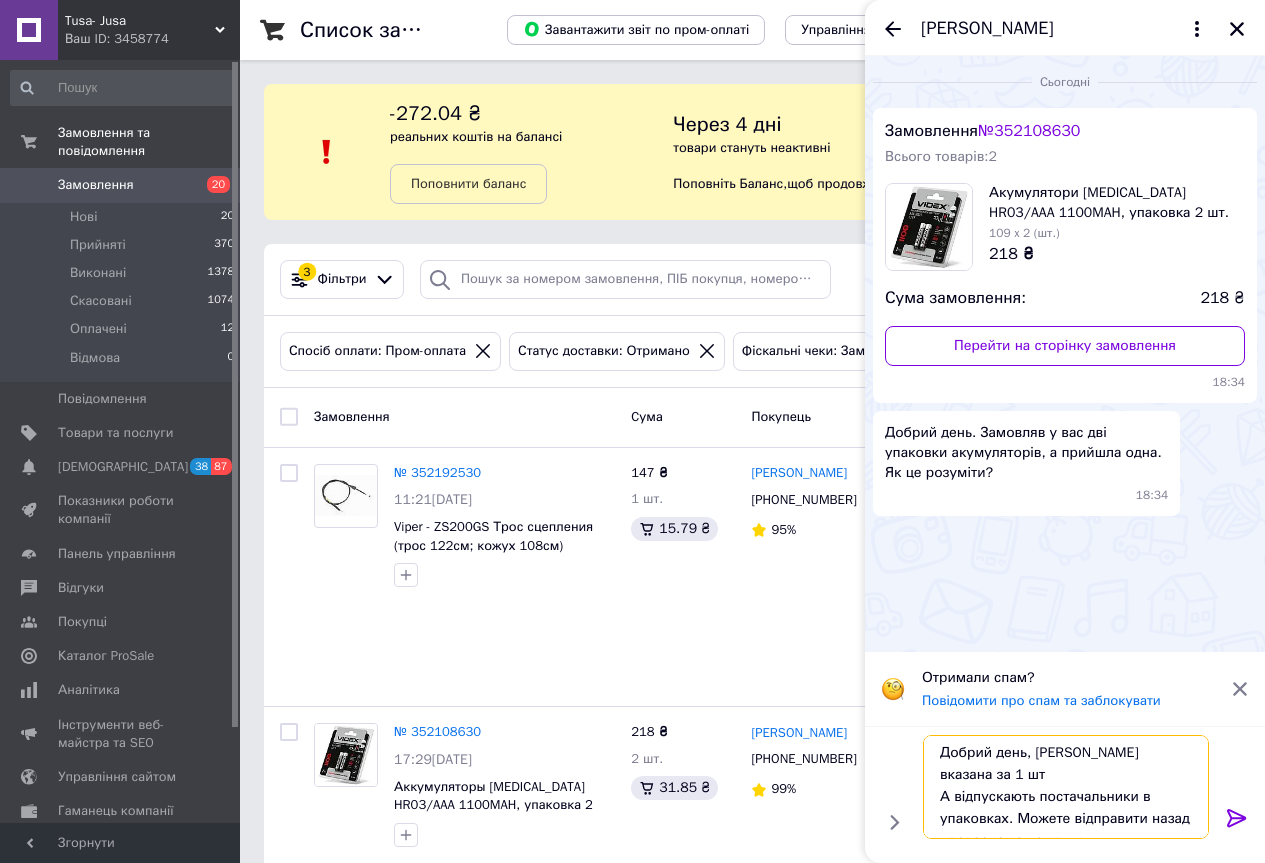 click on "Добрий день, ціна вказана за 1 шт
А відпускають постачальники в упаковках. Можете відправити назад - повернемо кошти, в" at bounding box center (1066, 787) 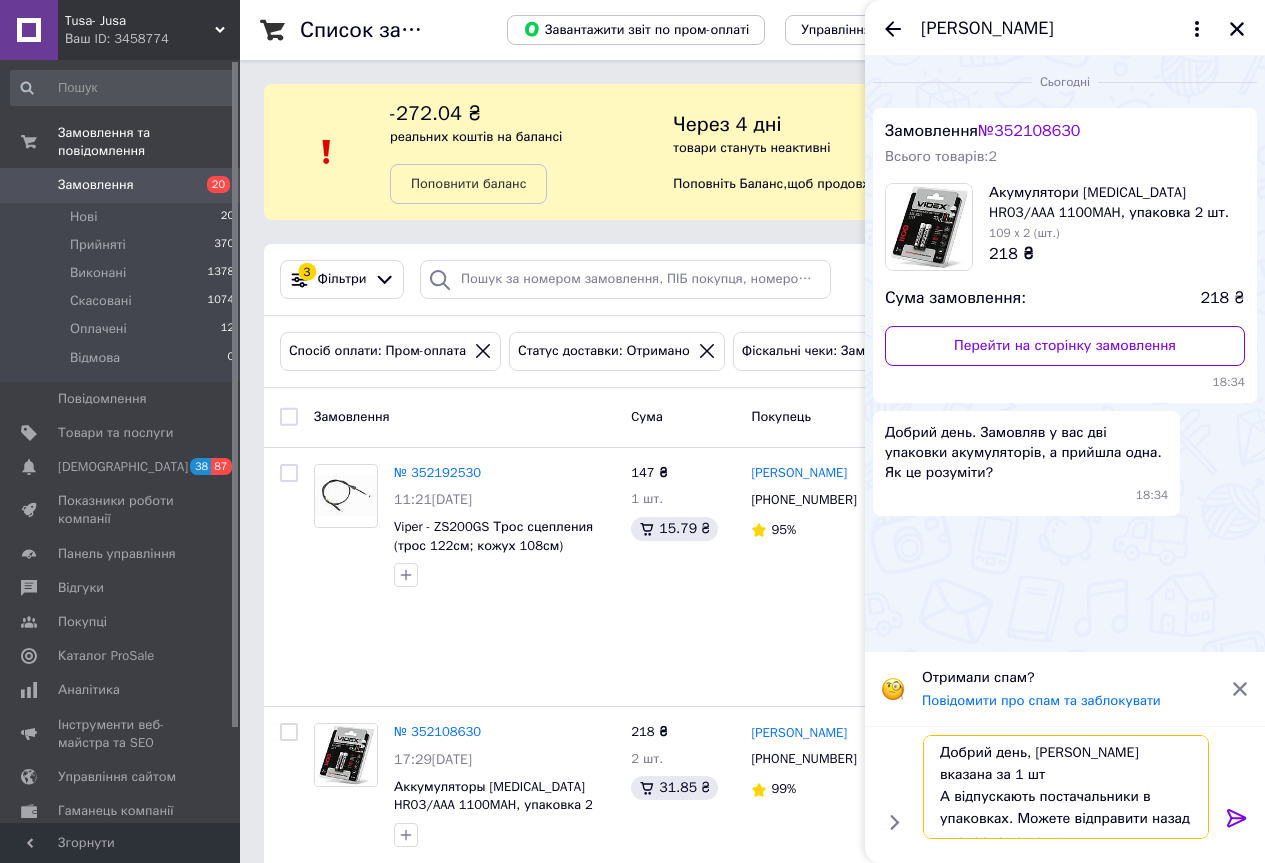 click on "Добрий день, ціна вказана за 1 шт
А відпускають постачальники в упаковках. Можете відправити назад - повернемо кошти." at bounding box center (1066, 787) 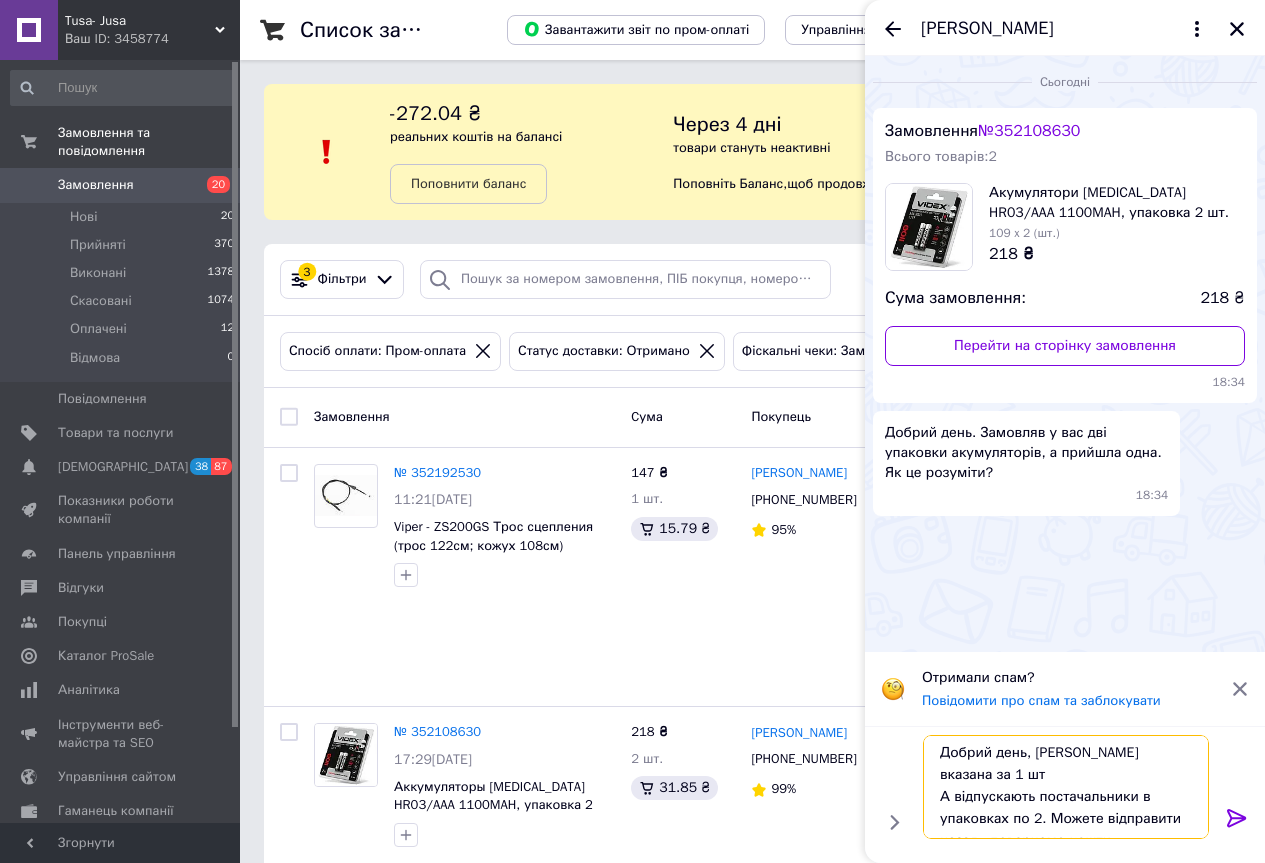 type on "Добрий день, ціна вказана за 1 шт
А відпускають постачальники в упаковках по 2. Можете відправити назад - повернемо кошти." 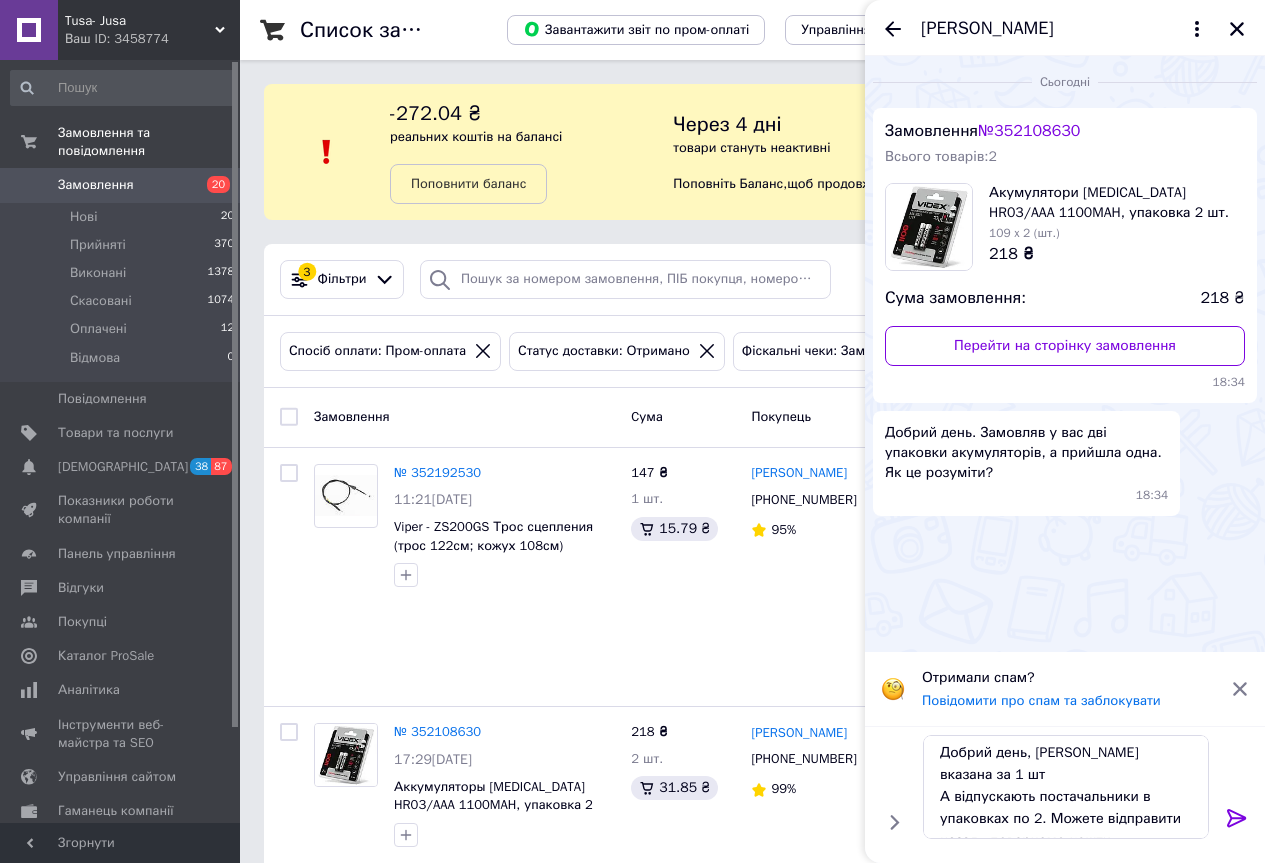 click 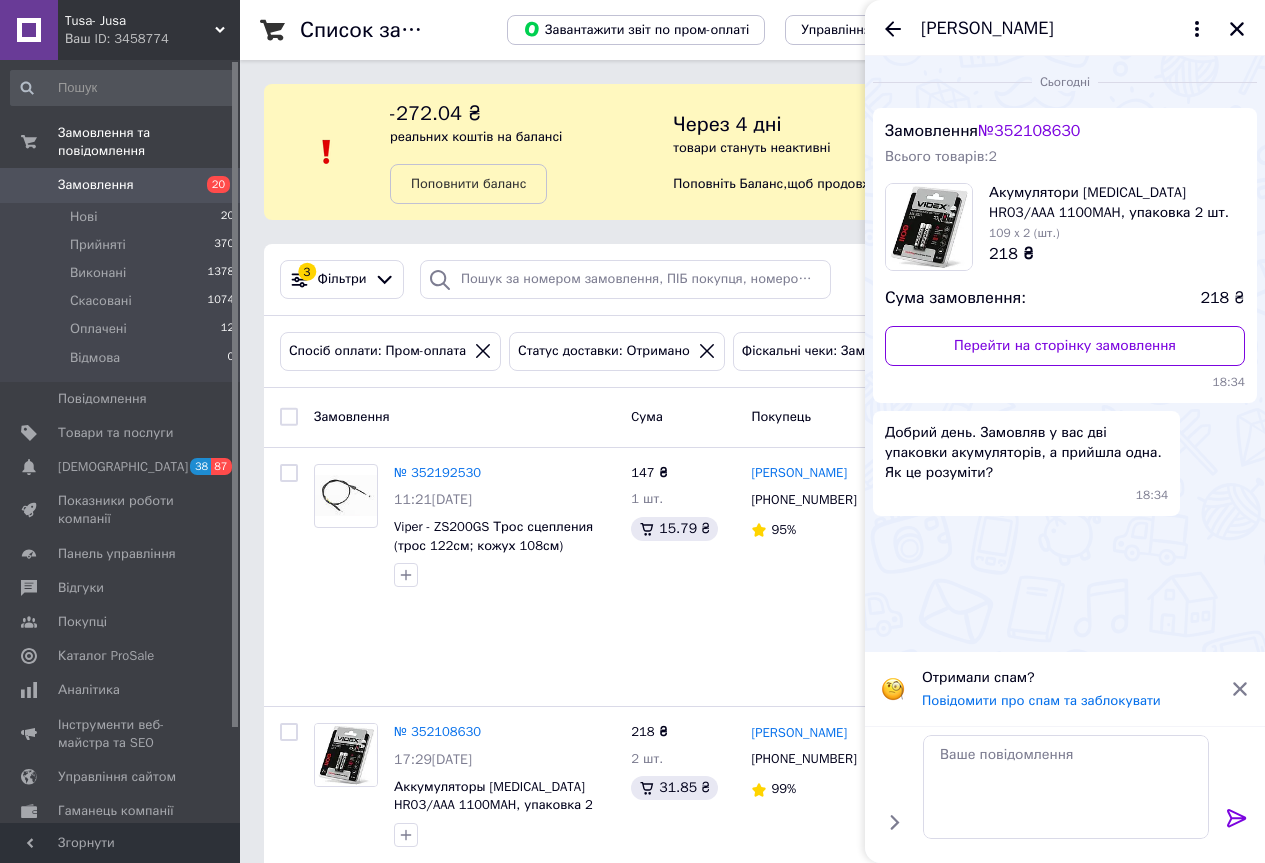 scroll, scrollTop: 0, scrollLeft: 0, axis: both 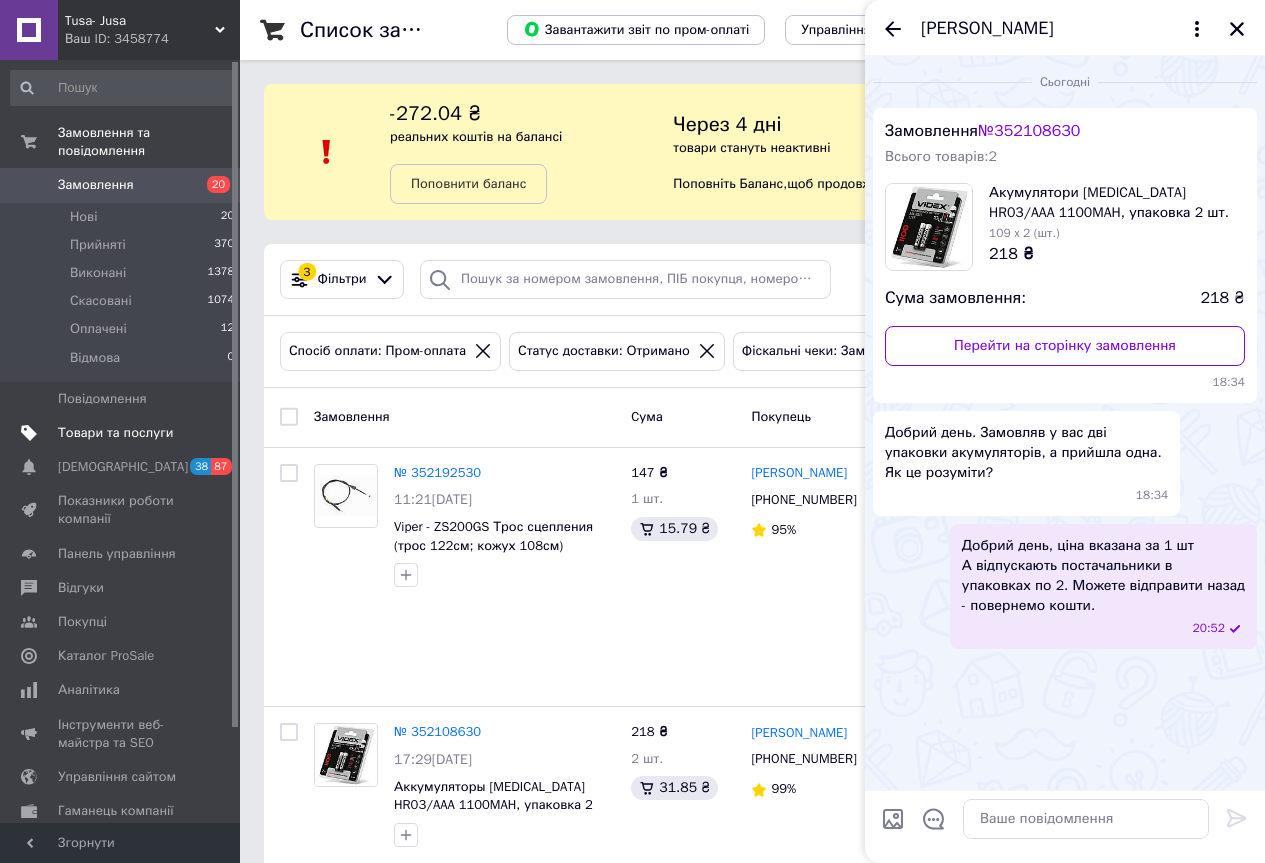 click on "Товари та послуги" at bounding box center (115, 433) 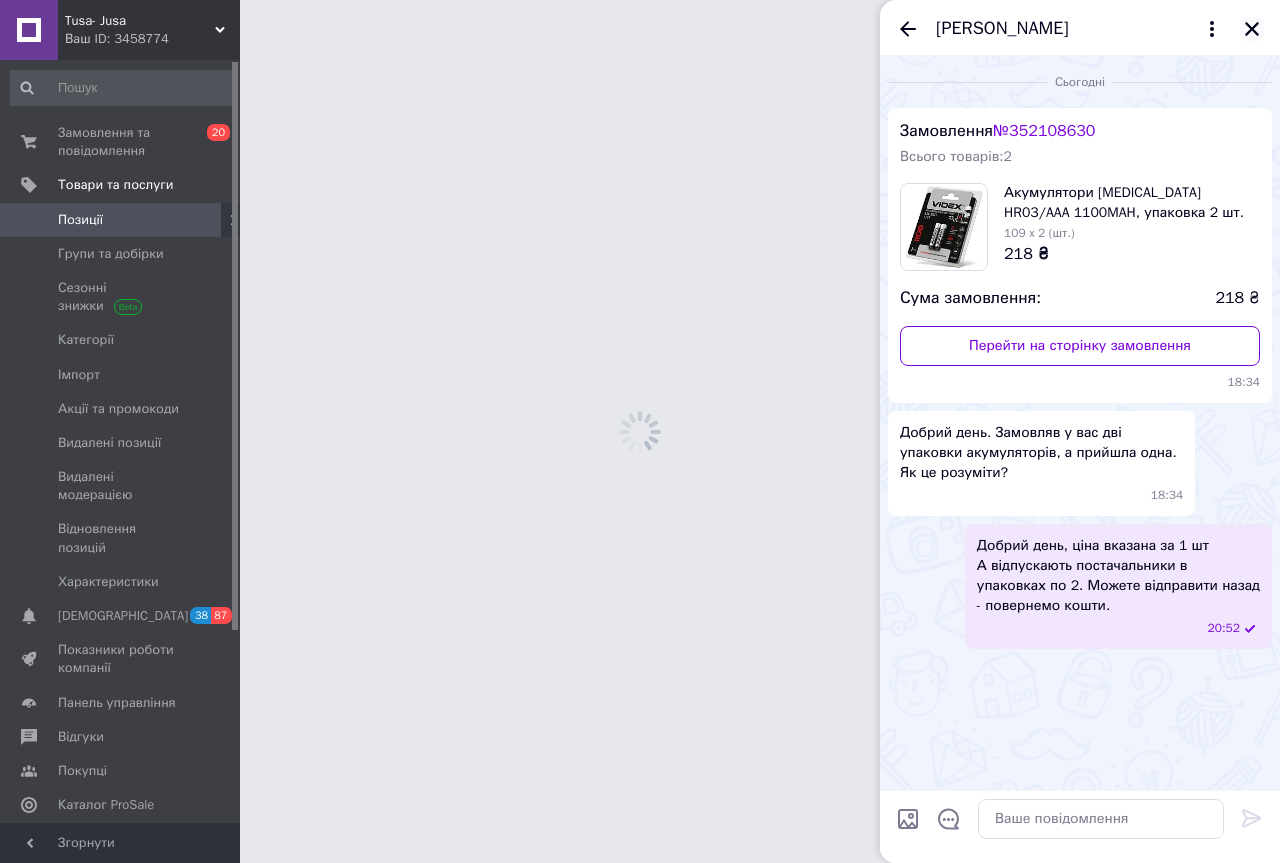click 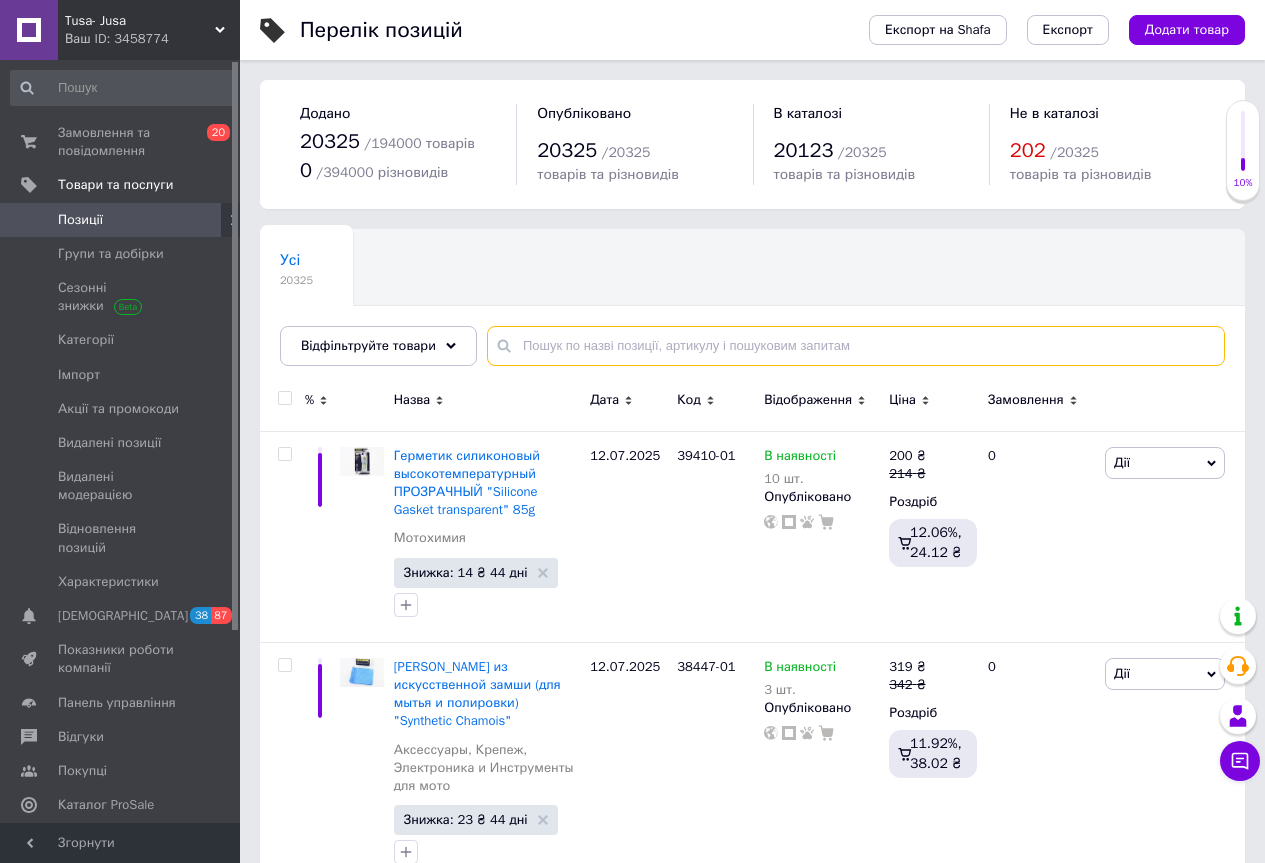 click at bounding box center (856, 346) 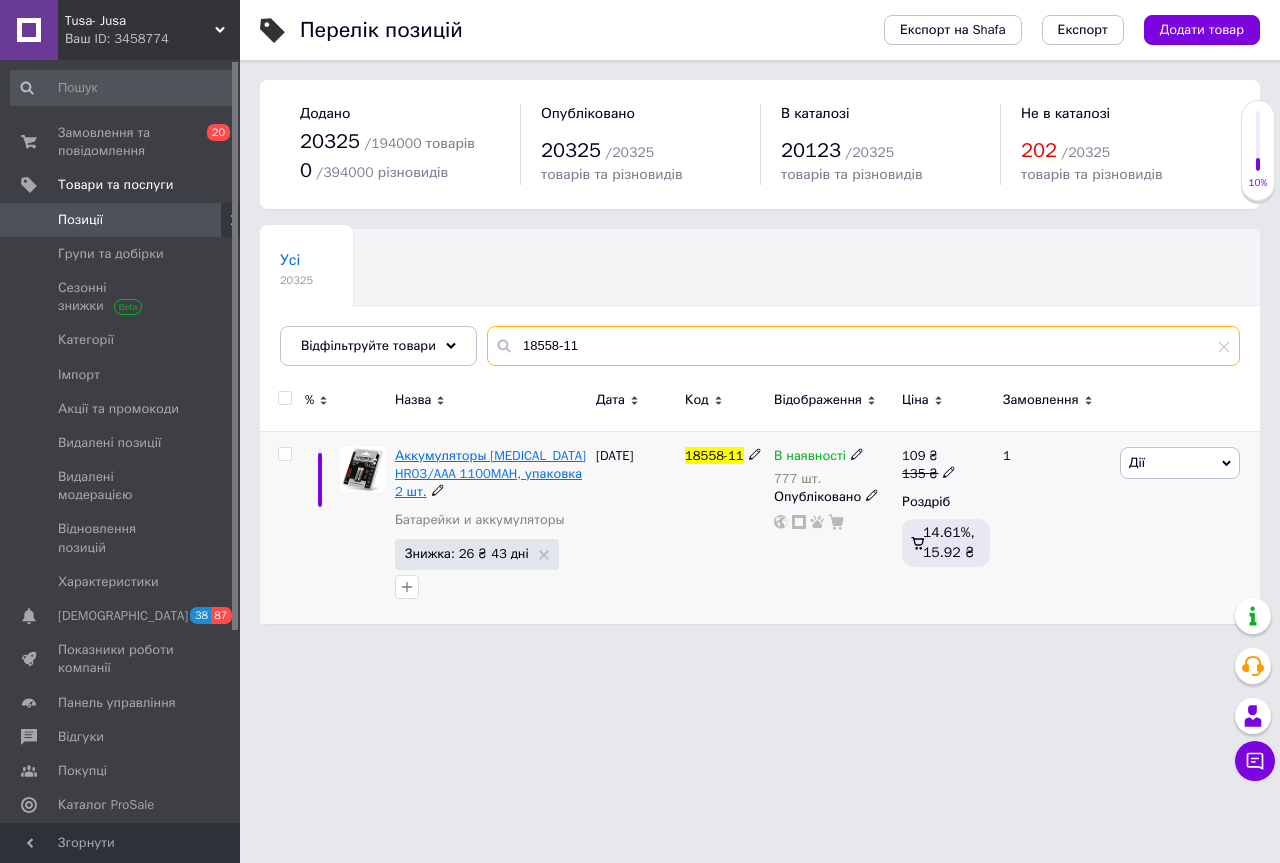 type on "18558-11" 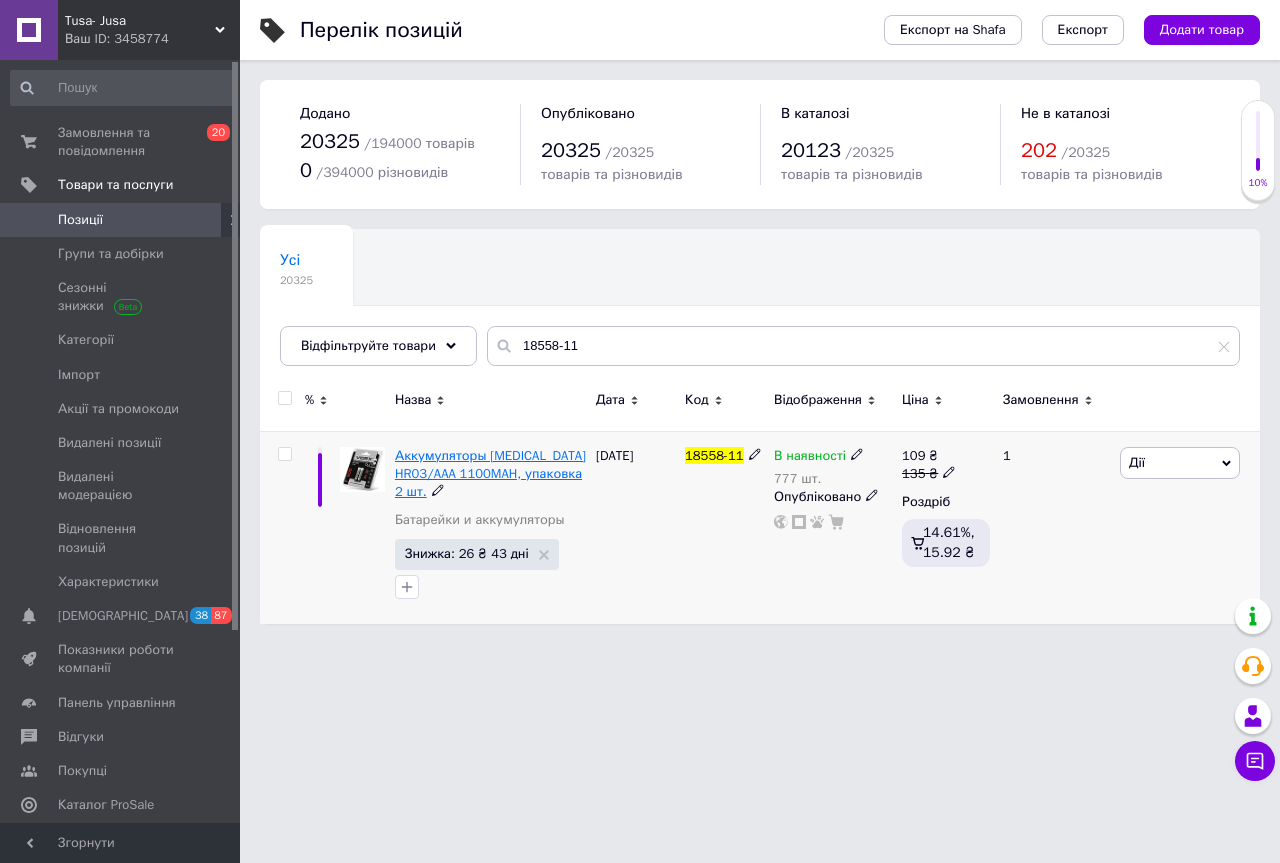 click on "Аккумуляторы Videx HR03/AAA 1100MAH, упаковка 2 шт." at bounding box center (490, 473) 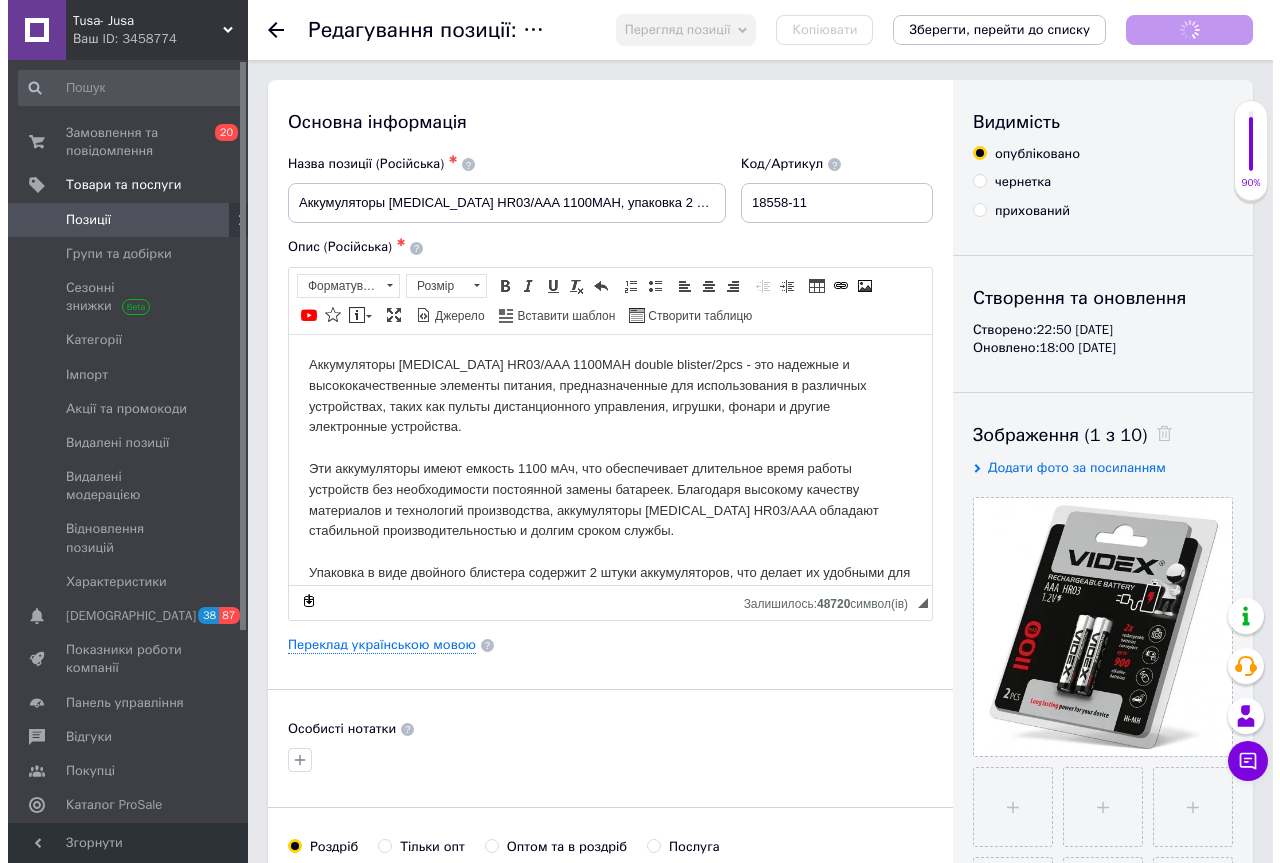 scroll, scrollTop: 0, scrollLeft: 0, axis: both 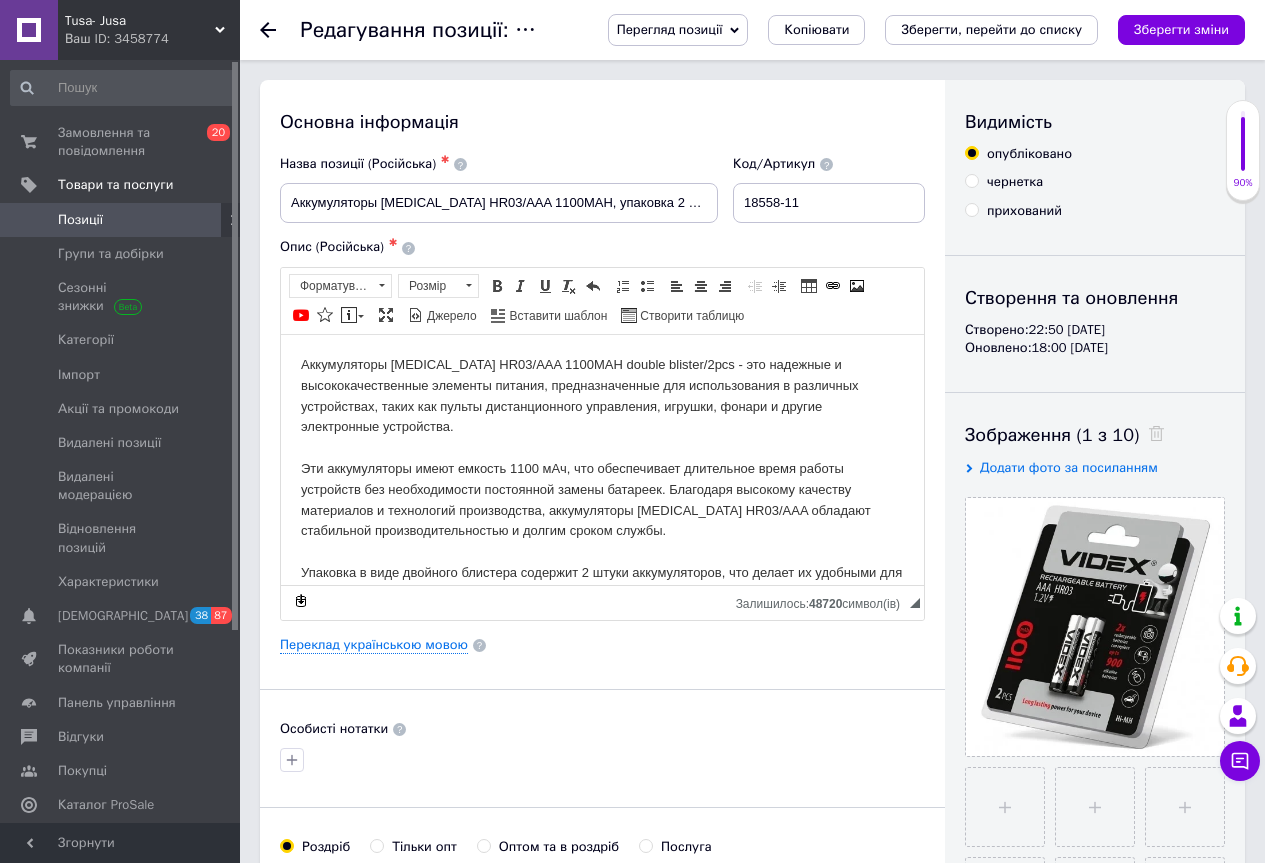 click on "Аккумуляторы Videx HR03/AAA 1100MAH double blister/2pcs - это надежные и высококачественные элементы питания, предназначенные для использования в различных устройствах, таких как пульты дистанционного управления, игрушки, фонари и другие электронные устройства. Эти аккумуляторы имеют емкость 1100 мАч, что обеспечивает длительное время работы устройств без необходимости постоянной замены батареек. Благодаря высокому качеству материалов и технологий производства, аккумуляторы Videx HR03/AAA обладают стабильной производительностью и долгим сроком службы." at bounding box center [602, 572] 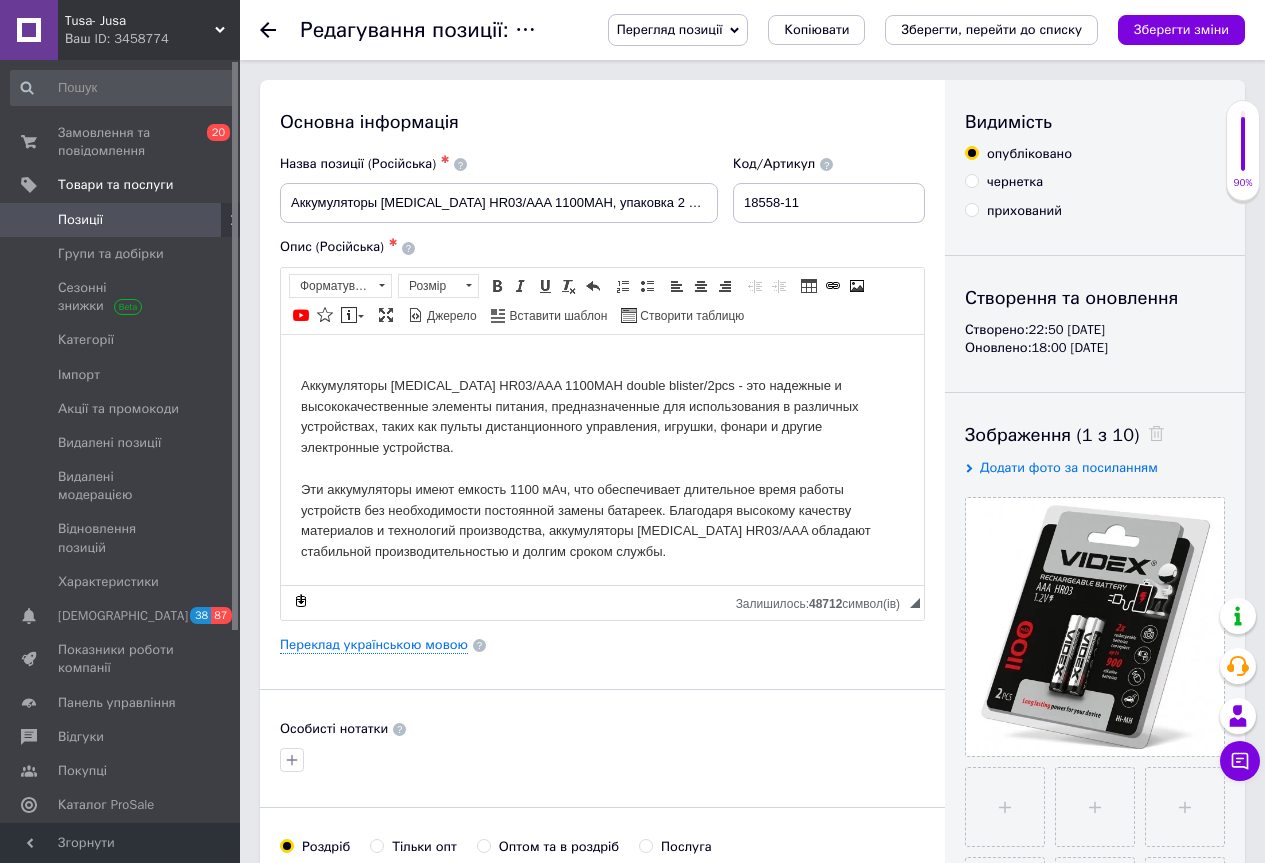 click on "​​​​​​​ Аккумуляторы Videx HR03/AAA 1100MAH double blister/2pcs - это надежные и высококачественные элементы питания, предназначенные для использования в различных устройствах, таких как пульты дистанционного управления, игрушки, фонари и другие электронные устройства. Эти аккумуляторы имеют емкость 1100 мАч, что обеспечивает длительное время работы устройств без необходимости постоянной замены батареек. Благодаря высокому качеству материалов и технологий производства, аккумуляторы Videx HR03/AAA обладают стабильной производительностью и долгим сроком службы." at bounding box center (602, 583) 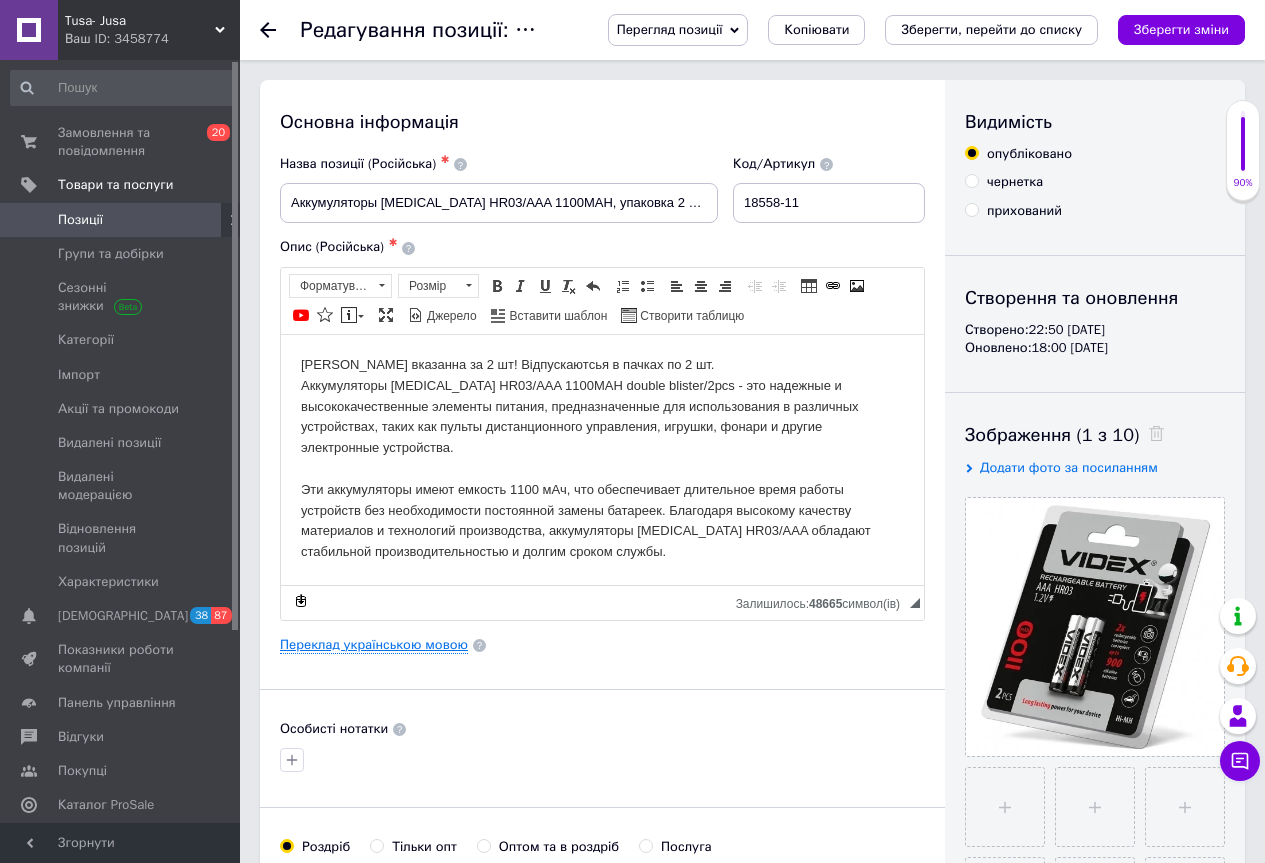 click on "Переклад українською мовою" at bounding box center (374, 645) 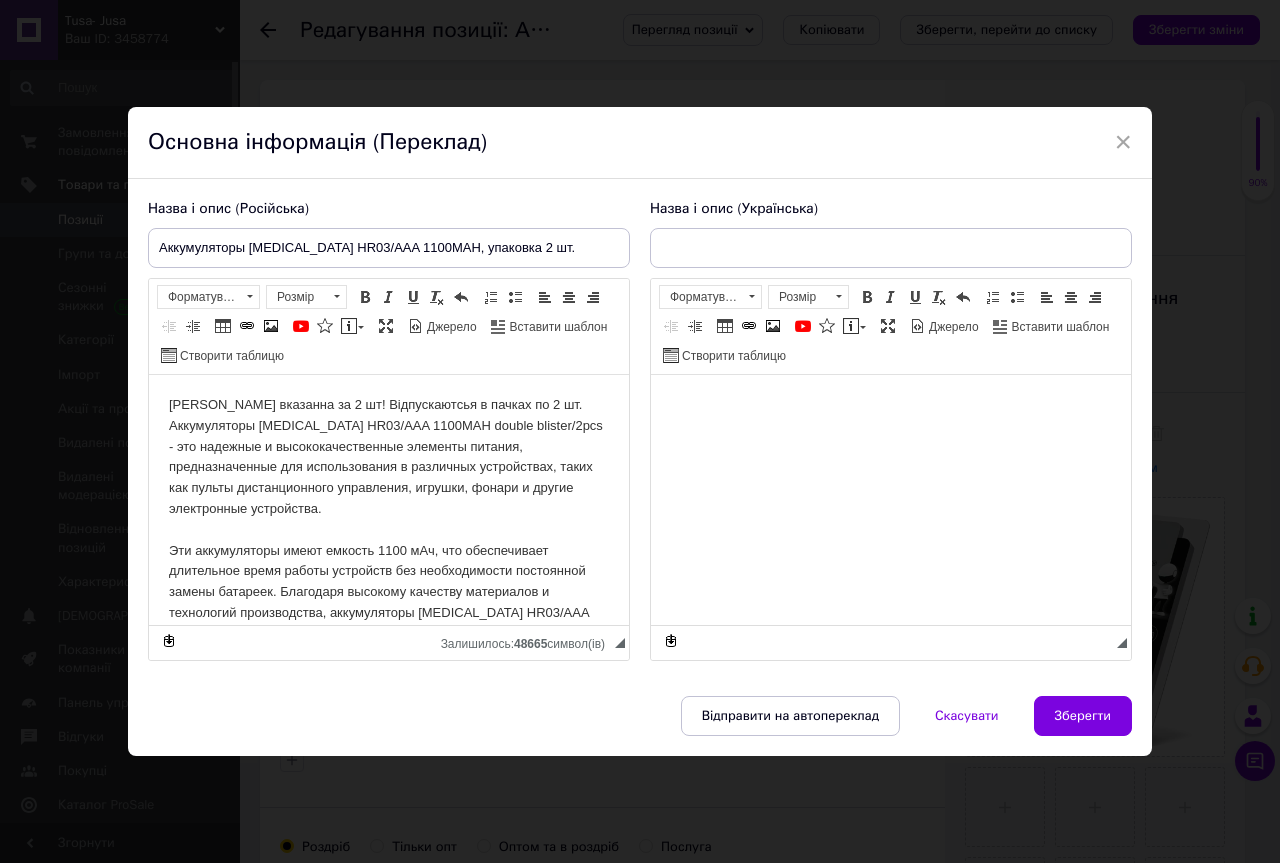 scroll, scrollTop: 0, scrollLeft: 0, axis: both 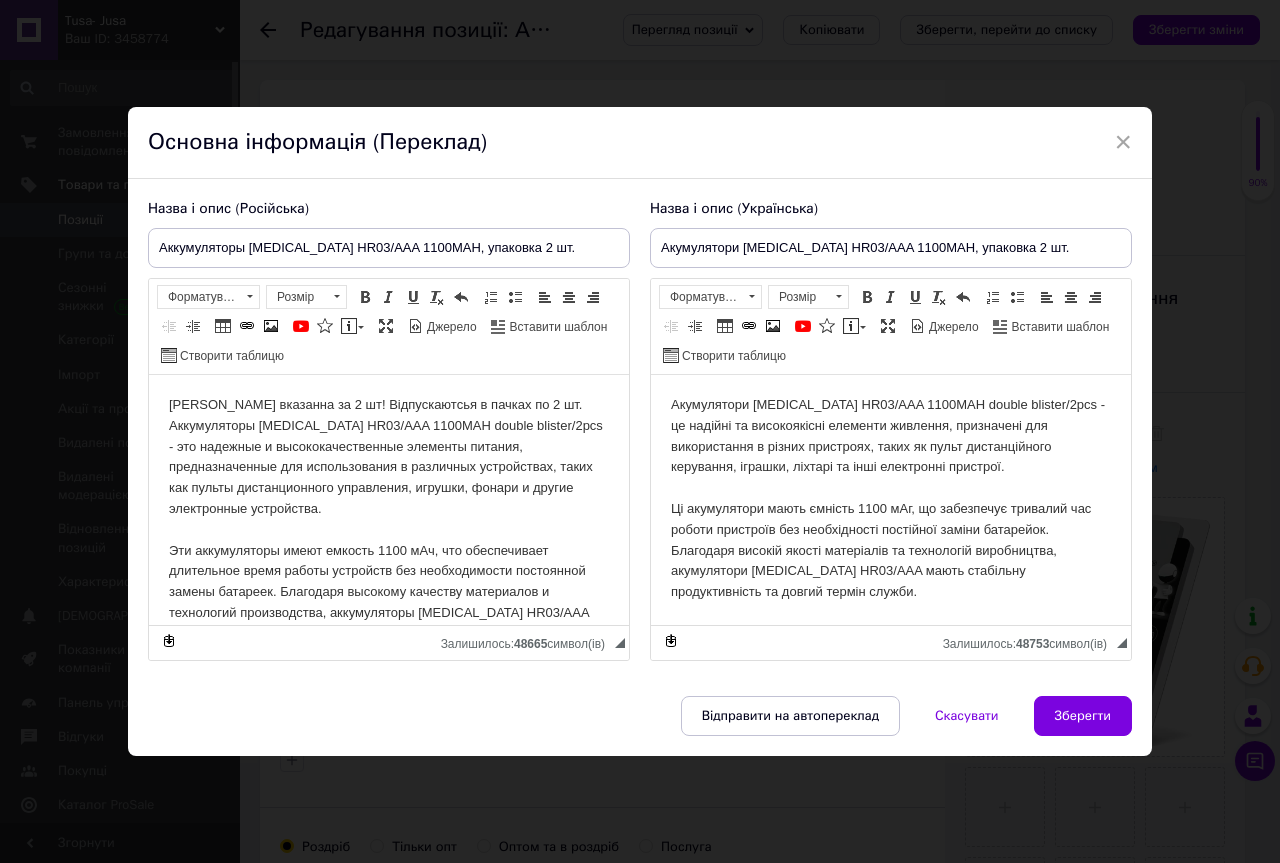 click on "Акумулятори Videx HR03/AAA 1100MAH double blister/2pcs - це надійні та високоякісні елементи живлення, призначені для використання в різних пристроях, таких як пульт дистанційного керування, іграшки, ліхтарі та інші електронні пристрої. Ці акумулятори мають ємність 1100 мАг, що забезпечує тривалий час роботи пристроїв без необхідності постійної заміни батарейок. Благодаря високій якості матеріалів та технологій виробництва, акумулятори Videx HR03/AAA мають стабільну продуктивність та довгий термін служби." at bounding box center (891, 644) 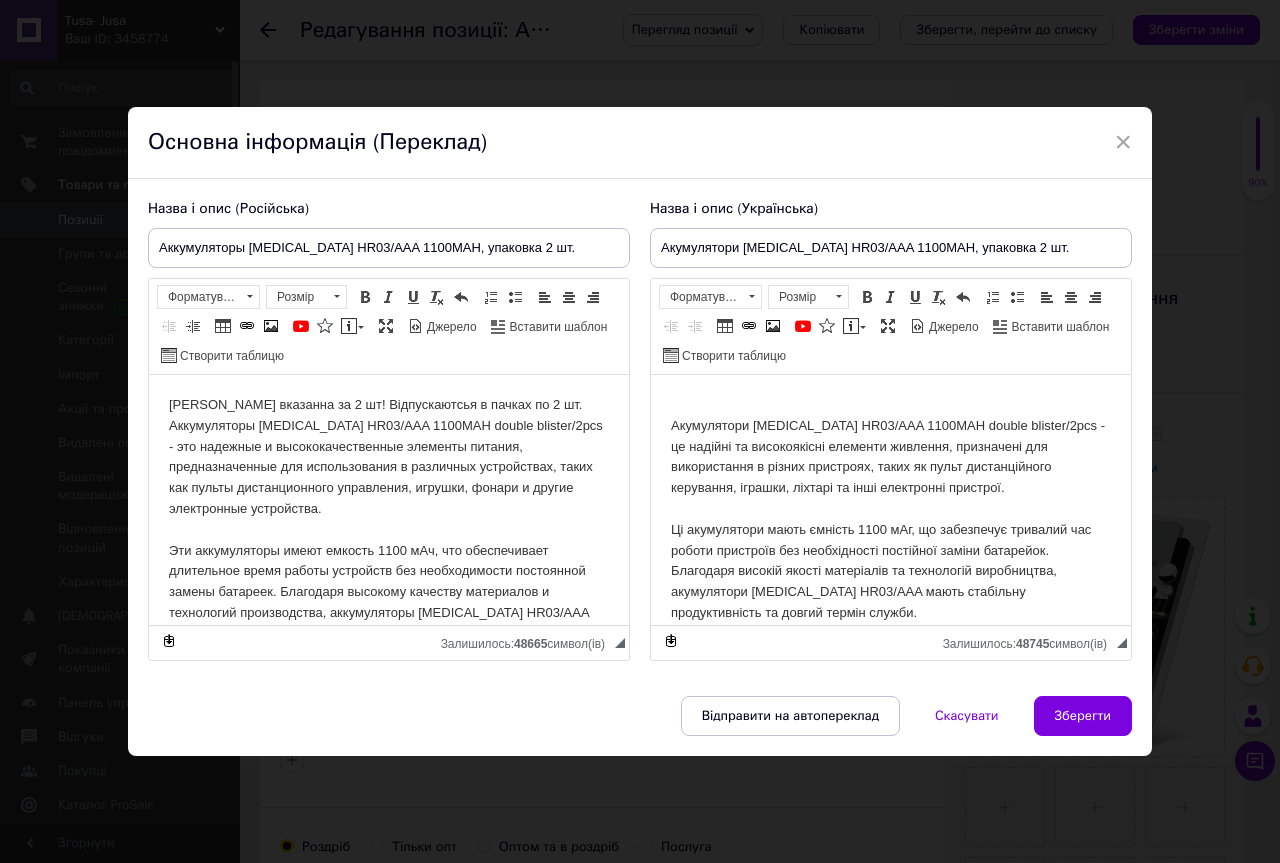 click on "​​​​​​​ Акумулятори Videx HR03/AAA 1100MAH double blister/2pcs - це надійні та високоякісні елементи живлення, призначені для використання в різних пристроях, таких як пульт дистанційного керування, іграшки, ліхтарі та інші електронні пристрої. Ці акумулятори мають ємність 1100 мАг, що забезпечує тривалий час роботи пристроїв без необхідності постійної заміни батарейок. Благодаря високій якості матеріалів та технологій виробництва, акумулятори Videx HR03/AAA мають стабільну продуктивність та довгий термін служби." at bounding box center [891, 655] 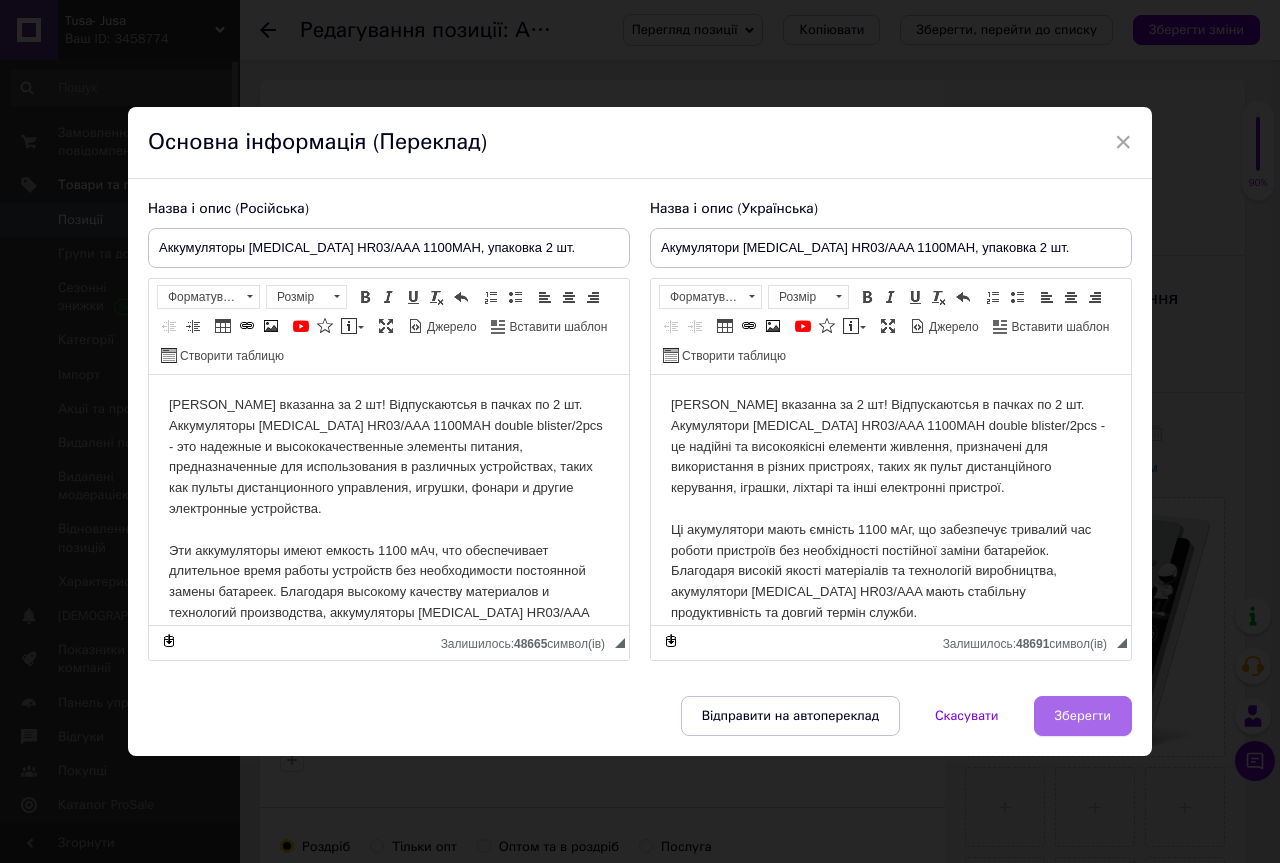 click on "Зберегти" at bounding box center (1083, 716) 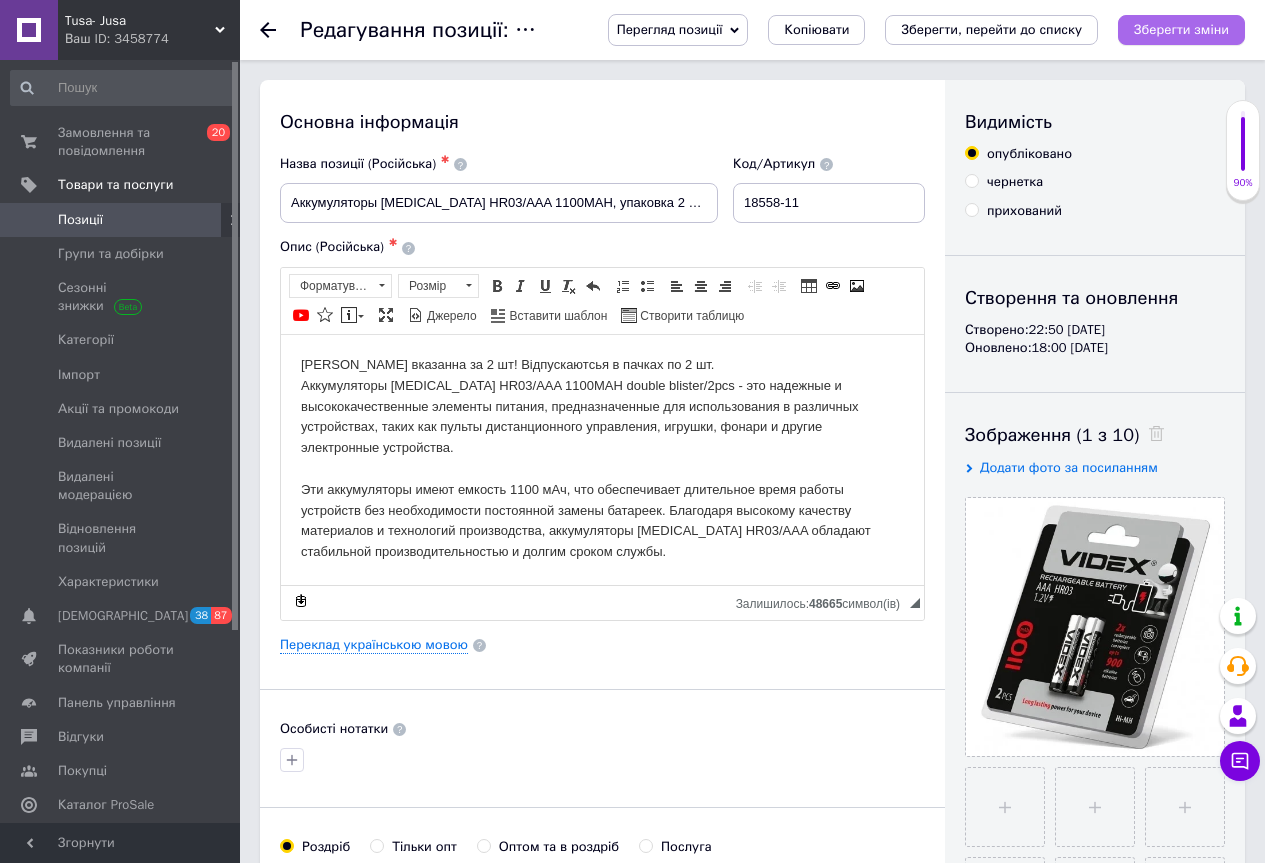 click on "Зберегти зміни" at bounding box center [1181, 29] 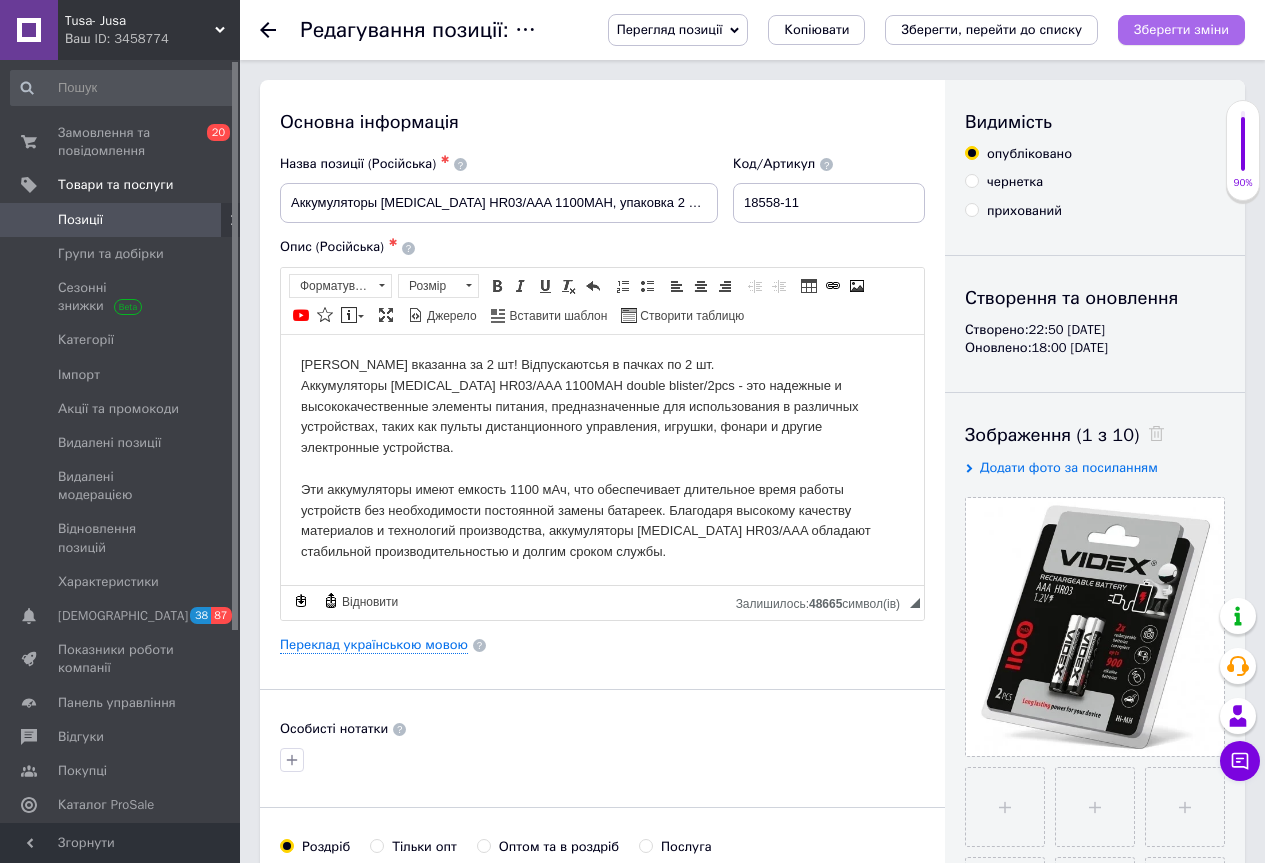 click on "Зберегти зміни" at bounding box center [1181, 30] 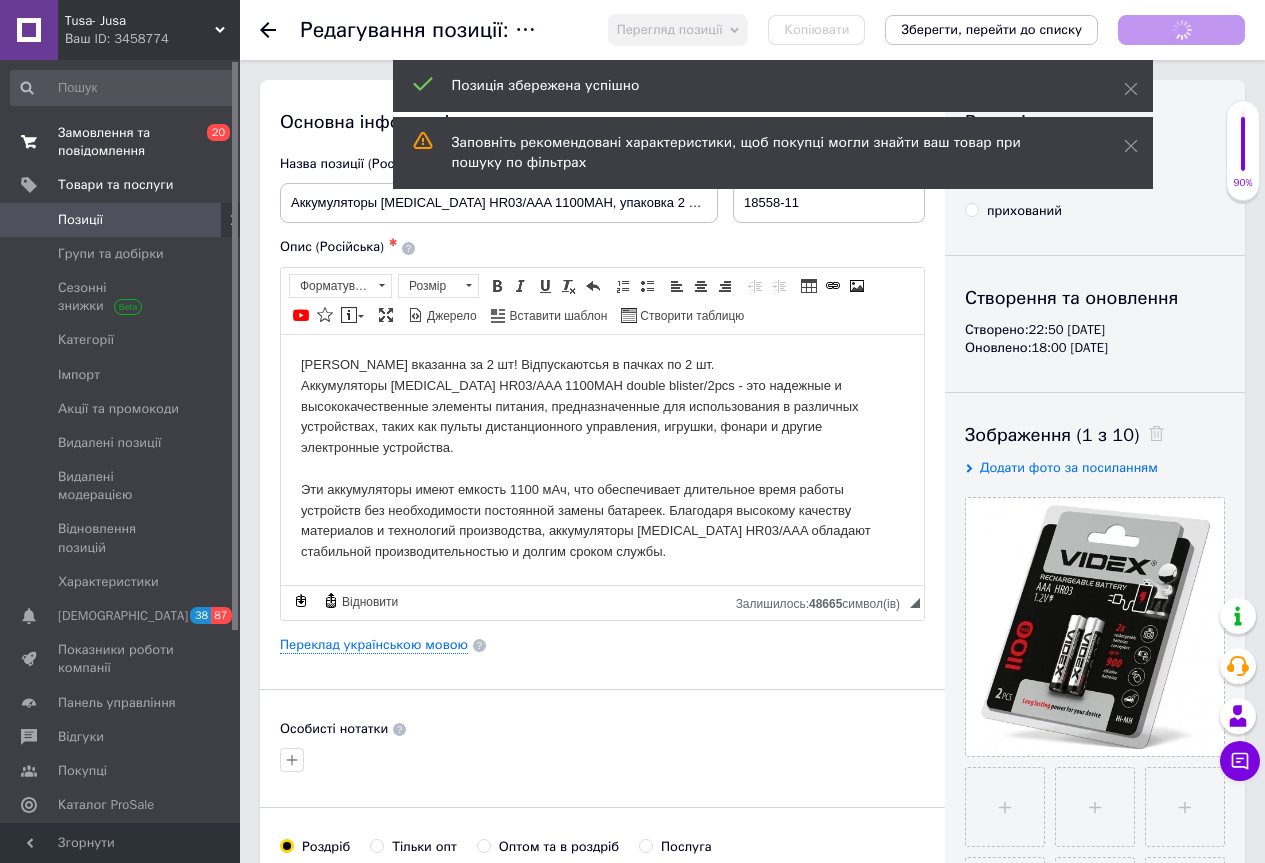 click on "Замовлення та повідомлення" at bounding box center (121, 142) 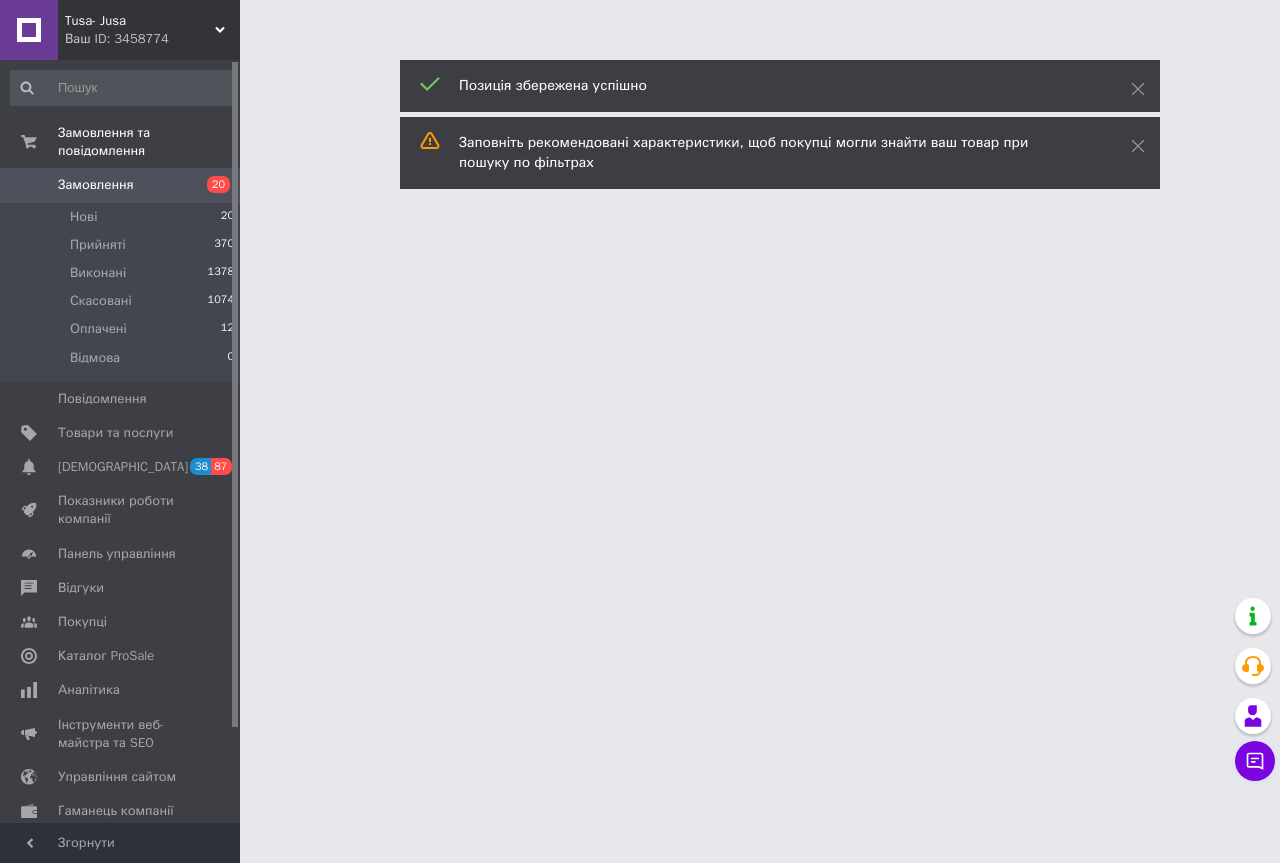 click on "Ваш ID: 3458774" at bounding box center [152, 39] 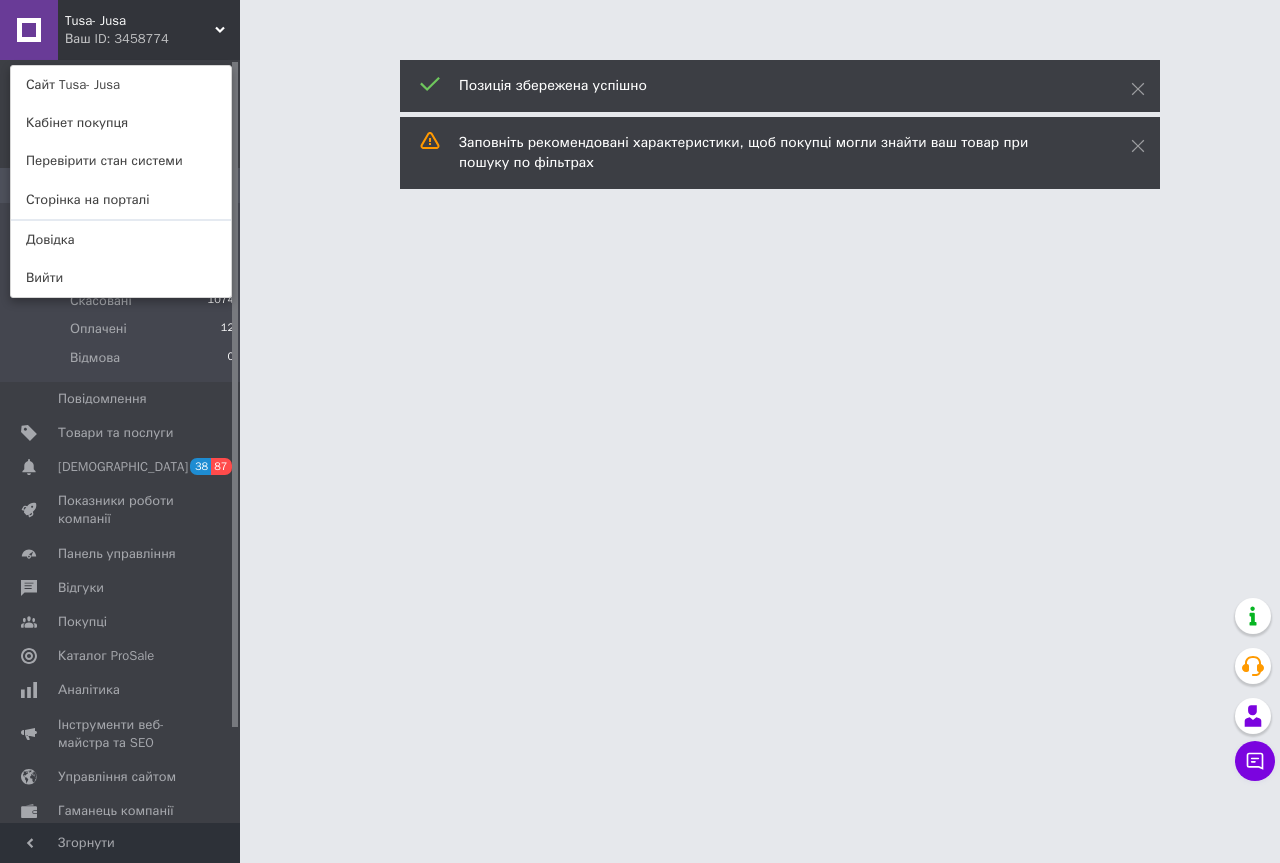drag, startPoint x: 101, startPoint y: 270, endPoint x: 285, endPoint y: 20, distance: 310.41263 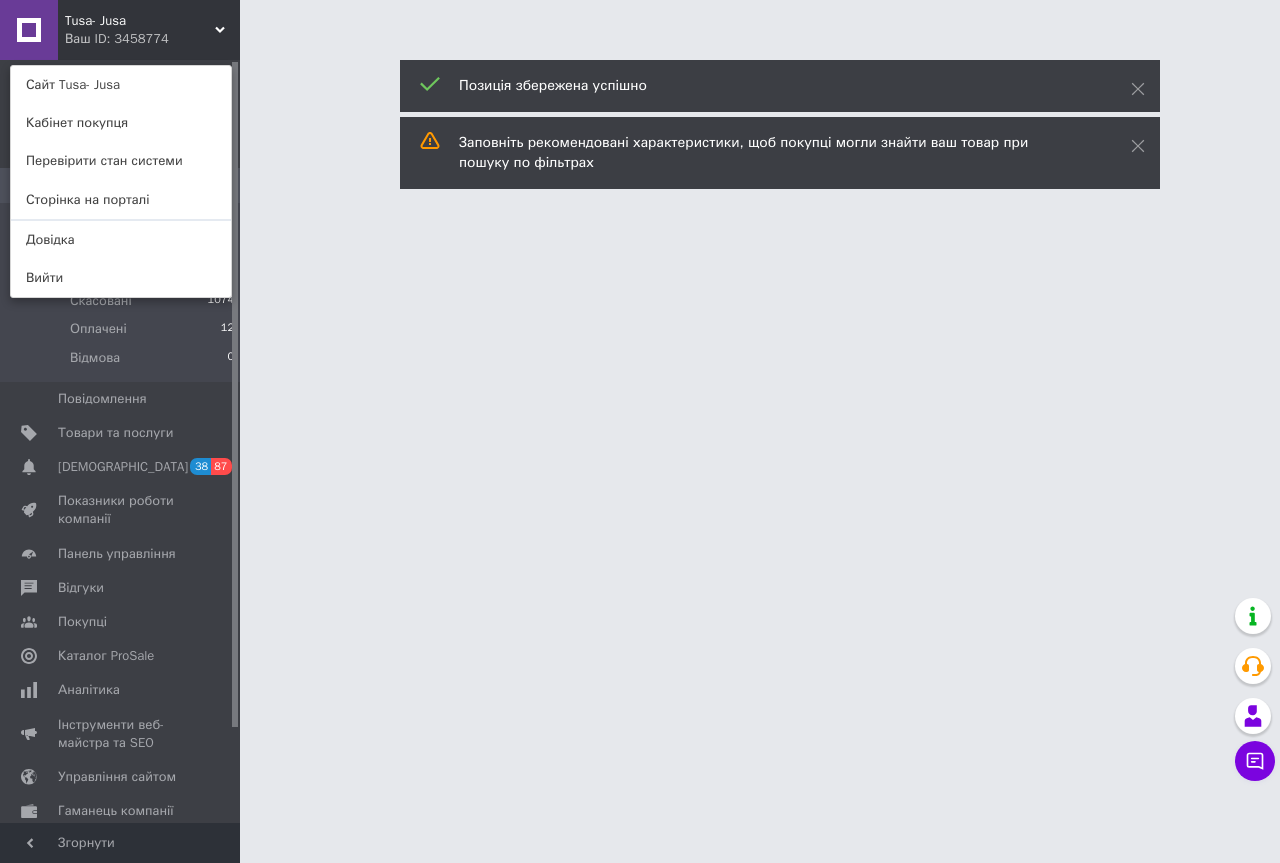 click on "Вийти" at bounding box center (121, 278) 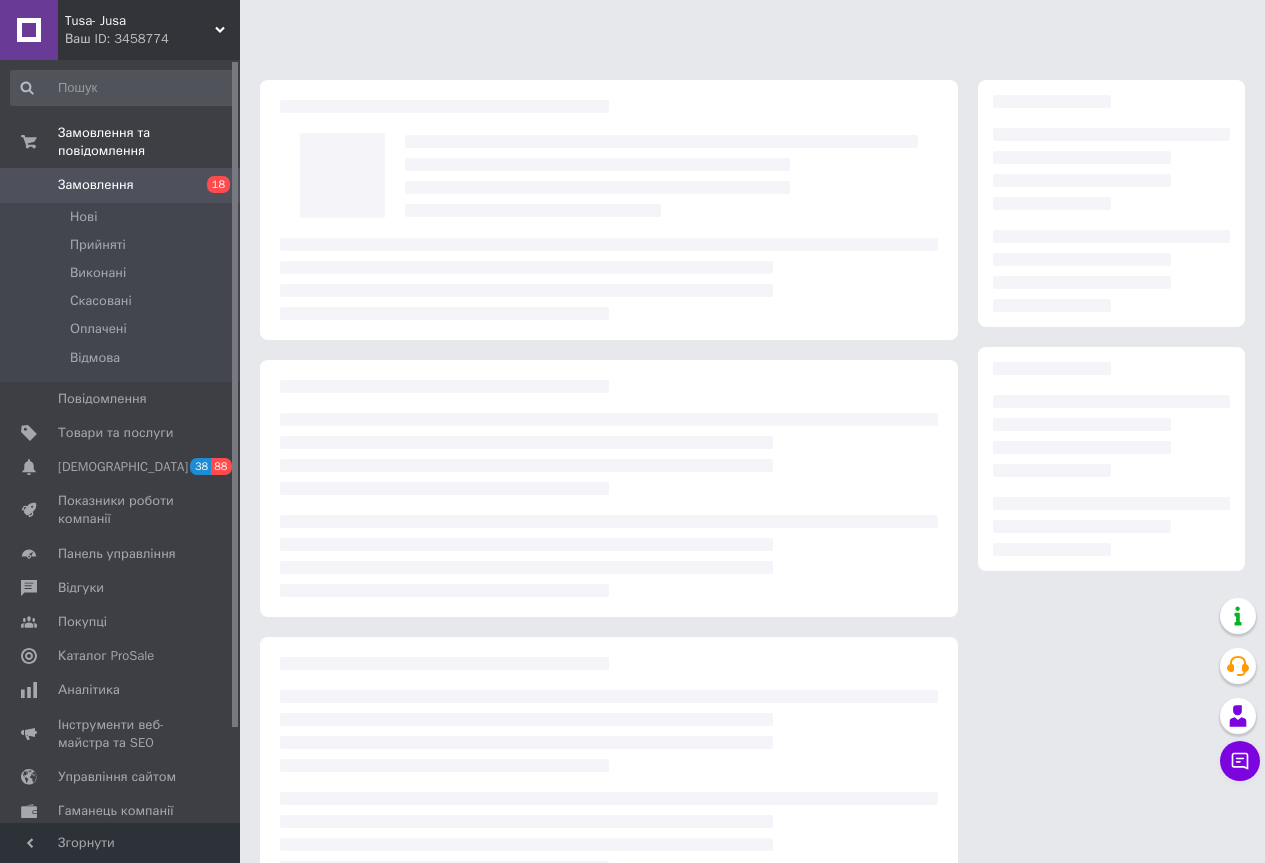 scroll, scrollTop: 0, scrollLeft: 0, axis: both 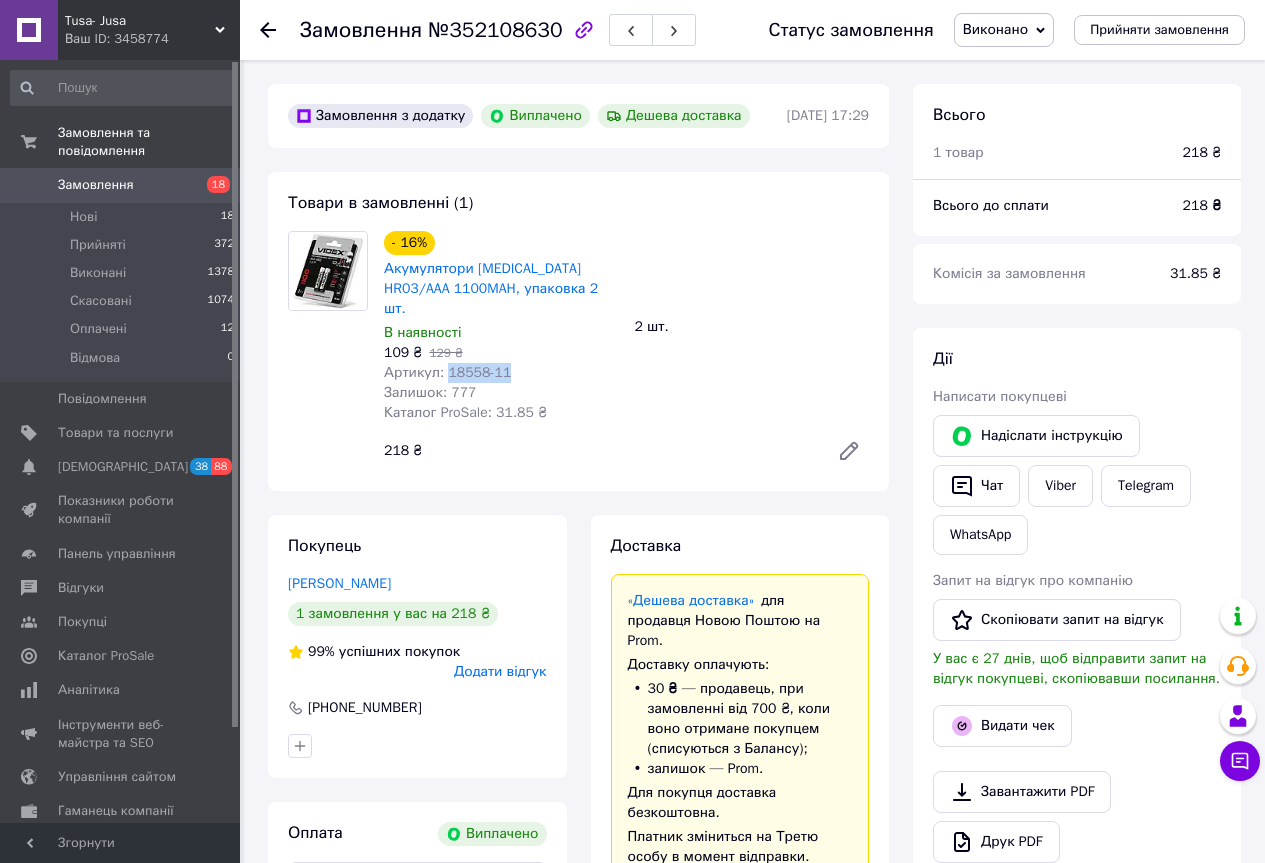 drag, startPoint x: 490, startPoint y: 349, endPoint x: 444, endPoint y: 356, distance: 46.52956 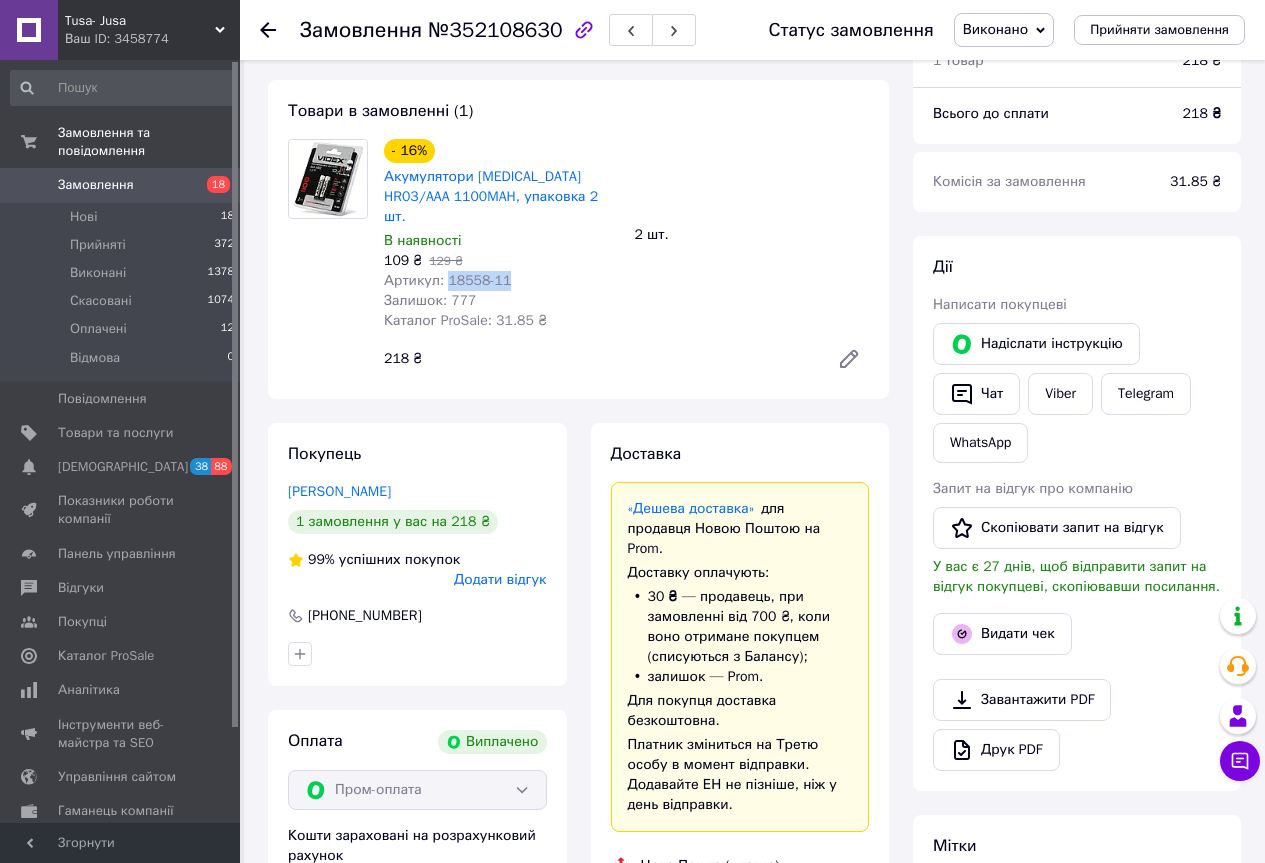 scroll, scrollTop: 100, scrollLeft: 0, axis: vertical 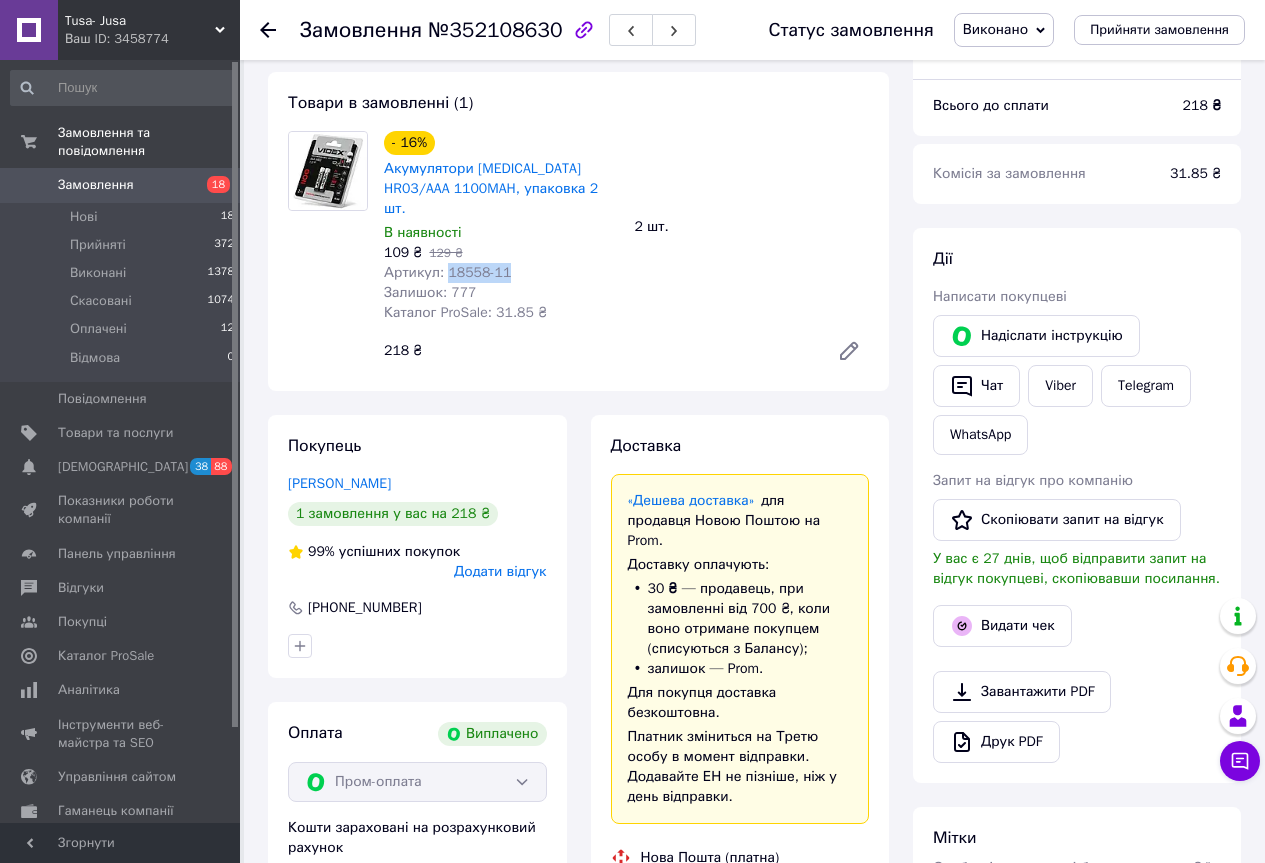 click on "Замовлення" at bounding box center (121, 185) 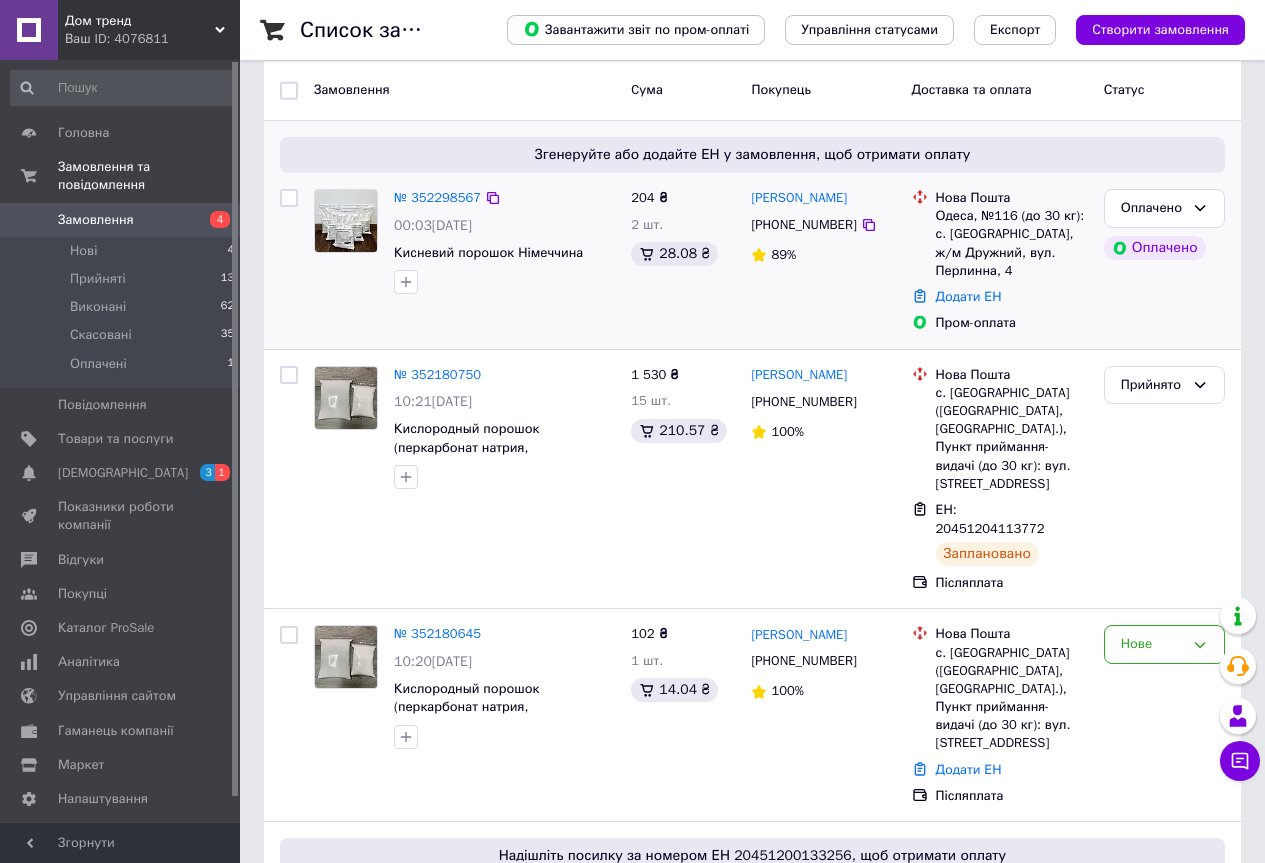 scroll, scrollTop: 300, scrollLeft: 0, axis: vertical 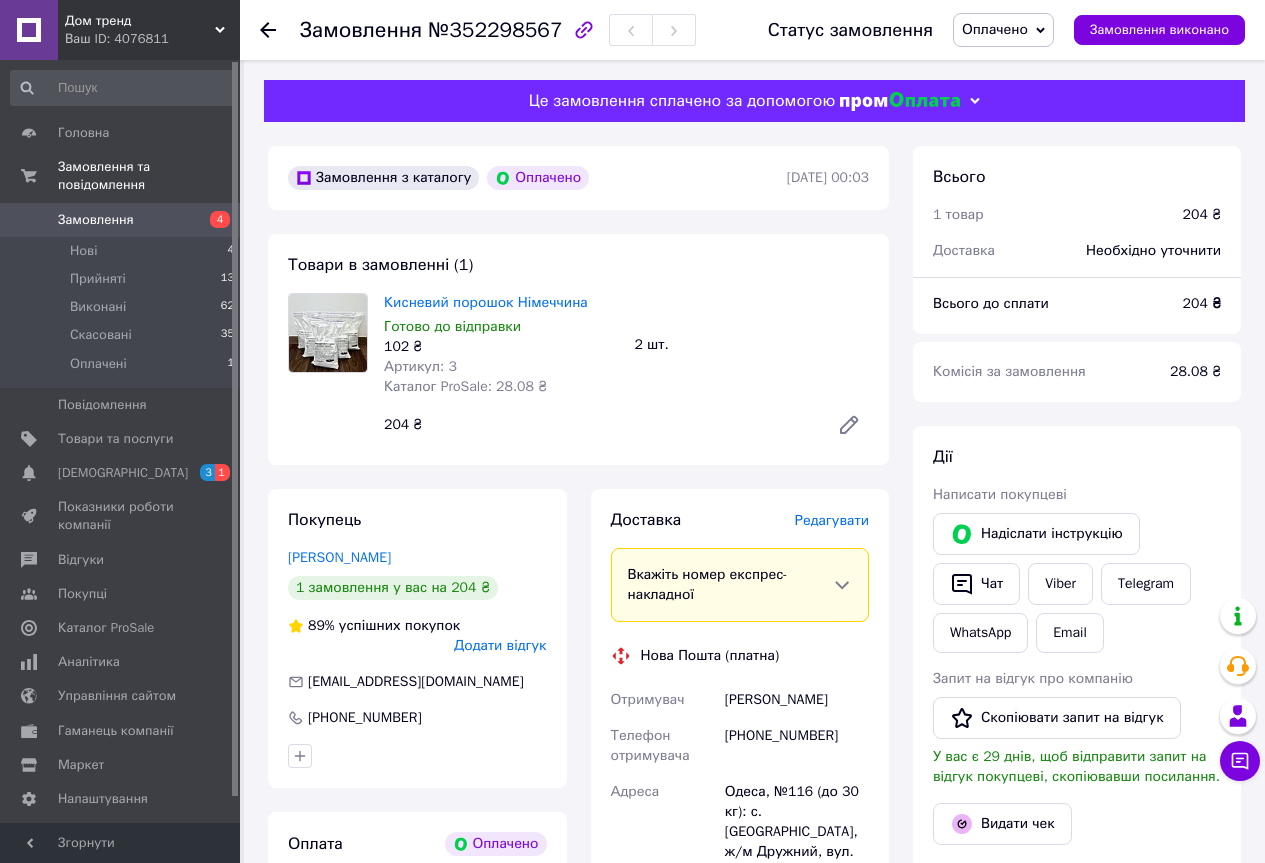 drag, startPoint x: 1006, startPoint y: 17, endPoint x: 1013, endPoint y: 35, distance: 19.313208 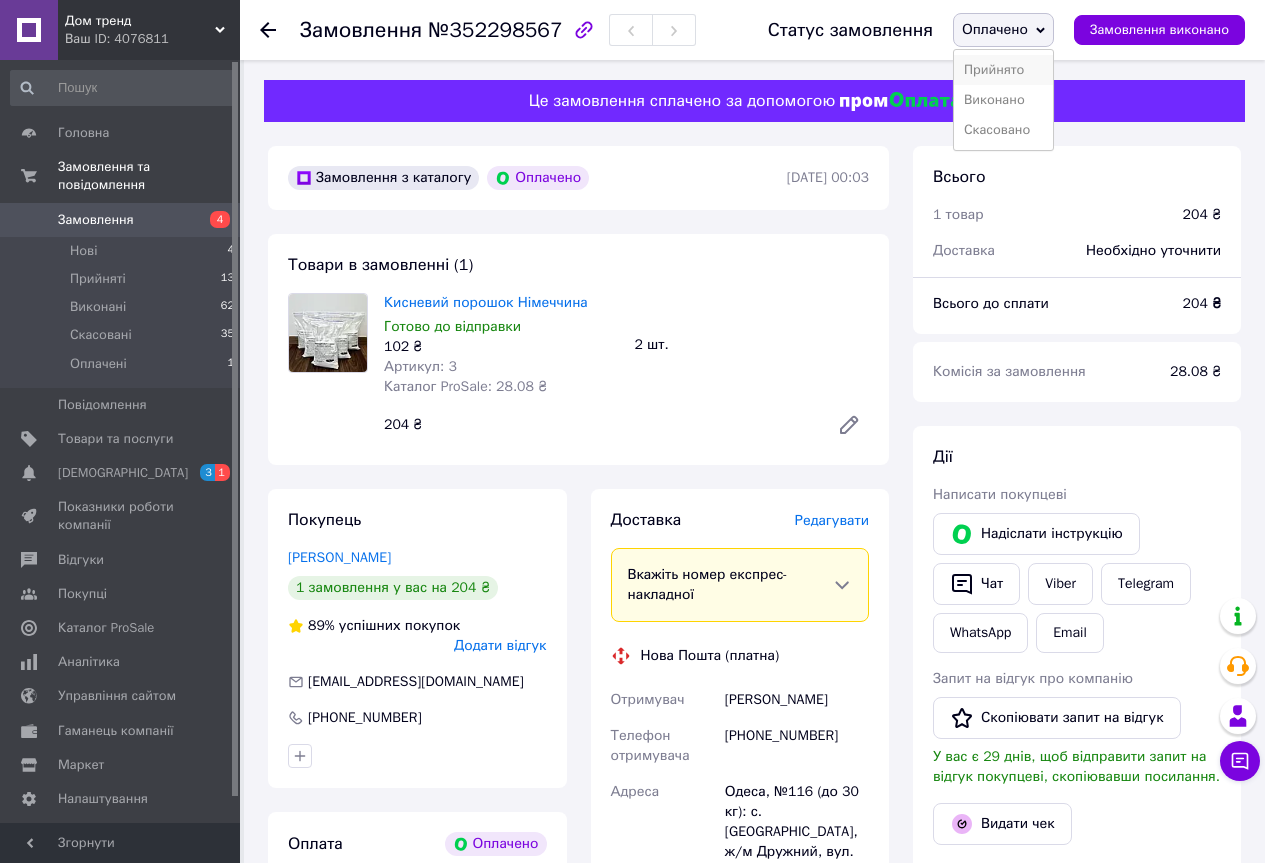 click on "Прийнято" at bounding box center [1003, 70] 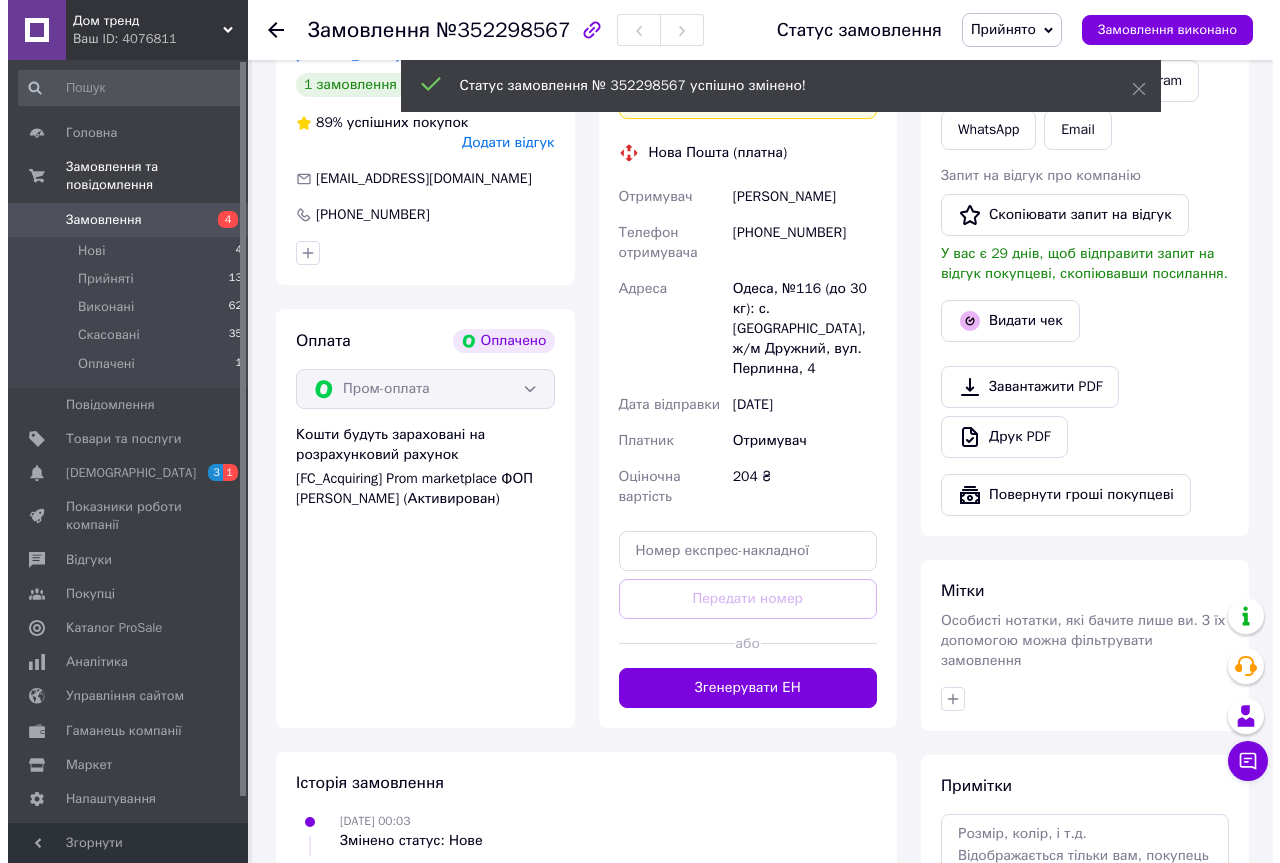 scroll, scrollTop: 200, scrollLeft: 0, axis: vertical 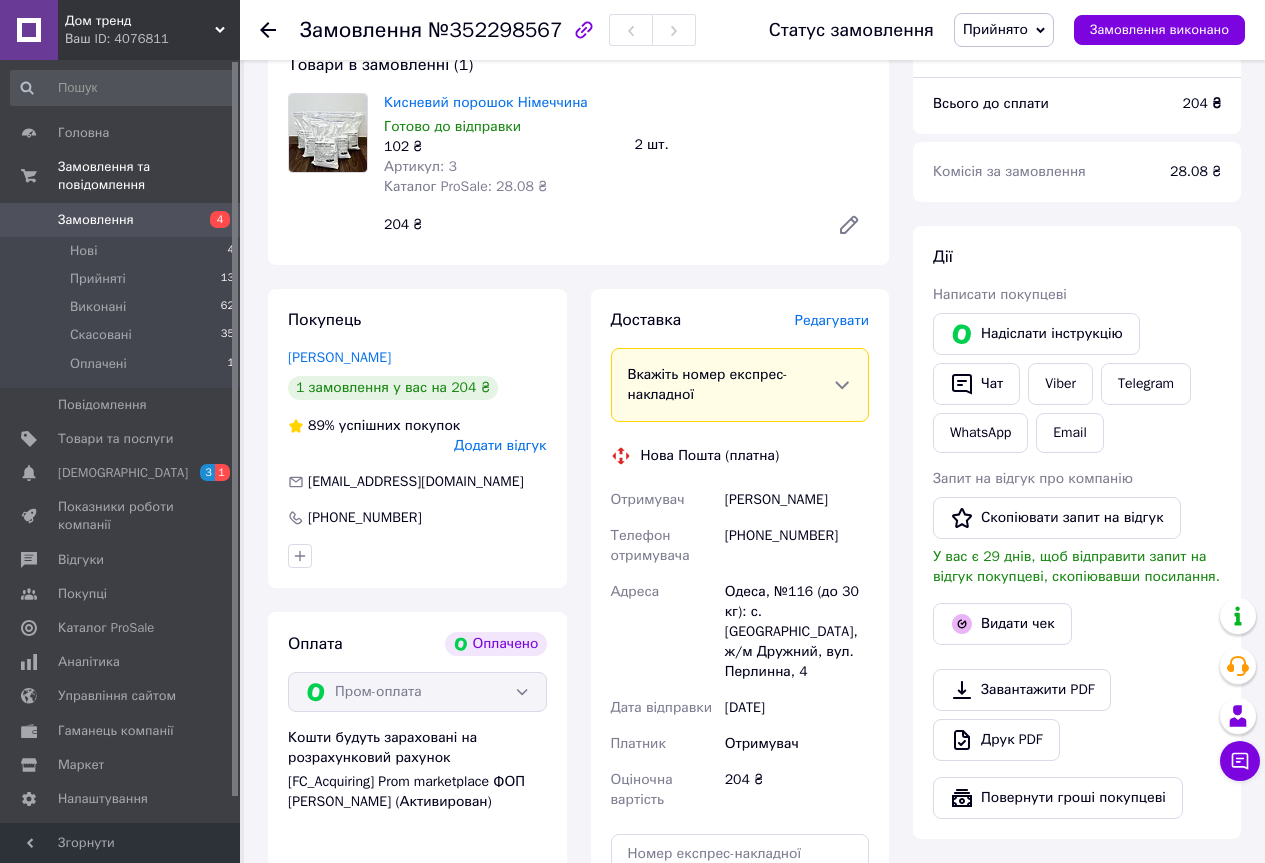 click on "Редагувати" at bounding box center (832, 320) 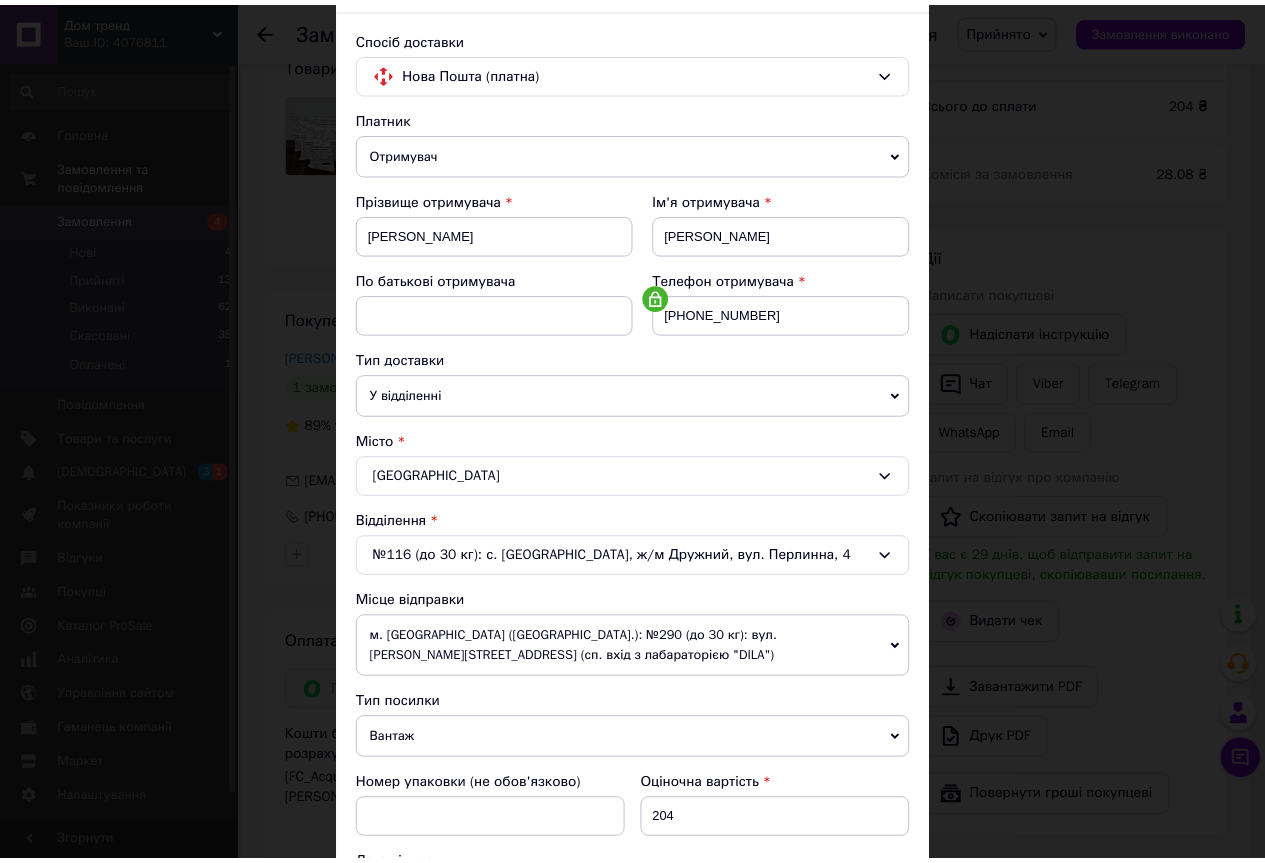 scroll, scrollTop: 485, scrollLeft: 0, axis: vertical 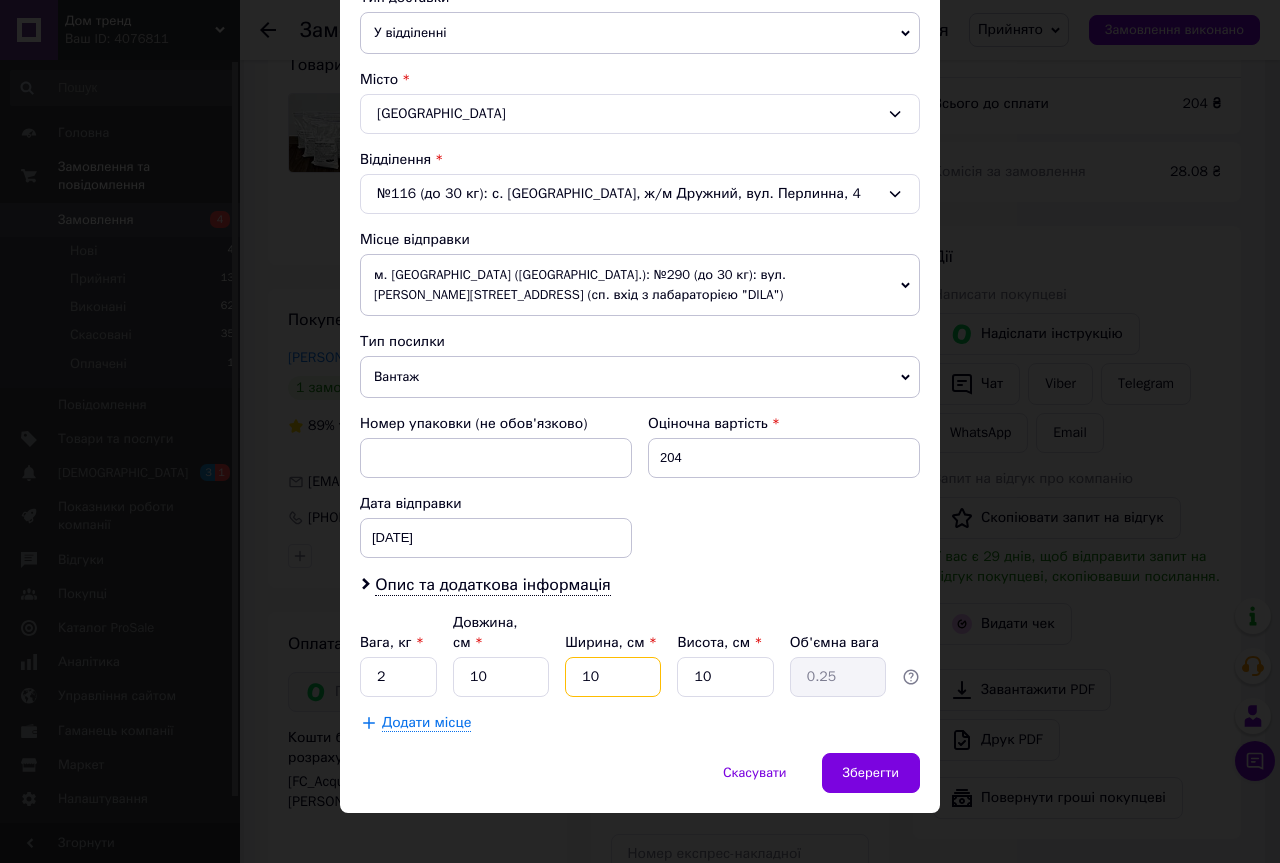 click on "10" at bounding box center (613, 677) 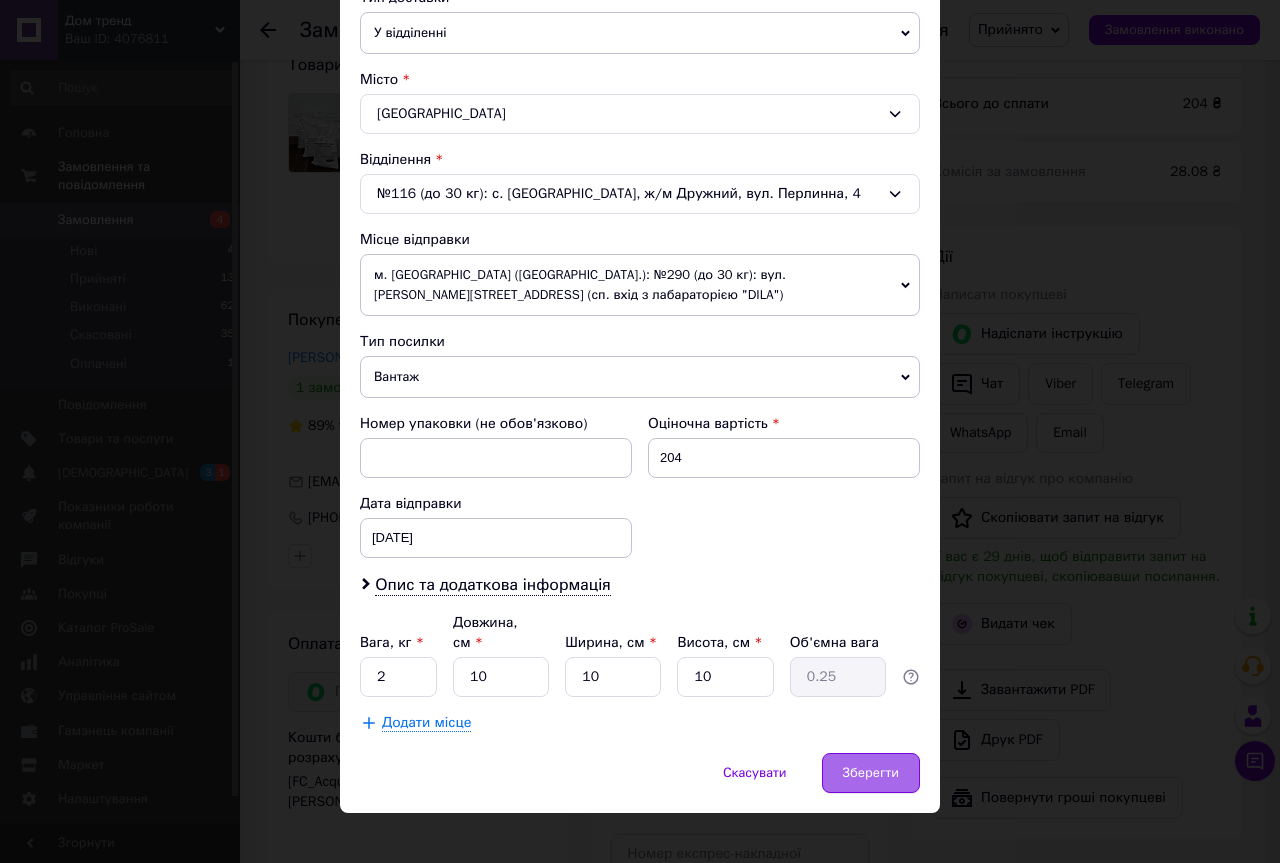 click on "Зберегти" at bounding box center [871, 773] 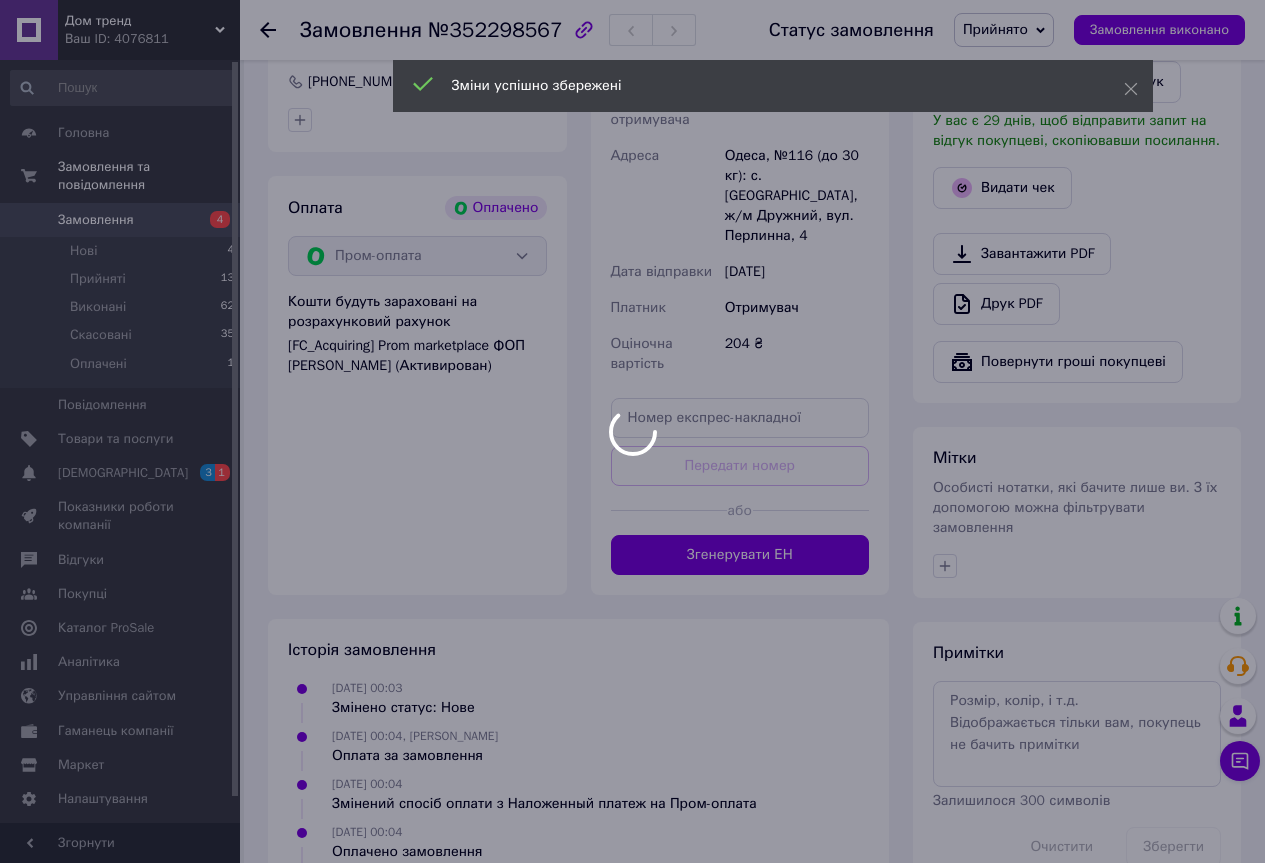 scroll, scrollTop: 700, scrollLeft: 0, axis: vertical 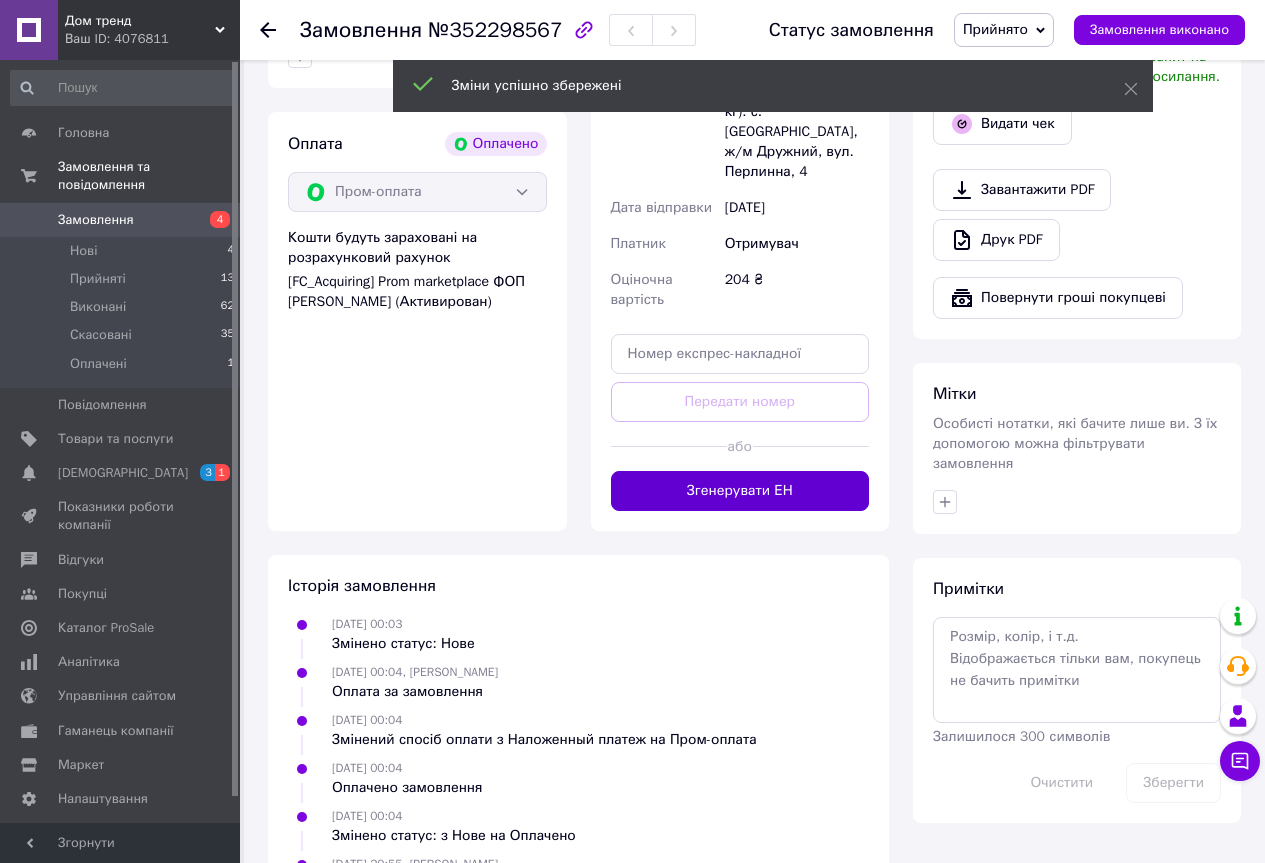 click on "Згенерувати ЕН" at bounding box center [740, 491] 